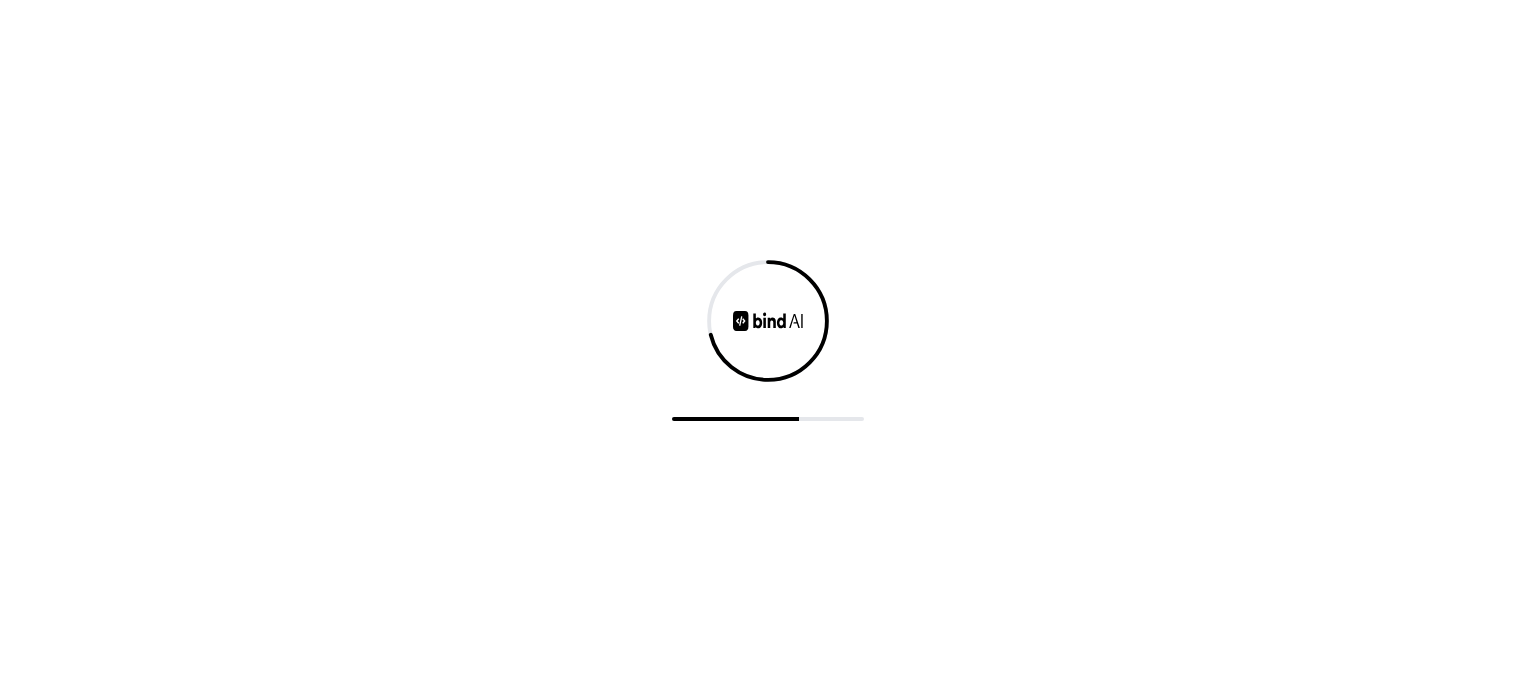 scroll, scrollTop: 0, scrollLeft: 0, axis: both 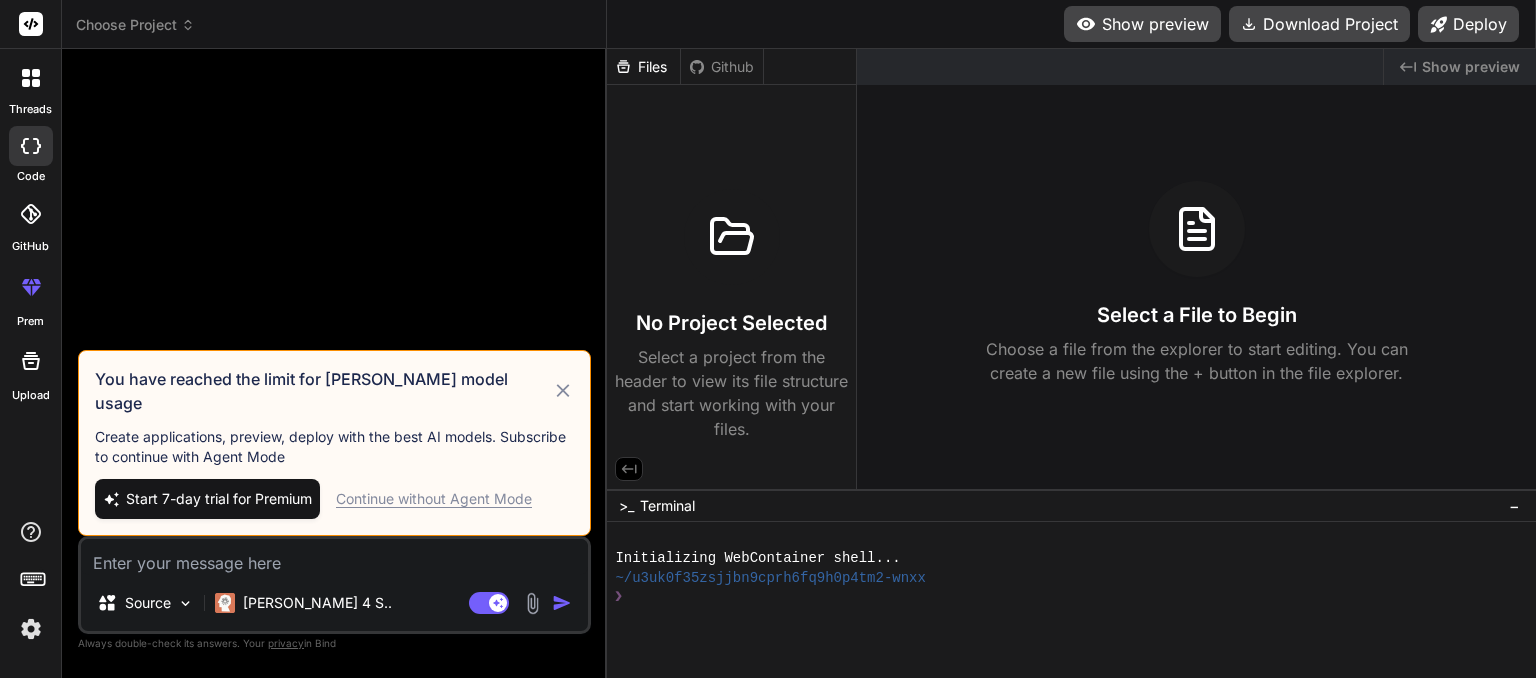 click 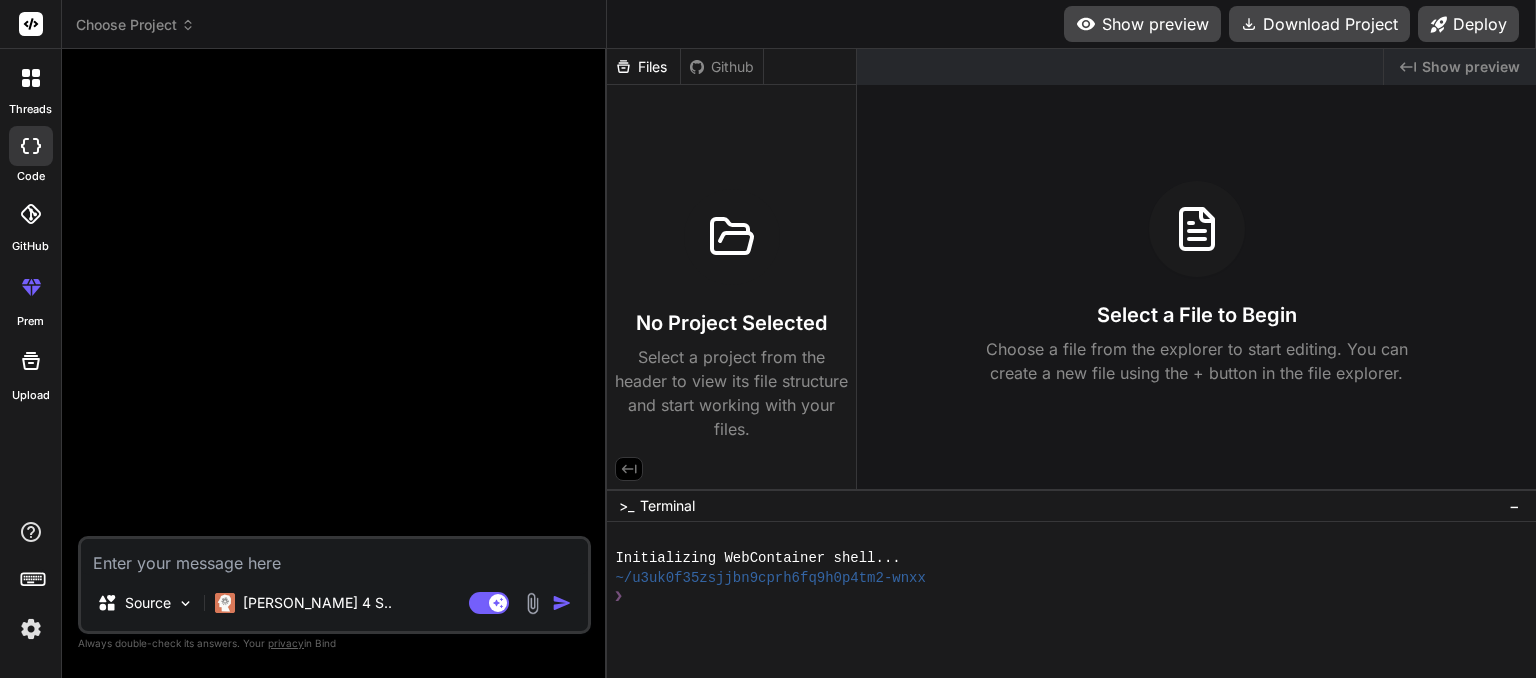 click on "Choose Project" at bounding box center (135, 25) 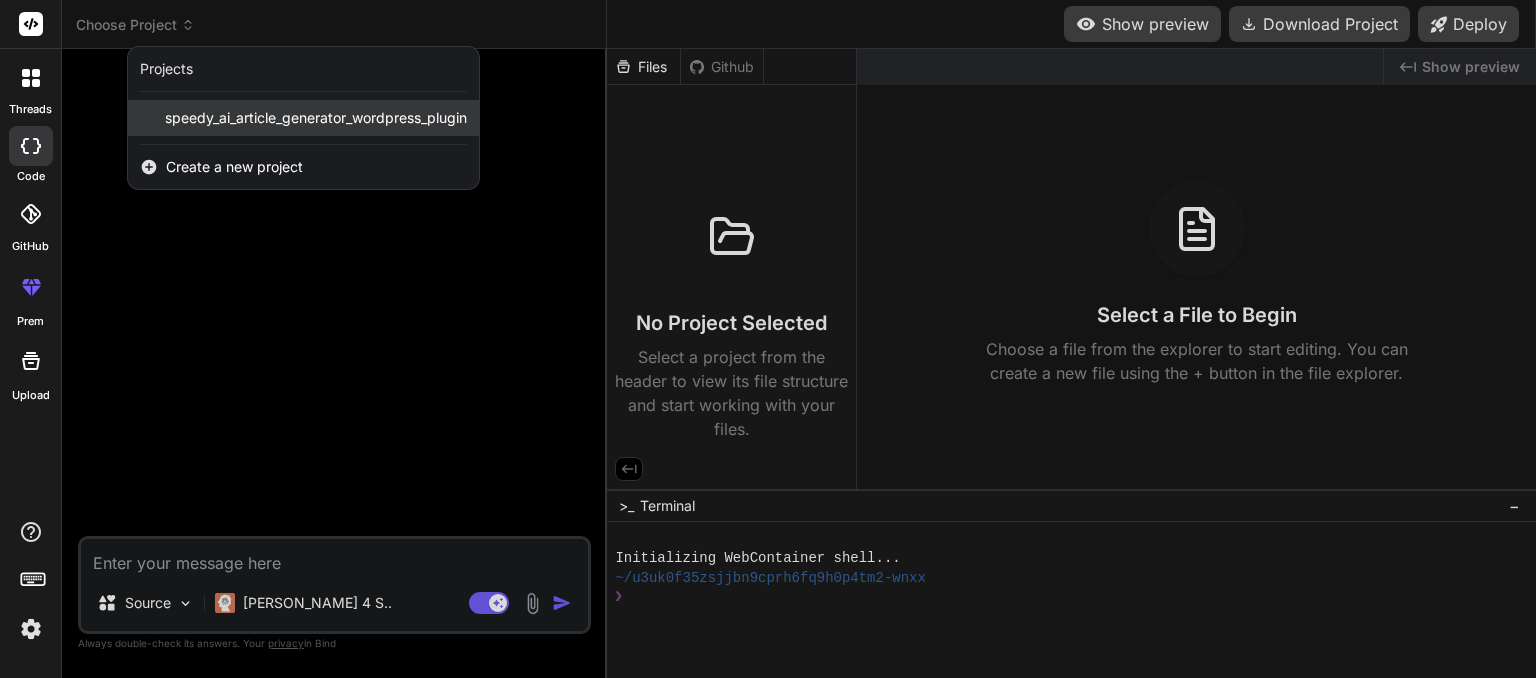 click on "speedy_ai_article_generator_wordpress_plugin" at bounding box center [316, 118] 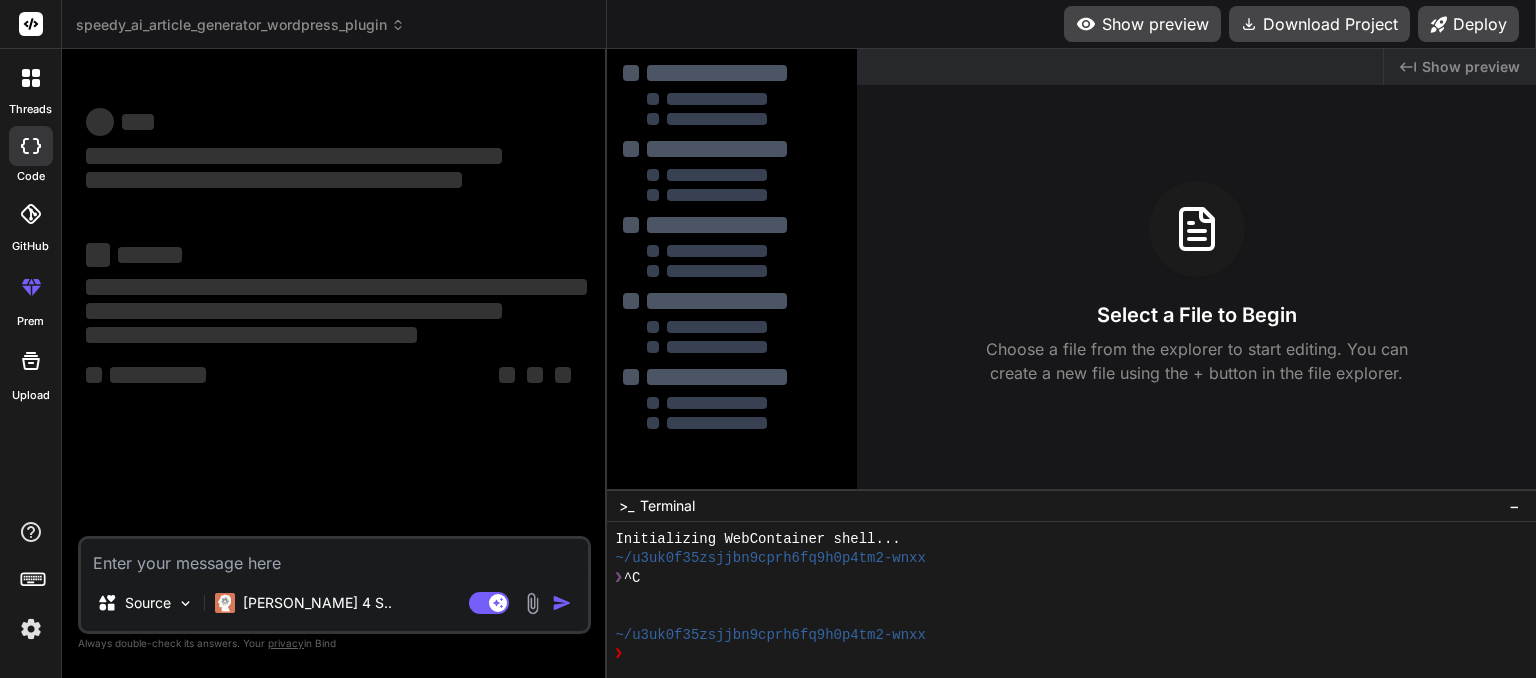 scroll, scrollTop: 19, scrollLeft: 0, axis: vertical 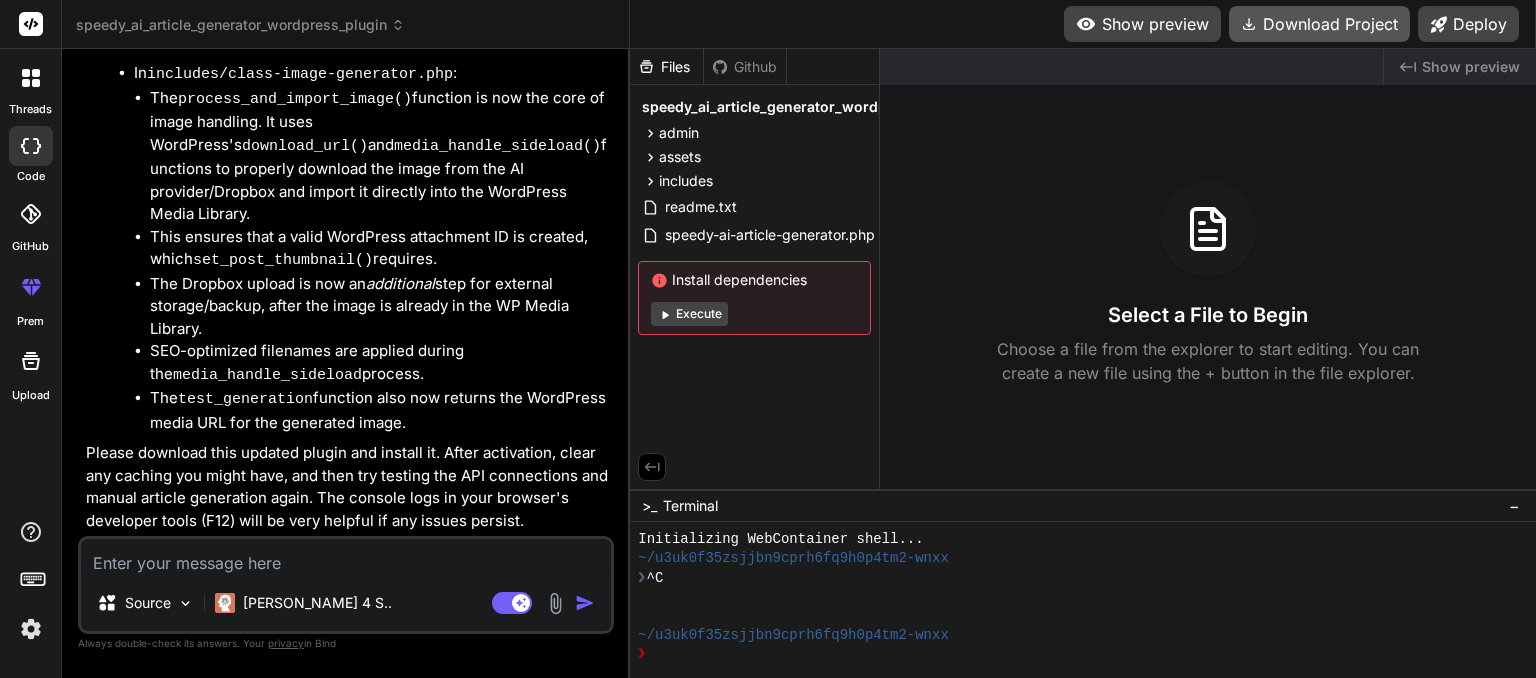 click on "Download Project" at bounding box center [1319, 24] 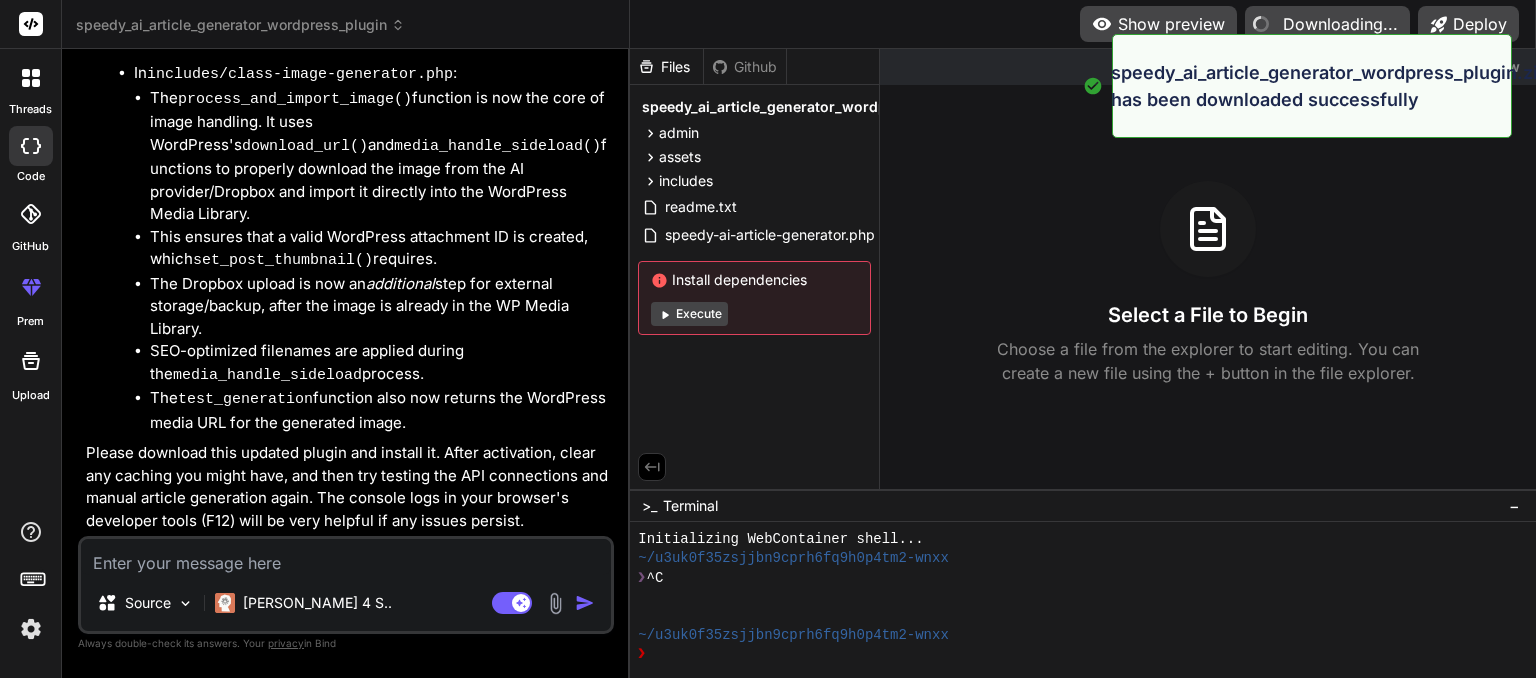 type on "x" 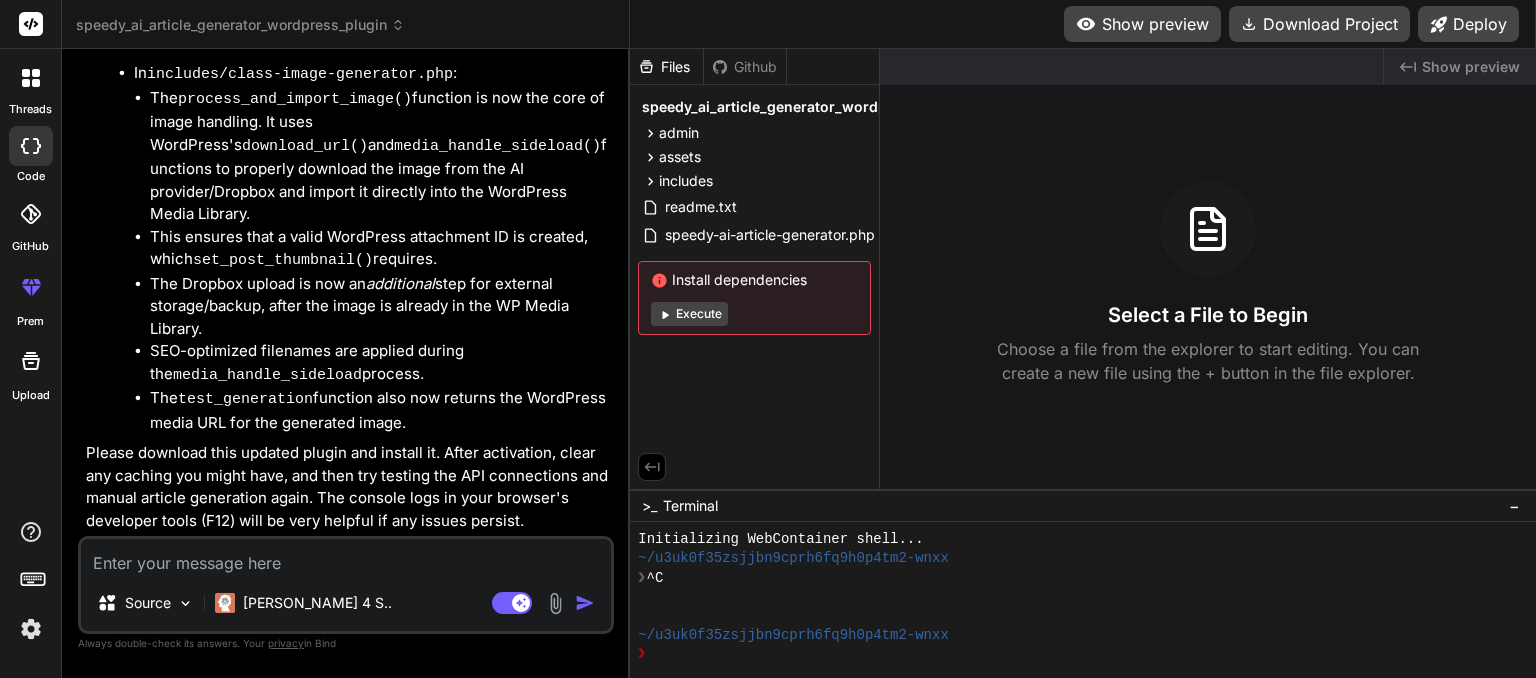 click at bounding box center [346, 557] 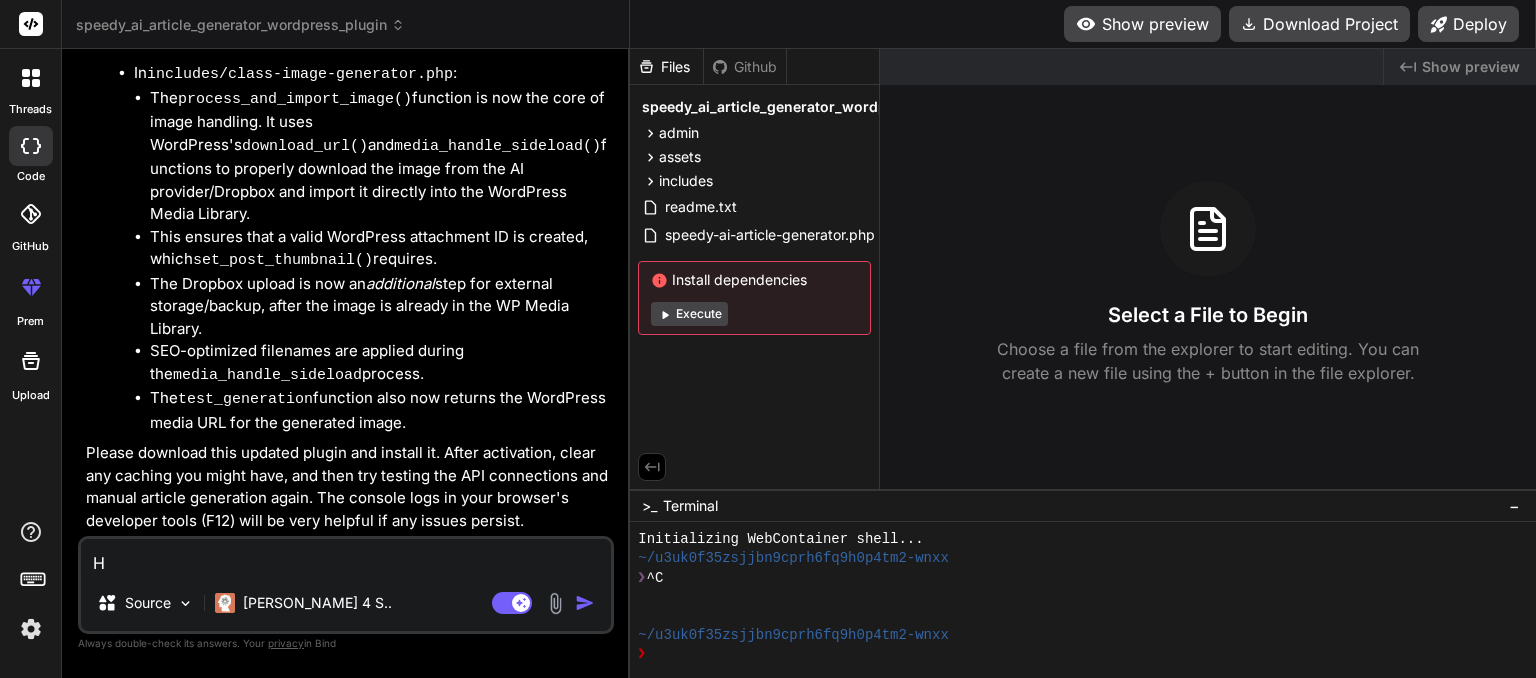 type on "He" 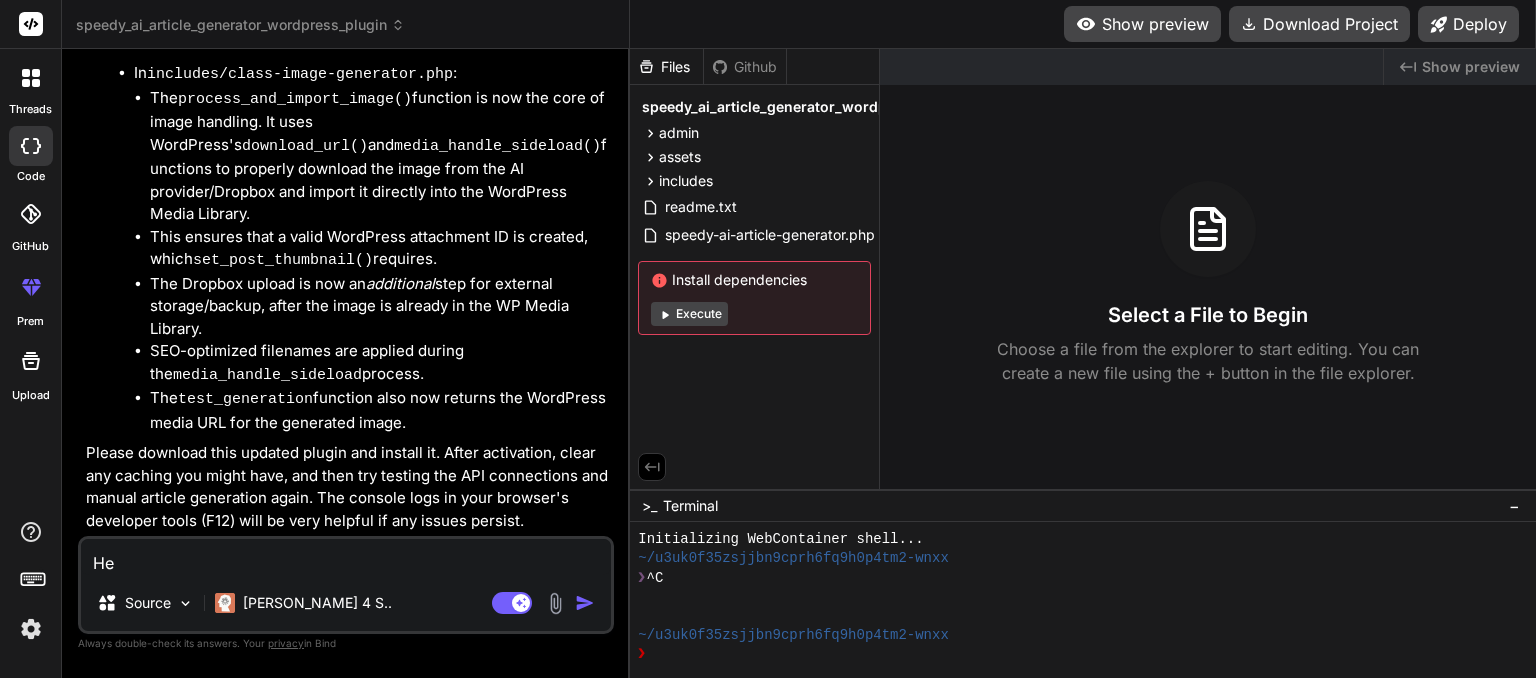 type on "Her" 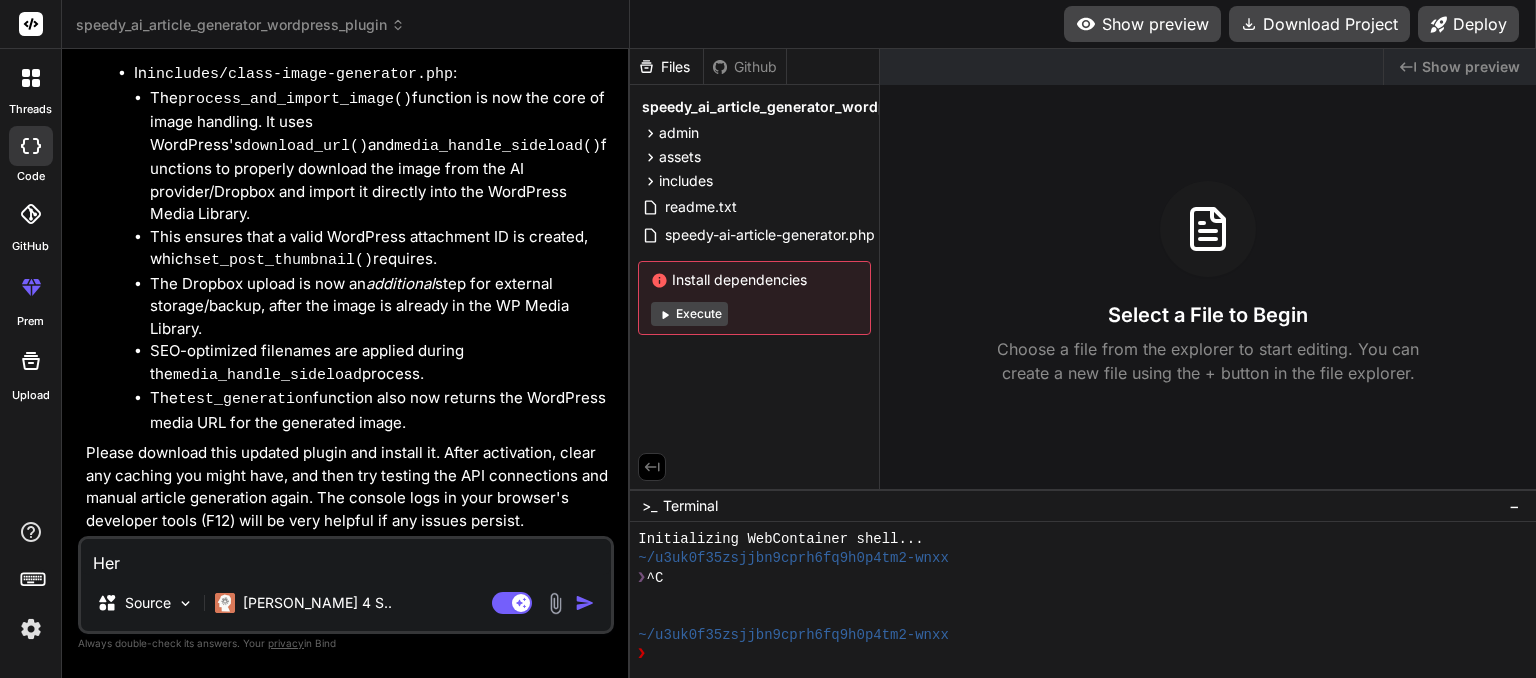type on "Here" 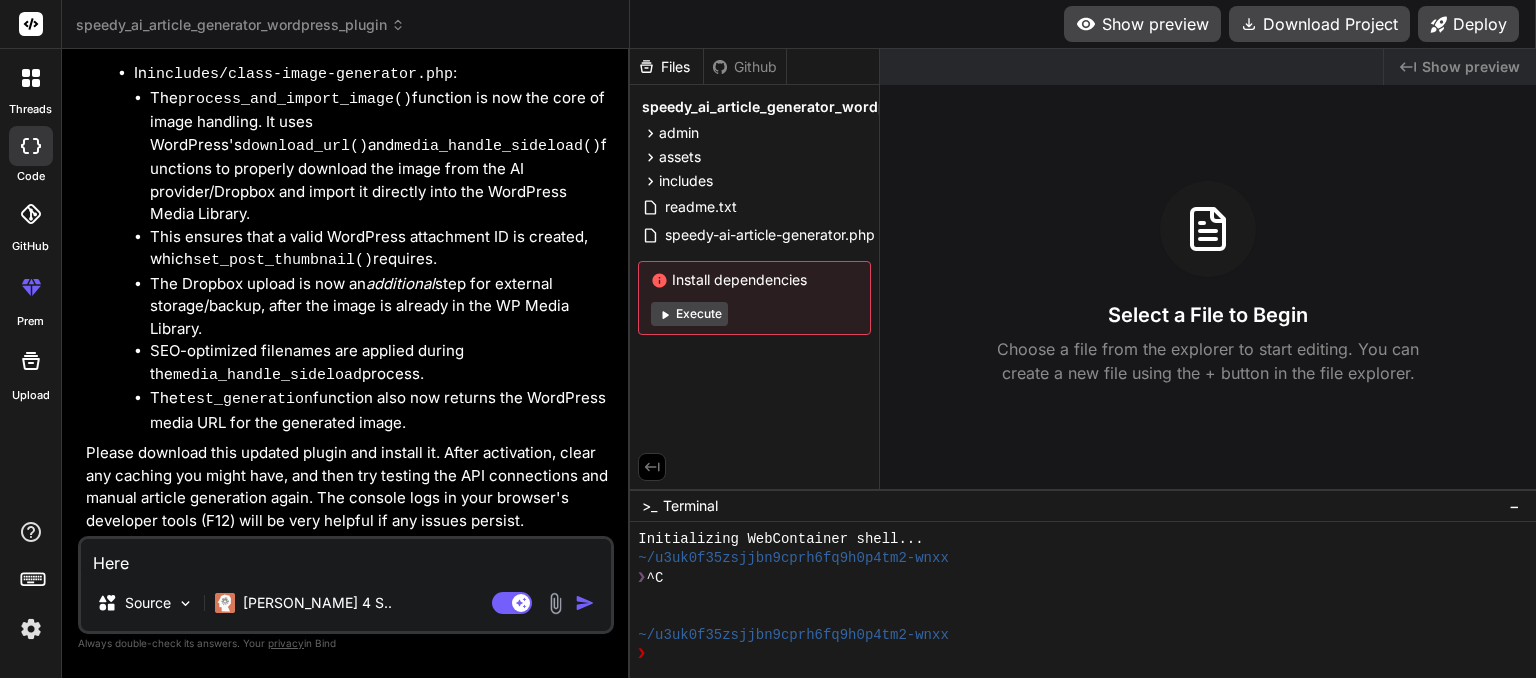 type on "Heres" 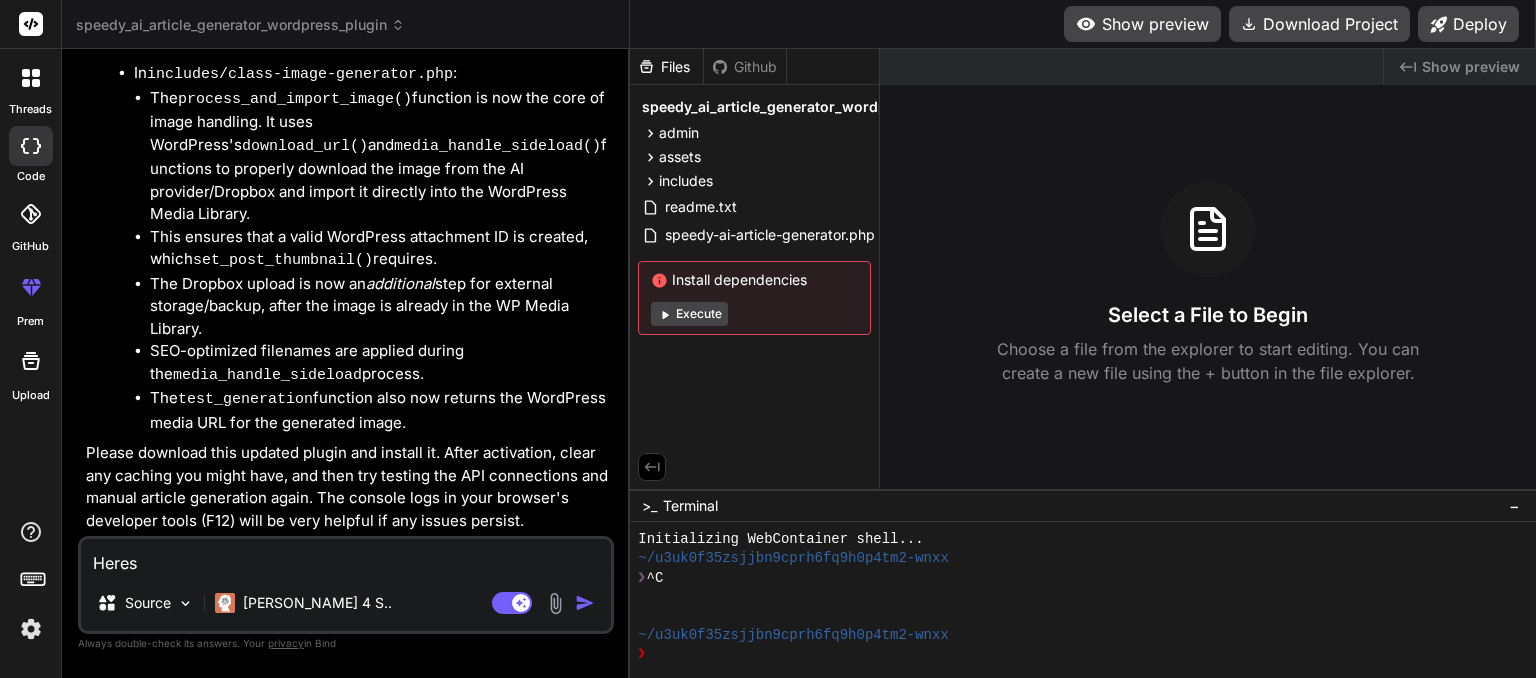 type on "Heres" 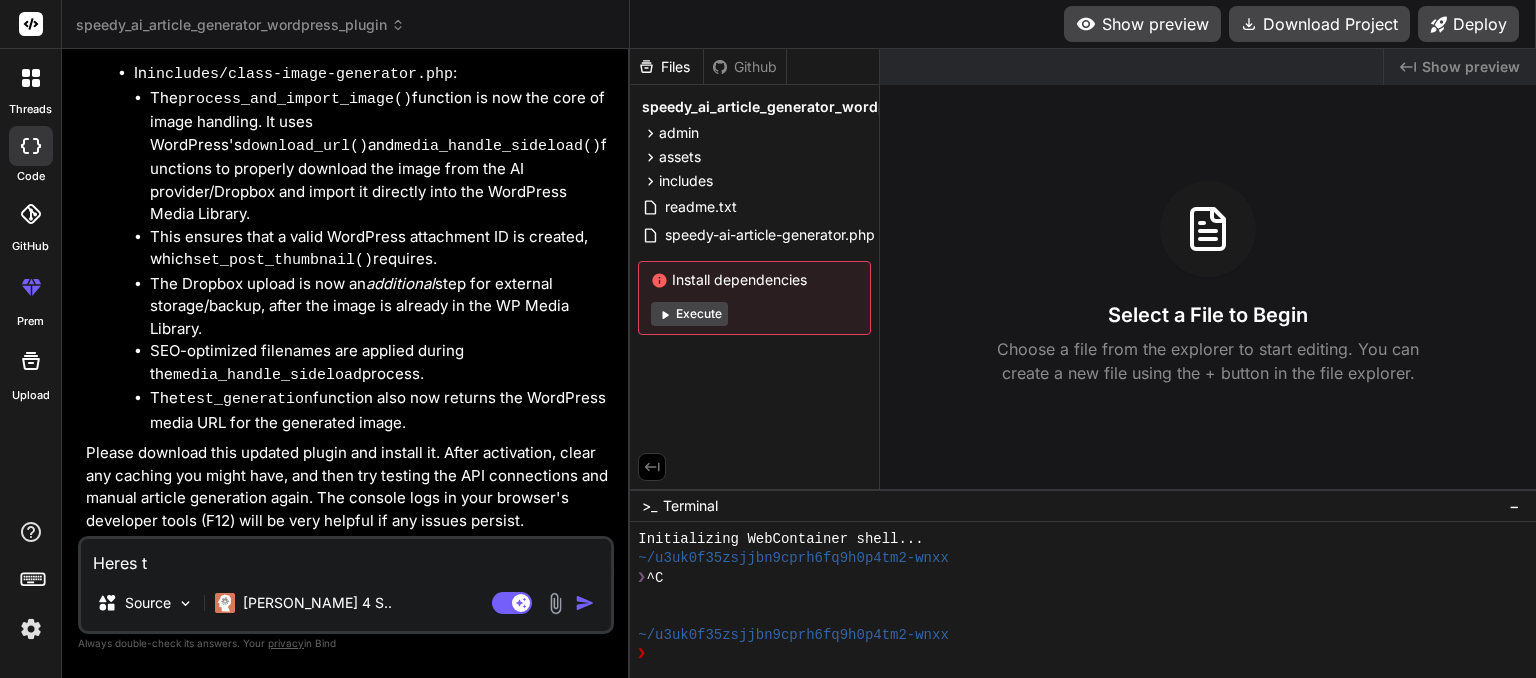 type on "Heres tr" 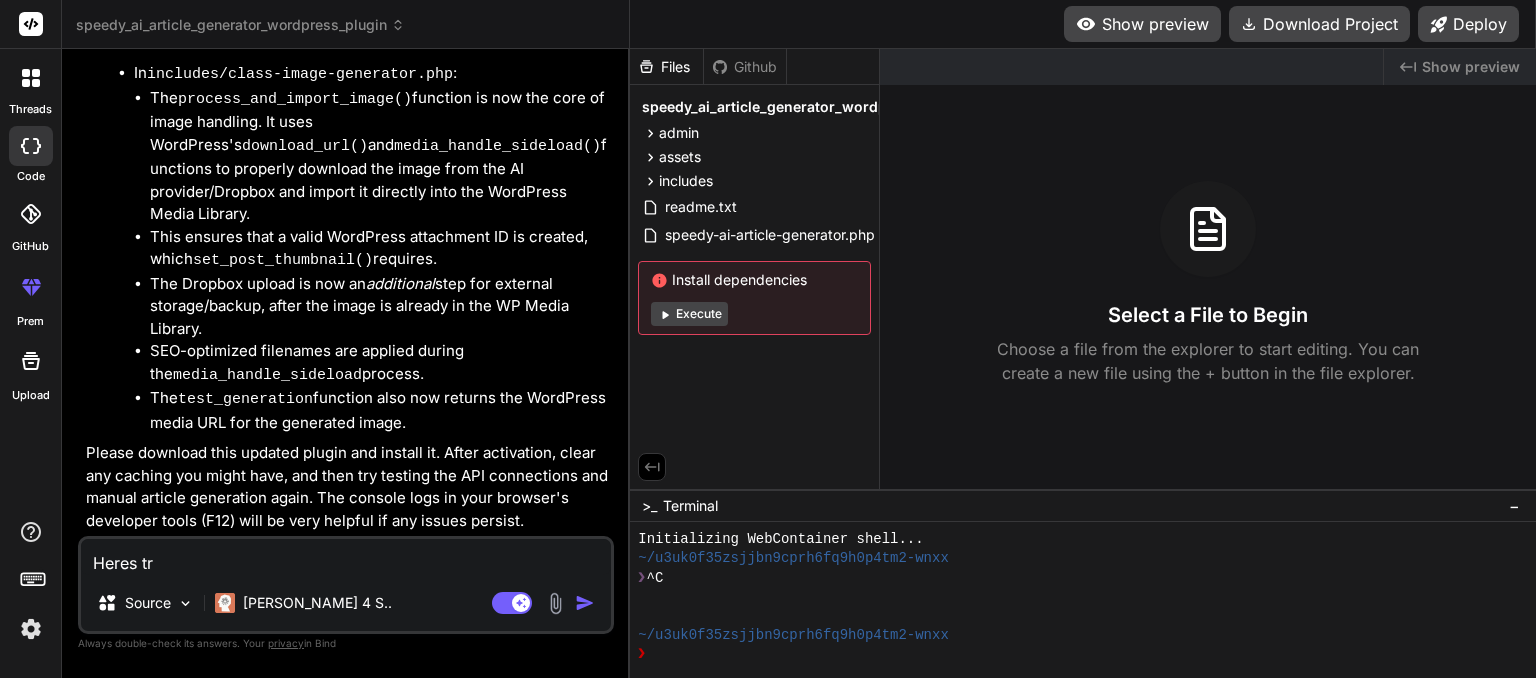 type on "Heres t" 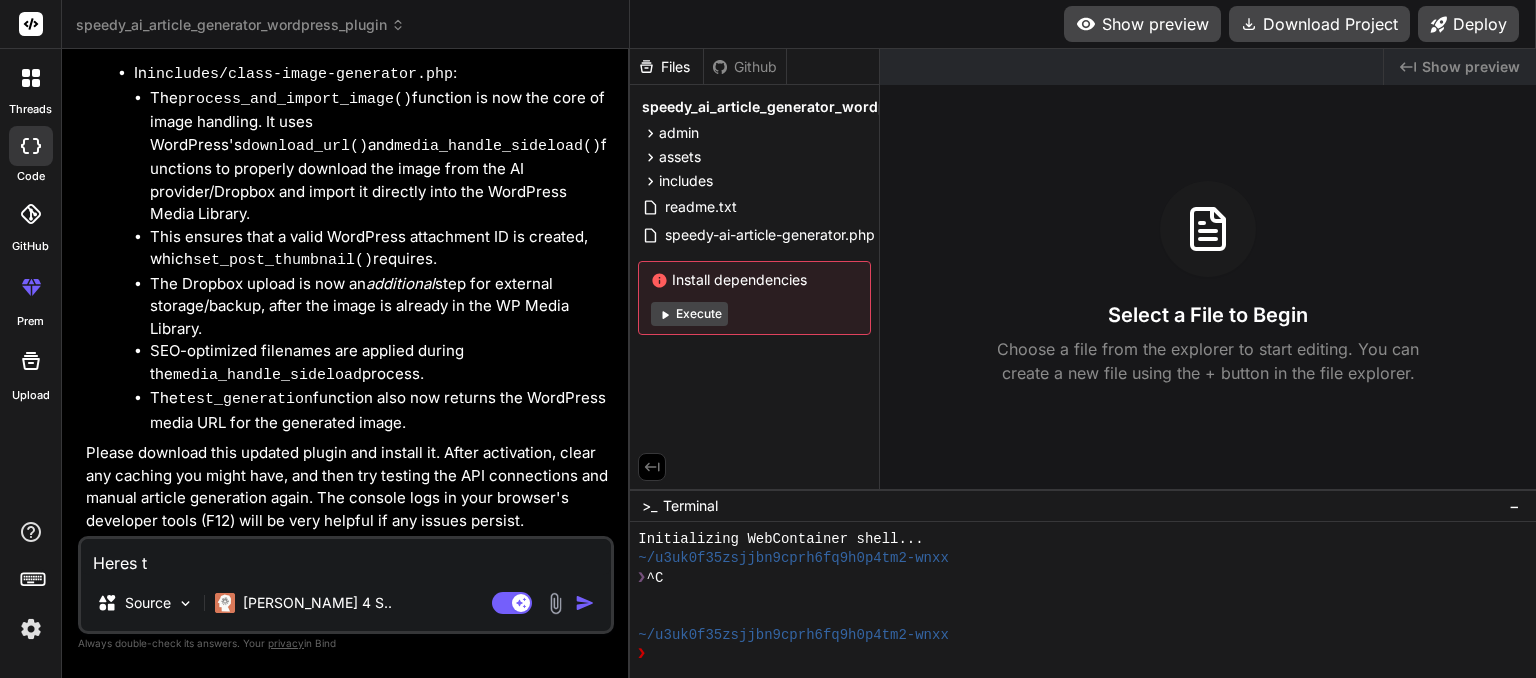 type on "Heres th" 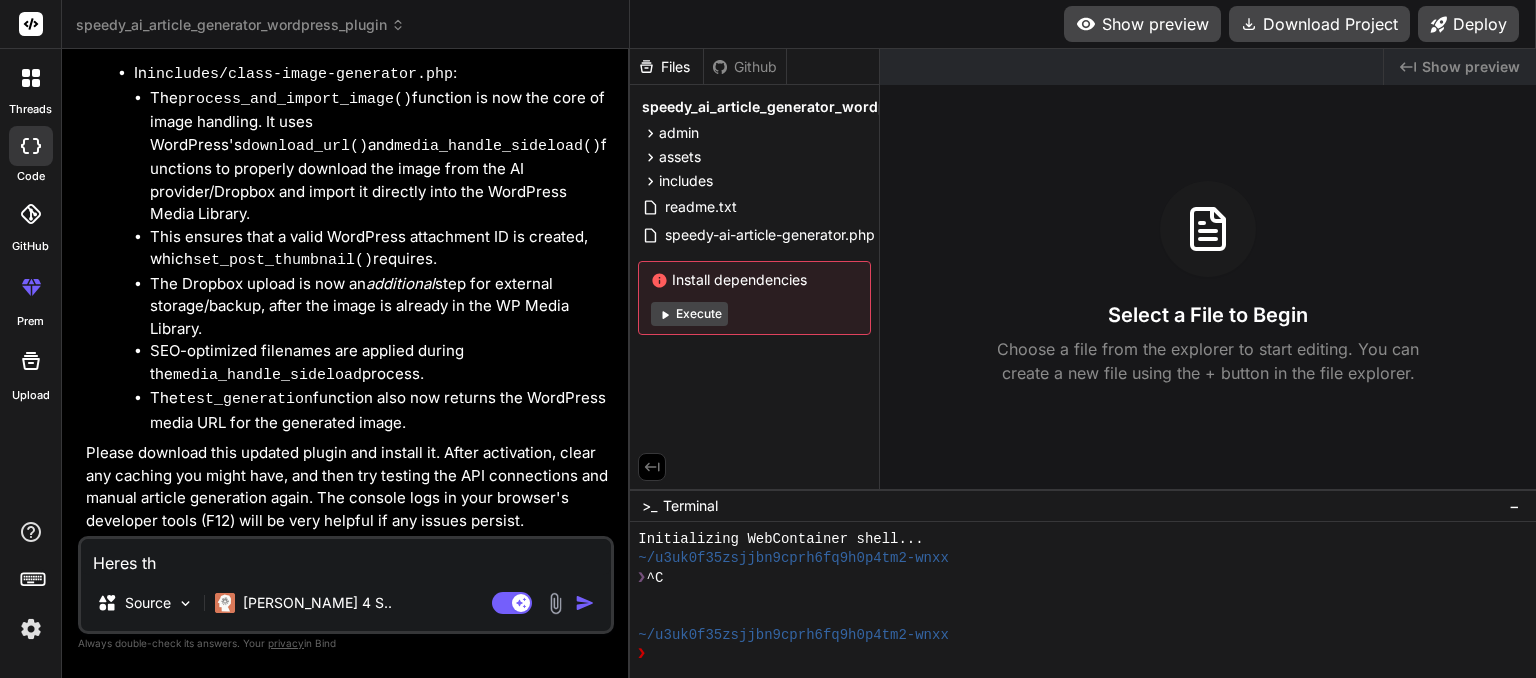 type on "Heres the" 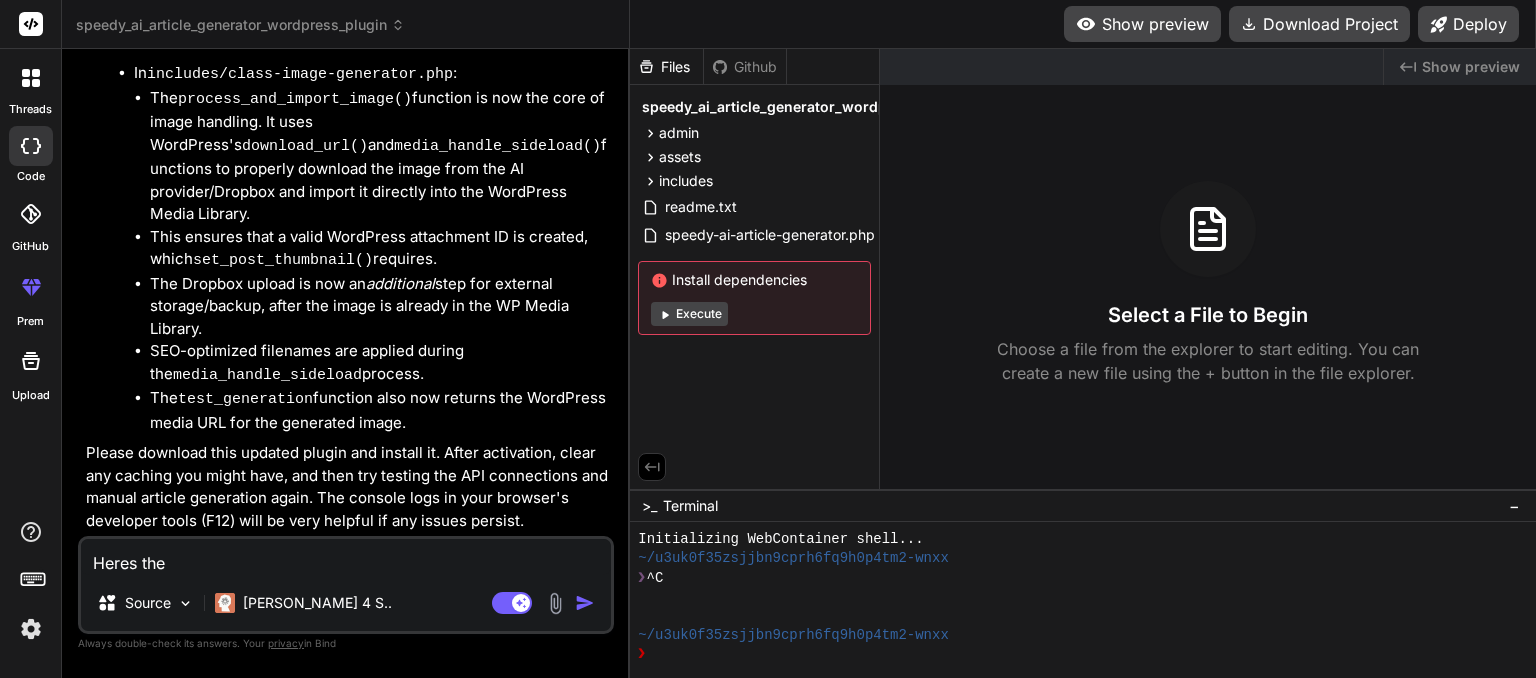 type on "Heres the" 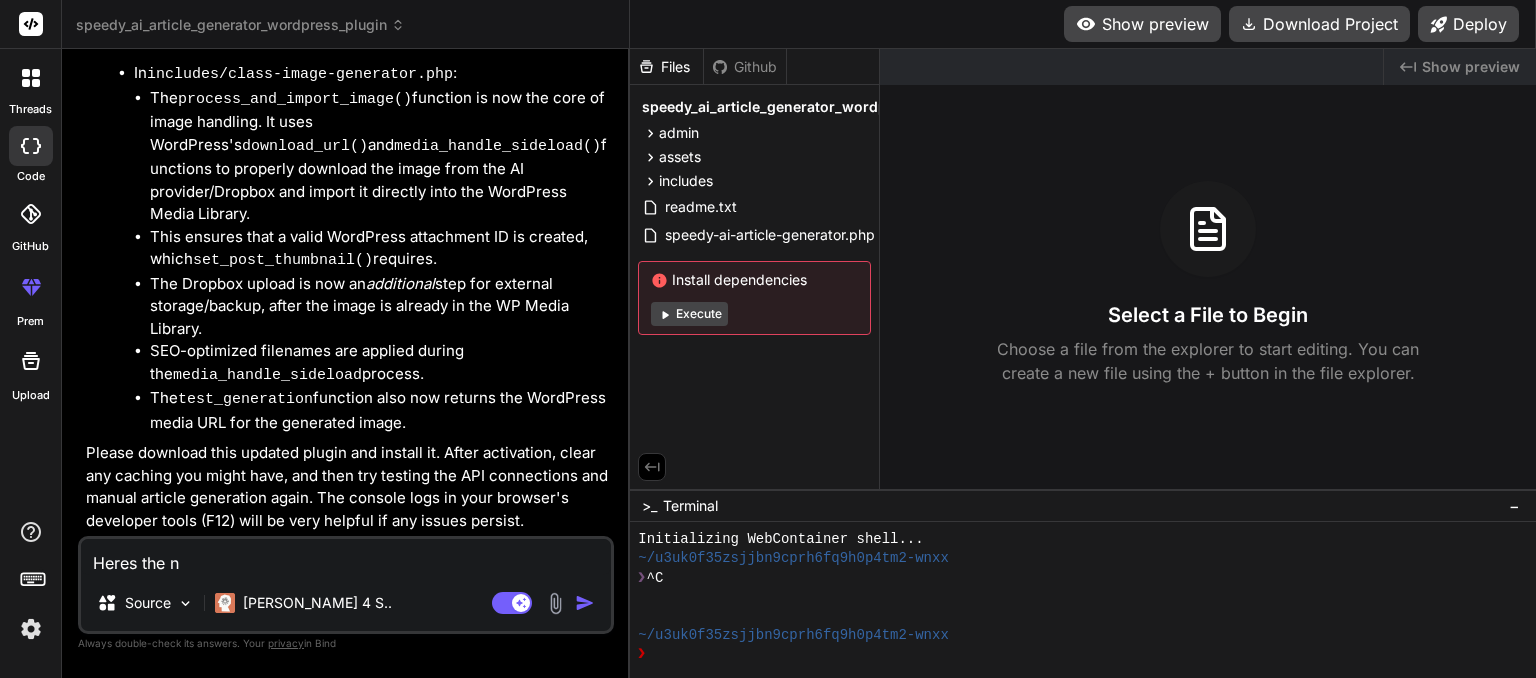 type on "Heres the ne" 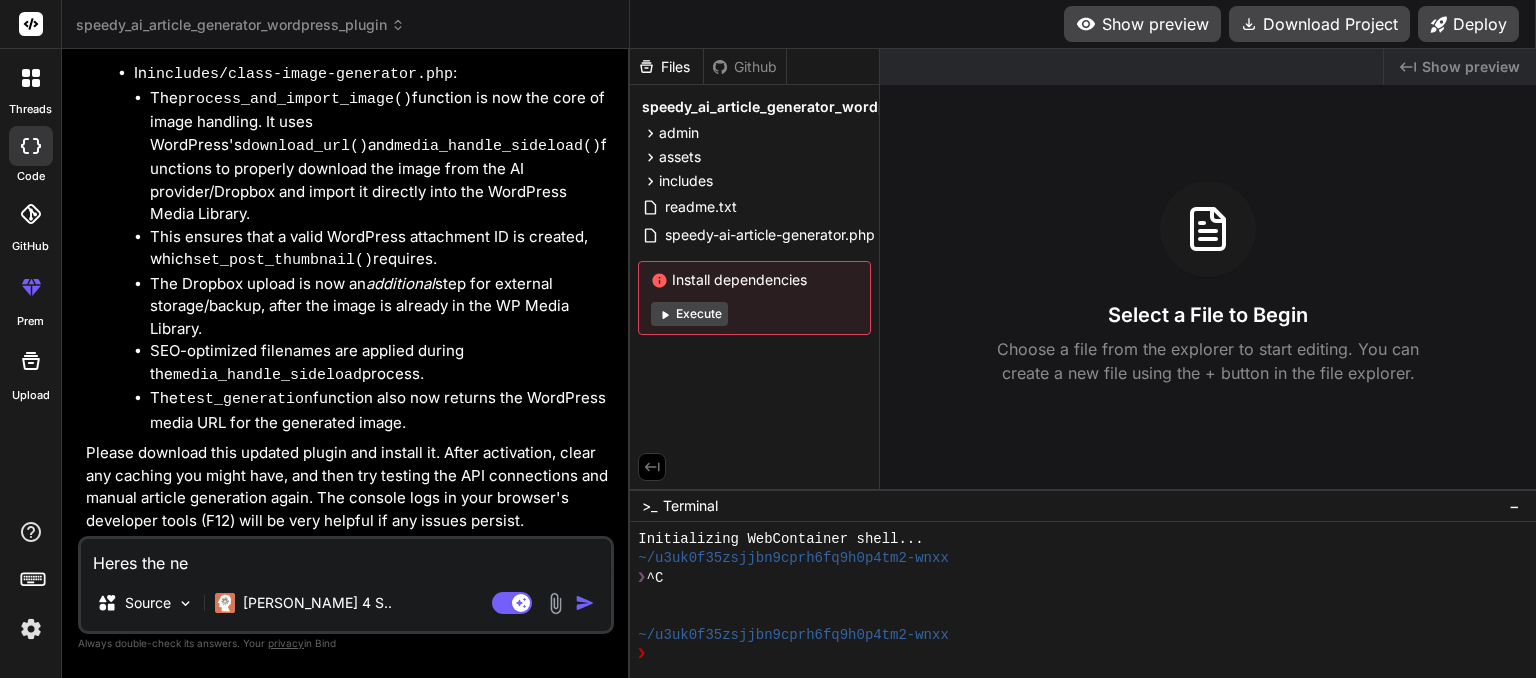 type on "Heres the nex" 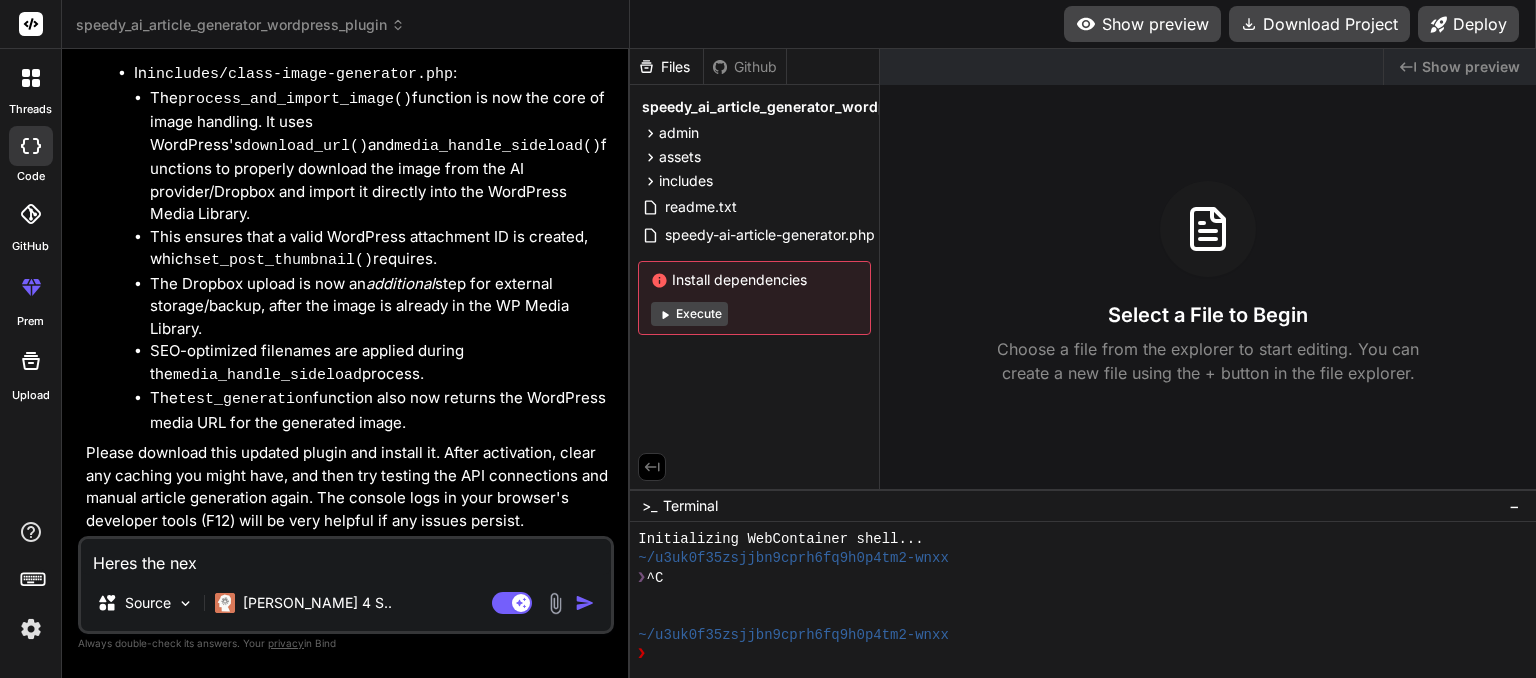 type on "Heres the next" 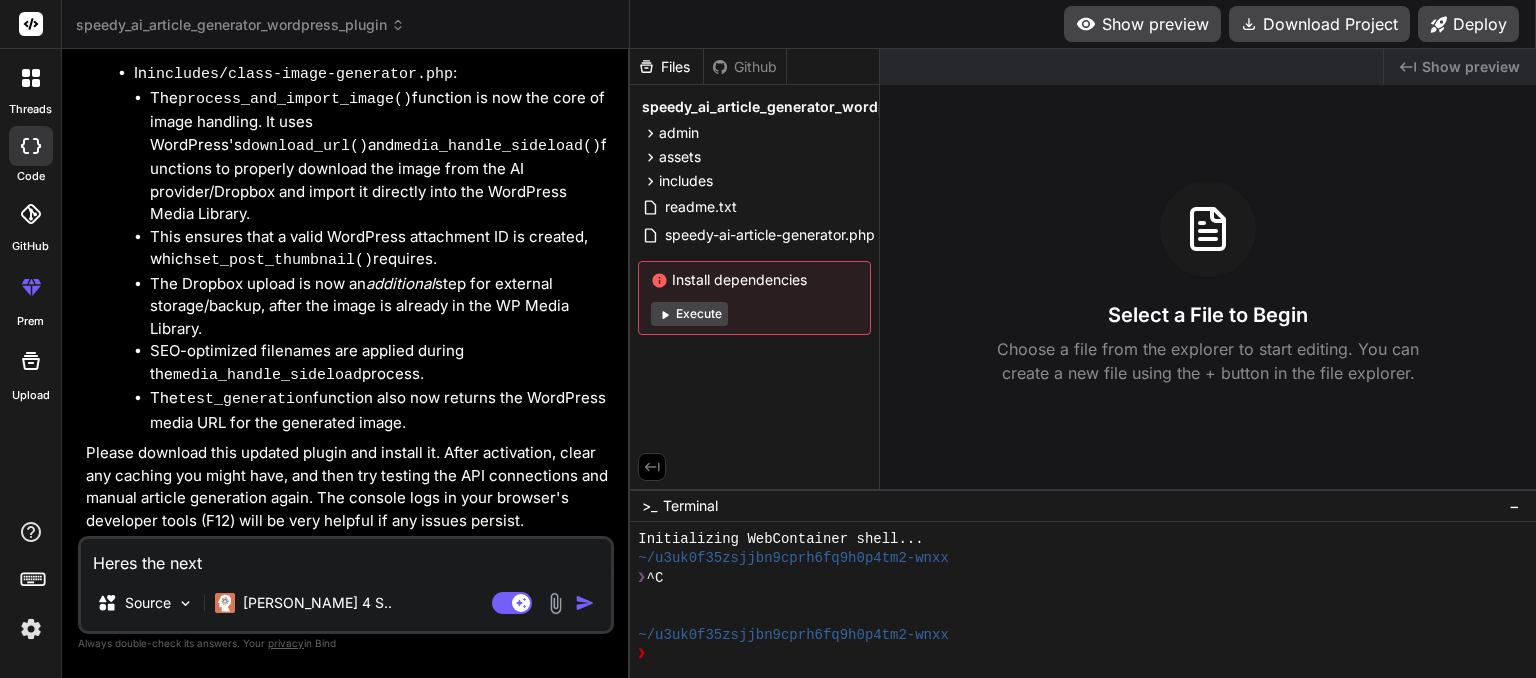 type on "Heres the next" 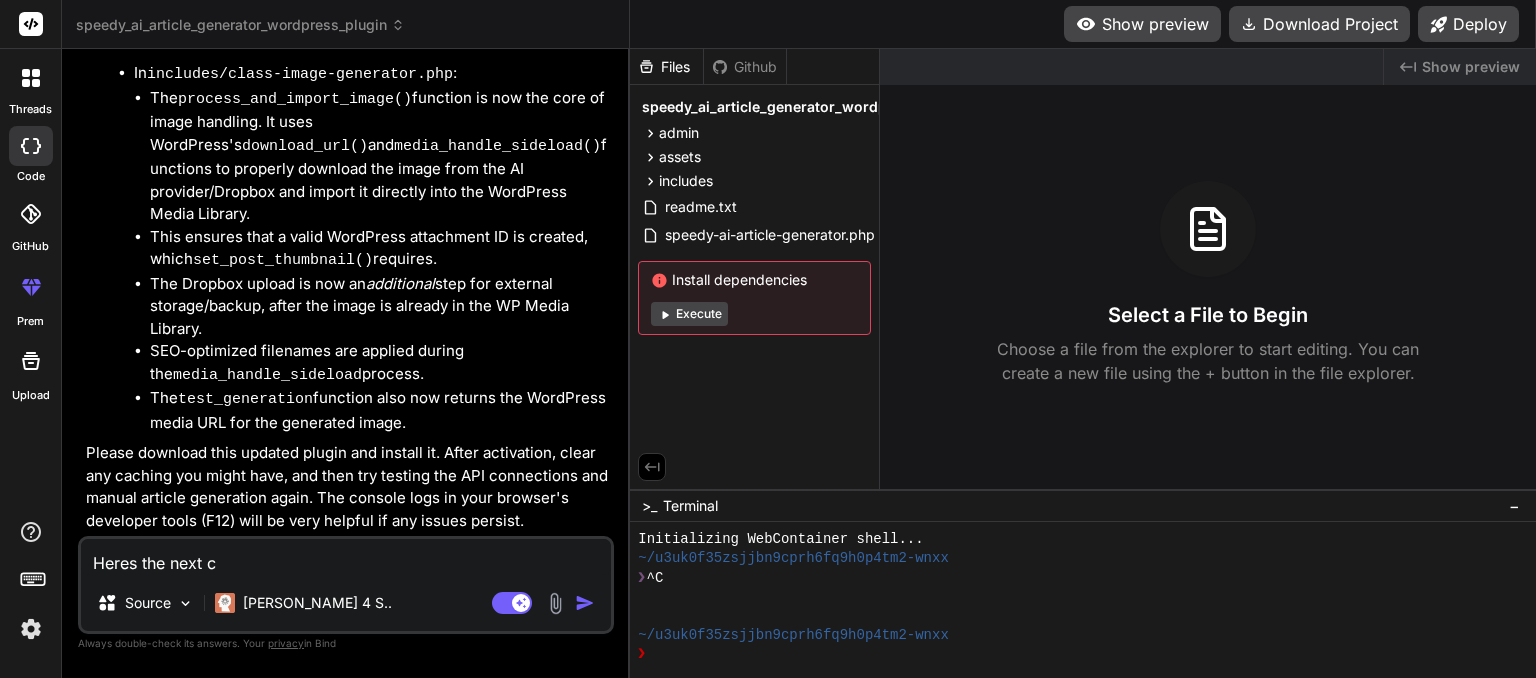 type on "Heres the next ch" 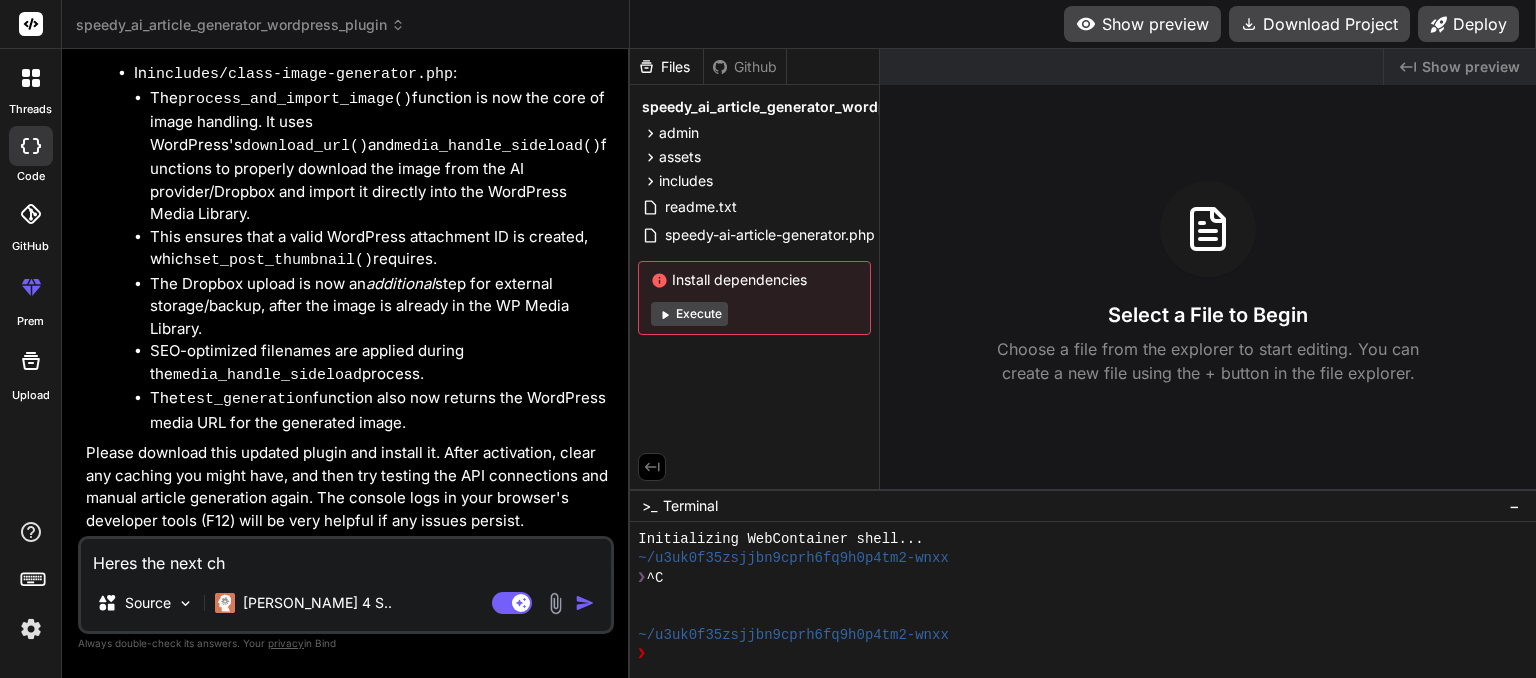 type on "Heres the next cha" 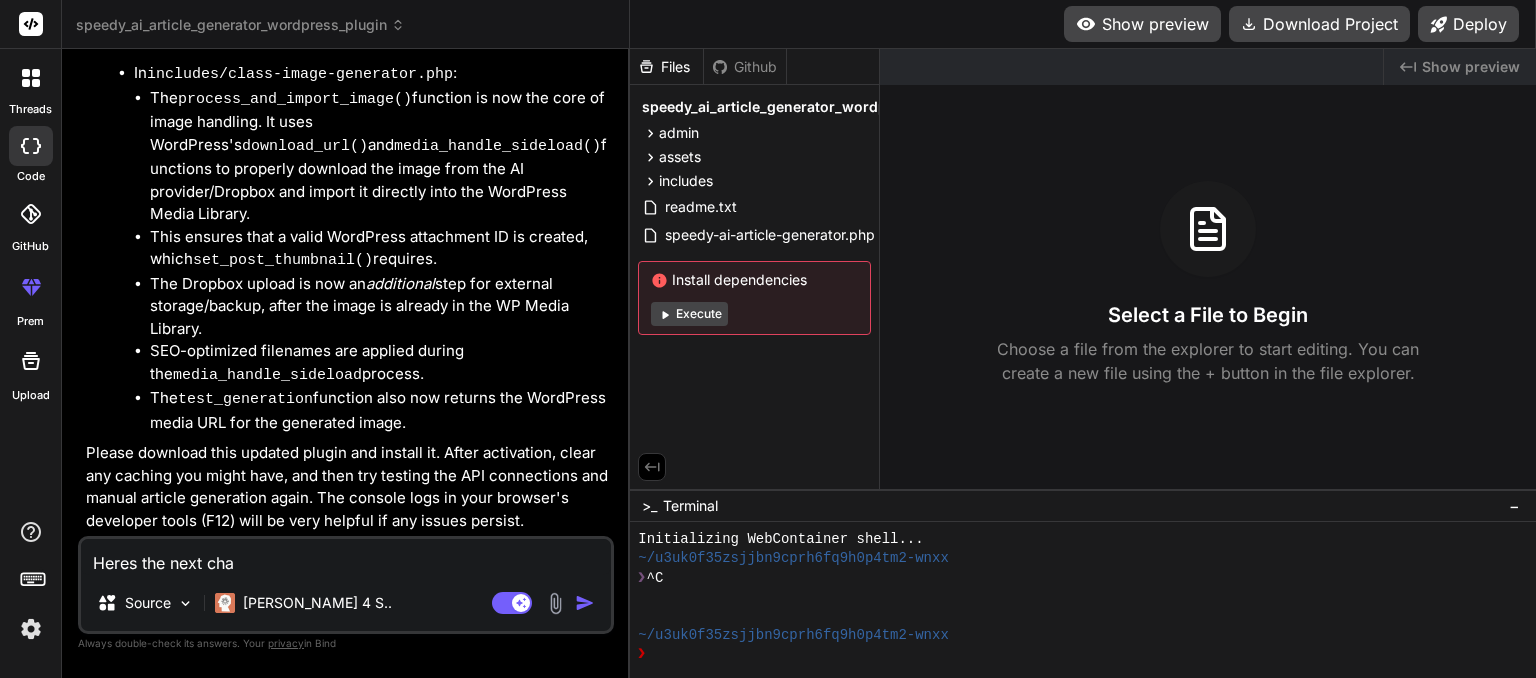 type on "Heres the next chan" 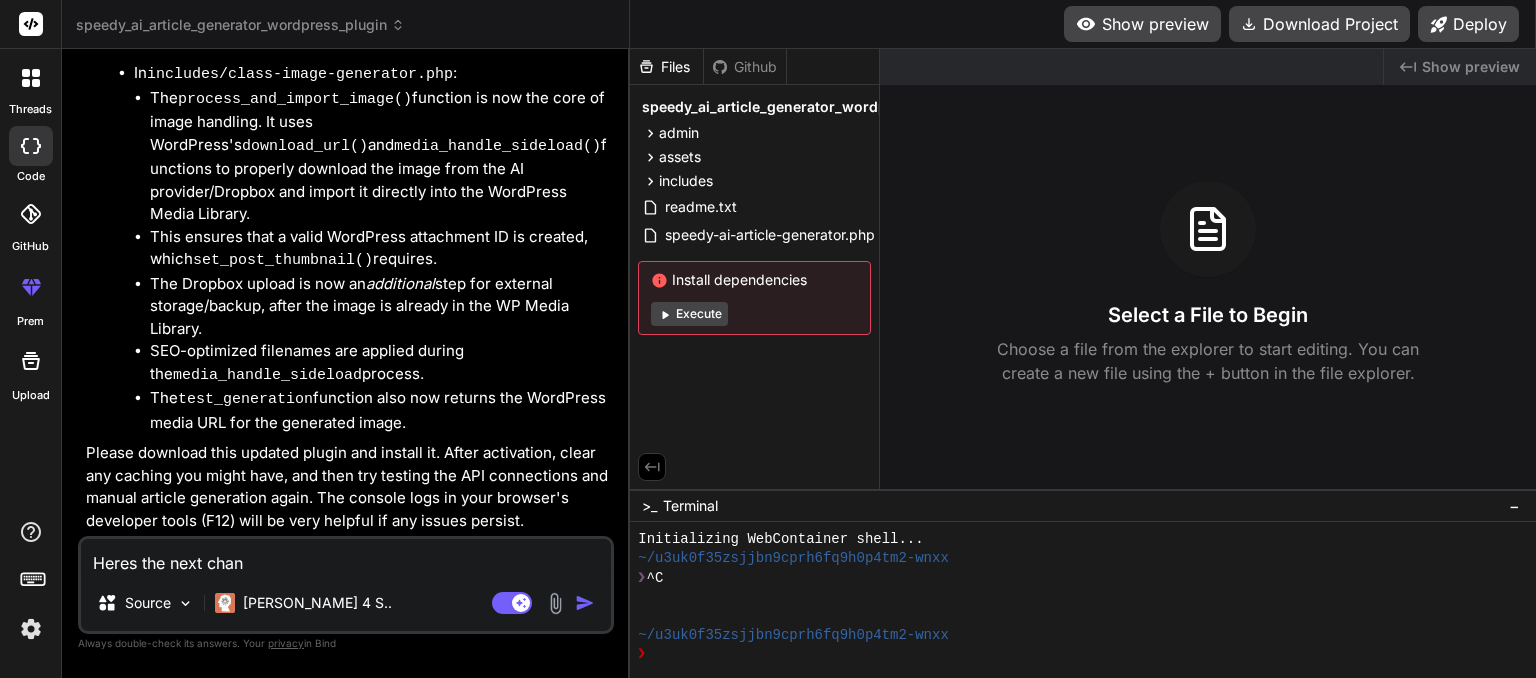 type on "Heres the next [PERSON_NAME]" 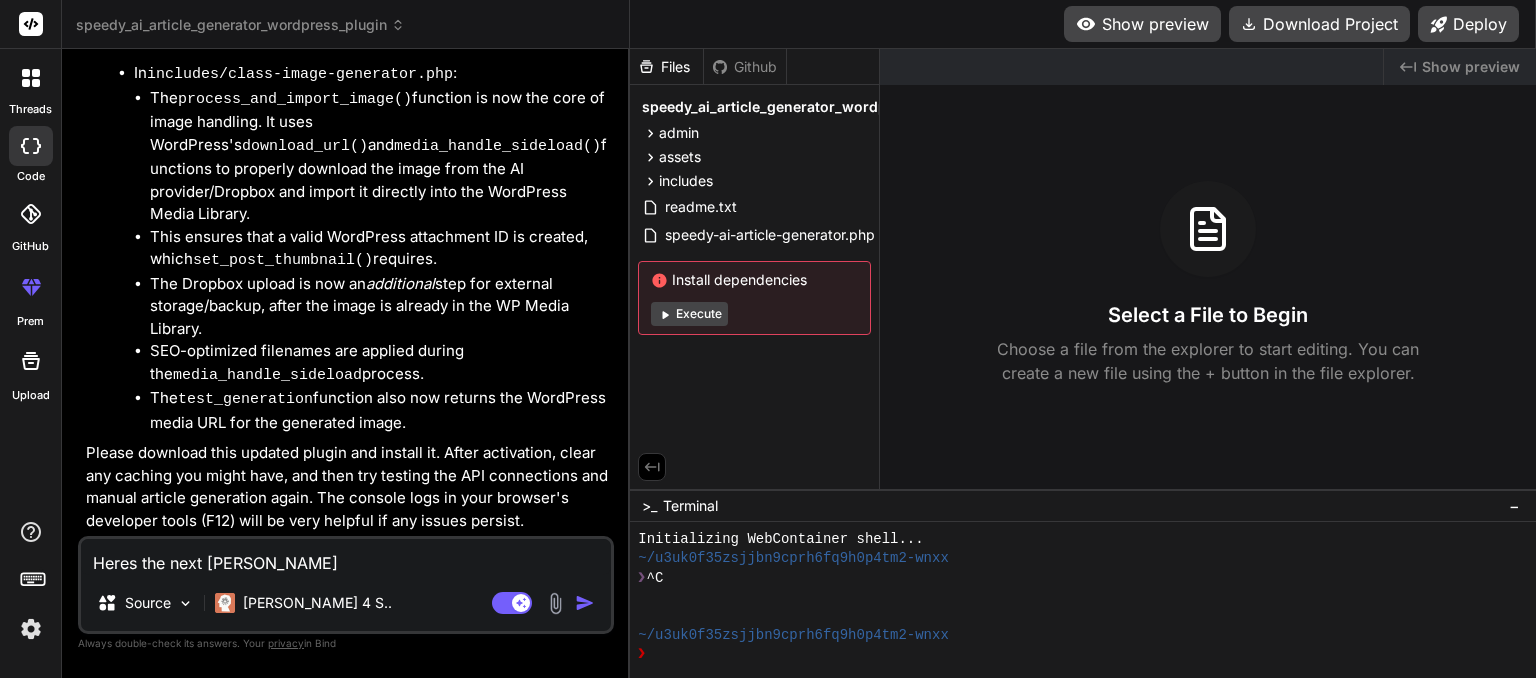 type on "Heres the next change" 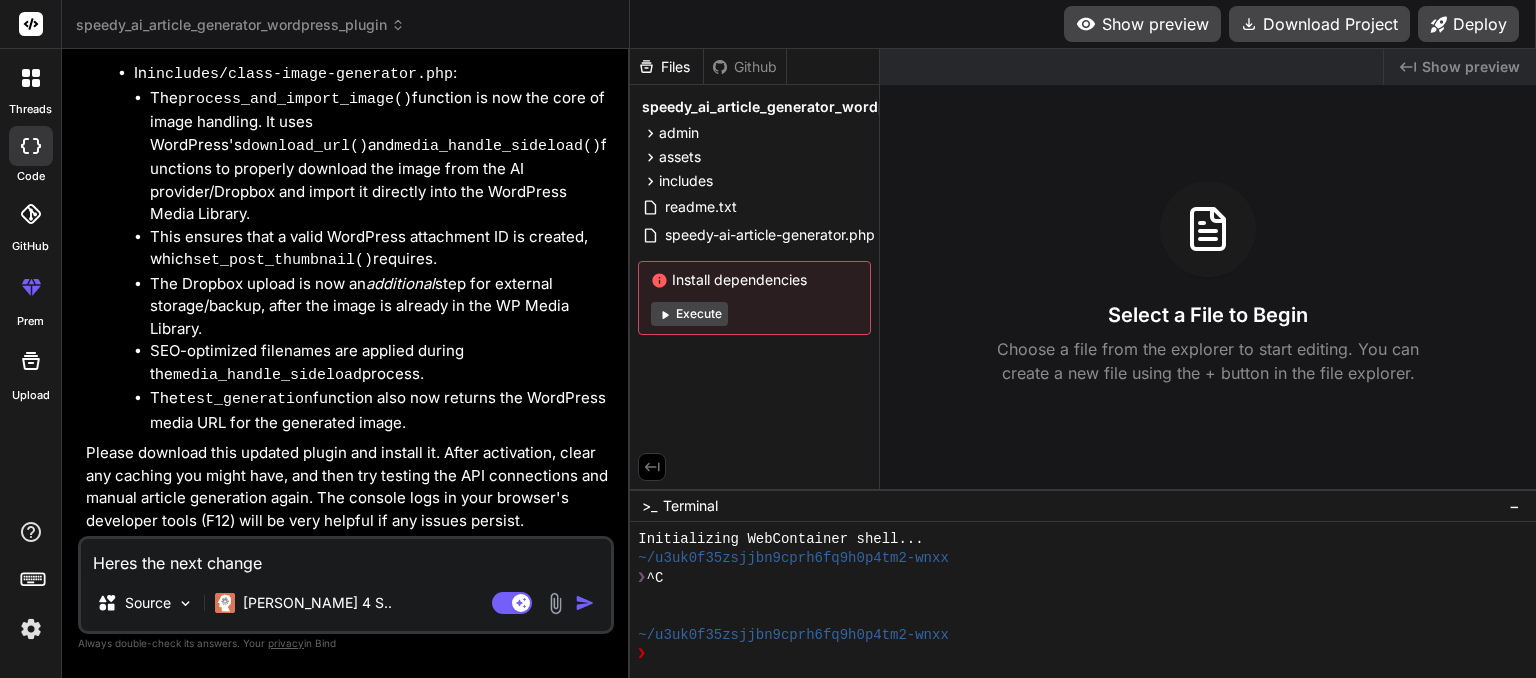 type on "Heres the next changes" 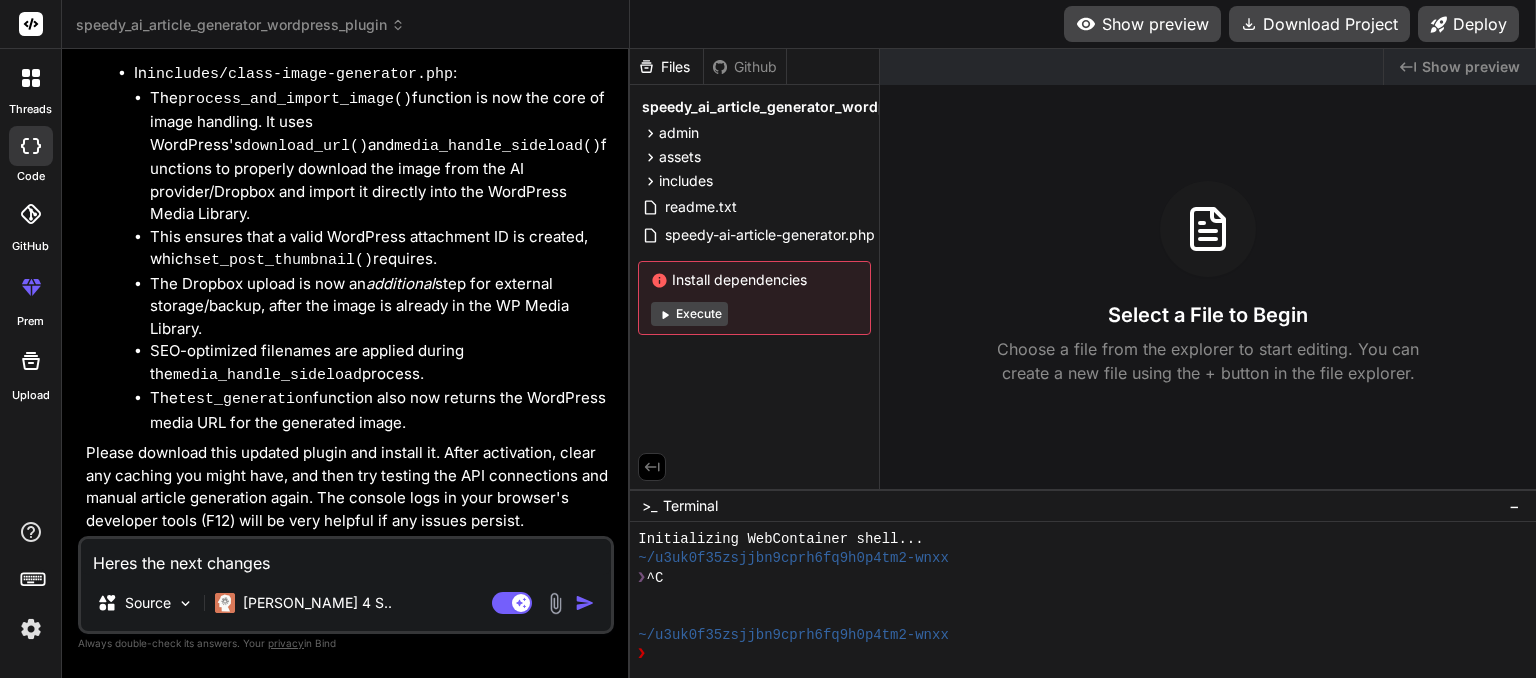 type on "Heres the next changes." 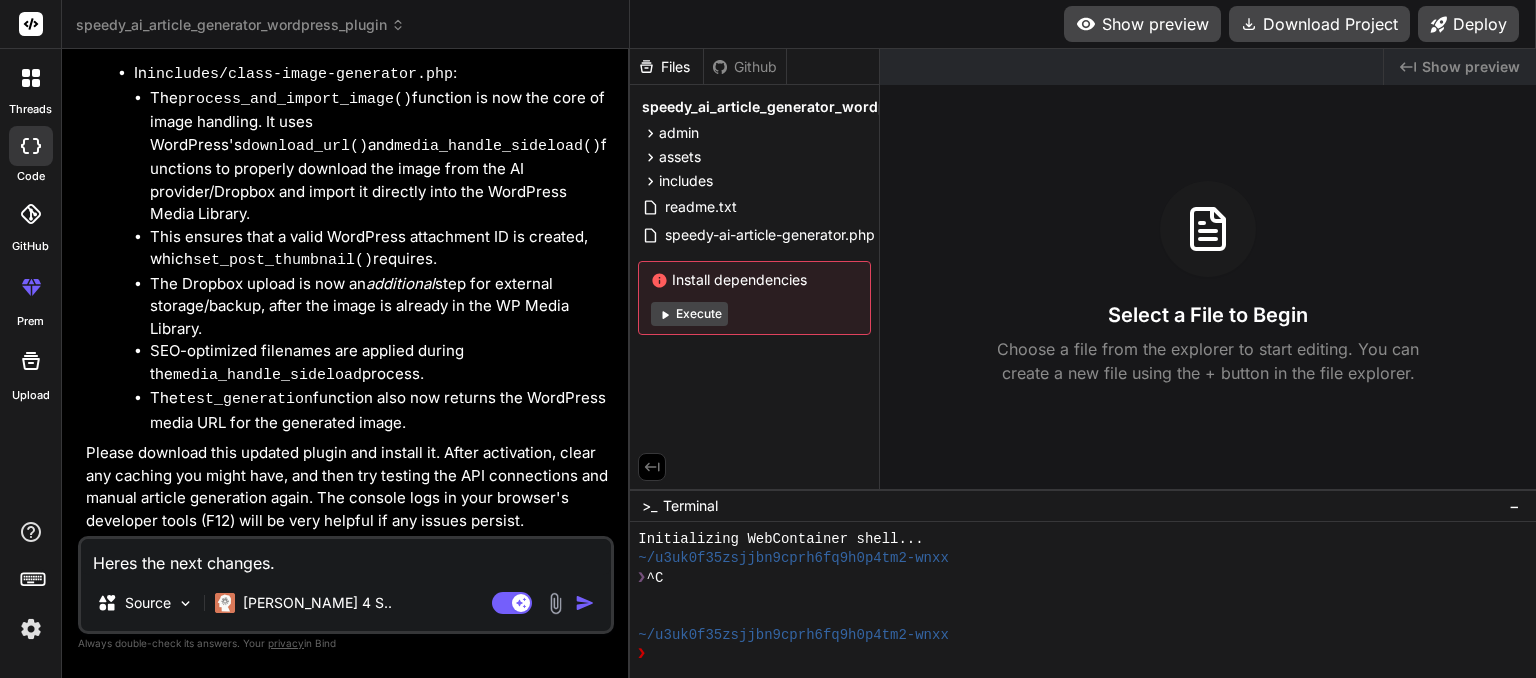 type on "x" 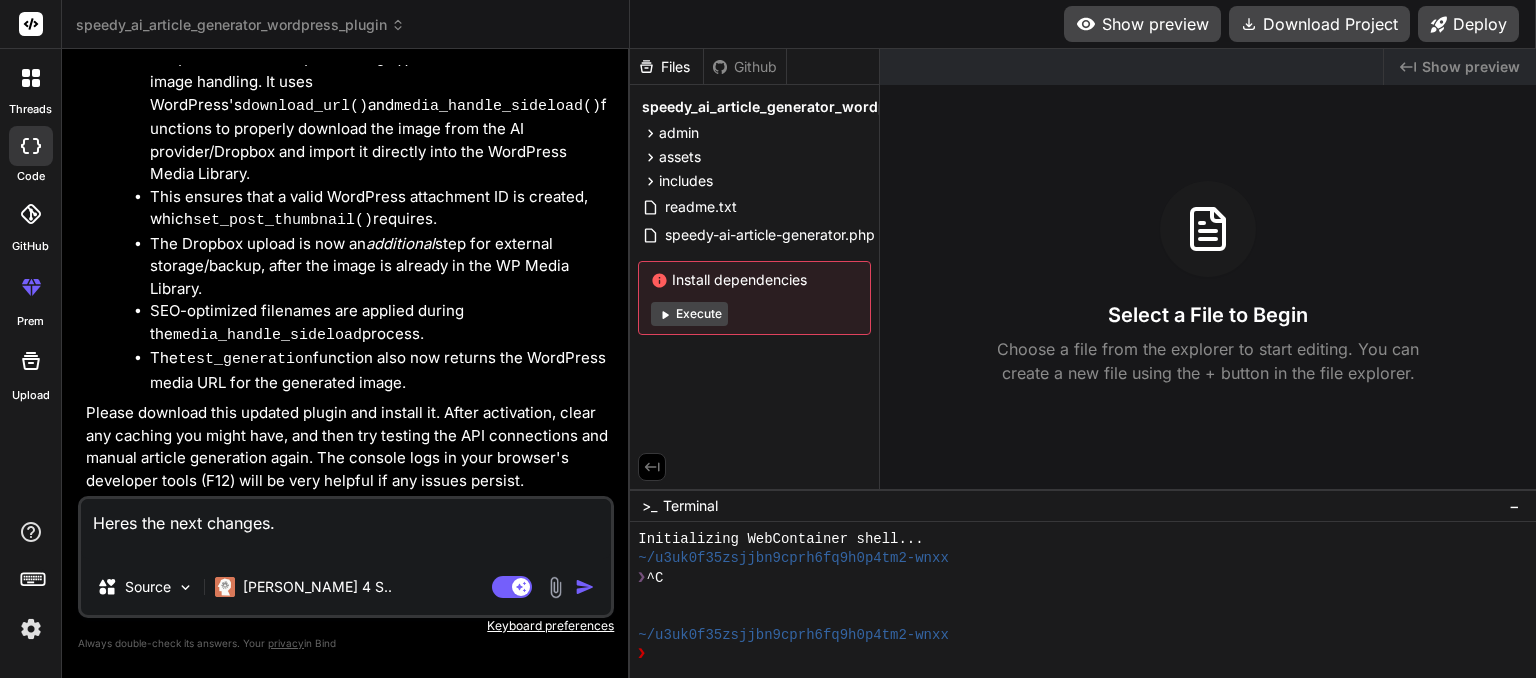 type on "Heres the next changes.
S" 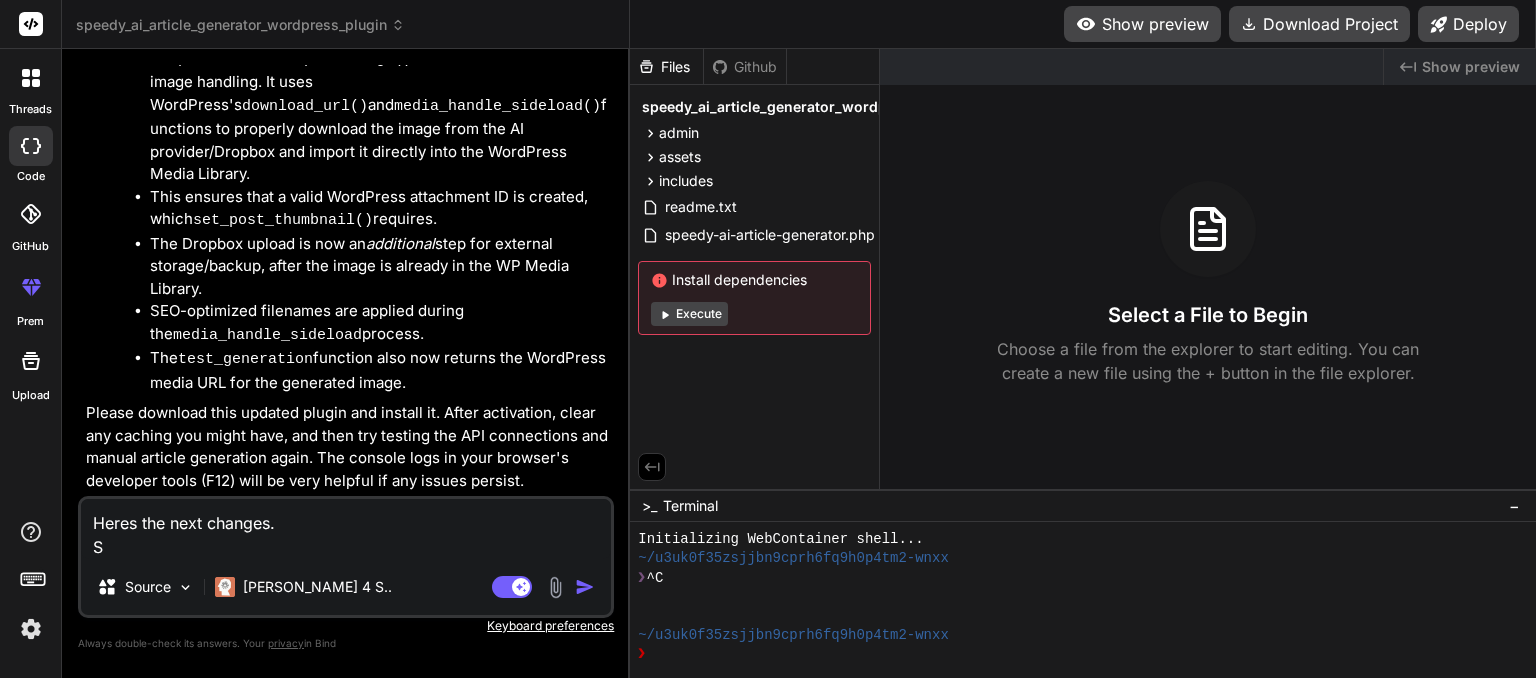 type on "Heres the next changes.
SE" 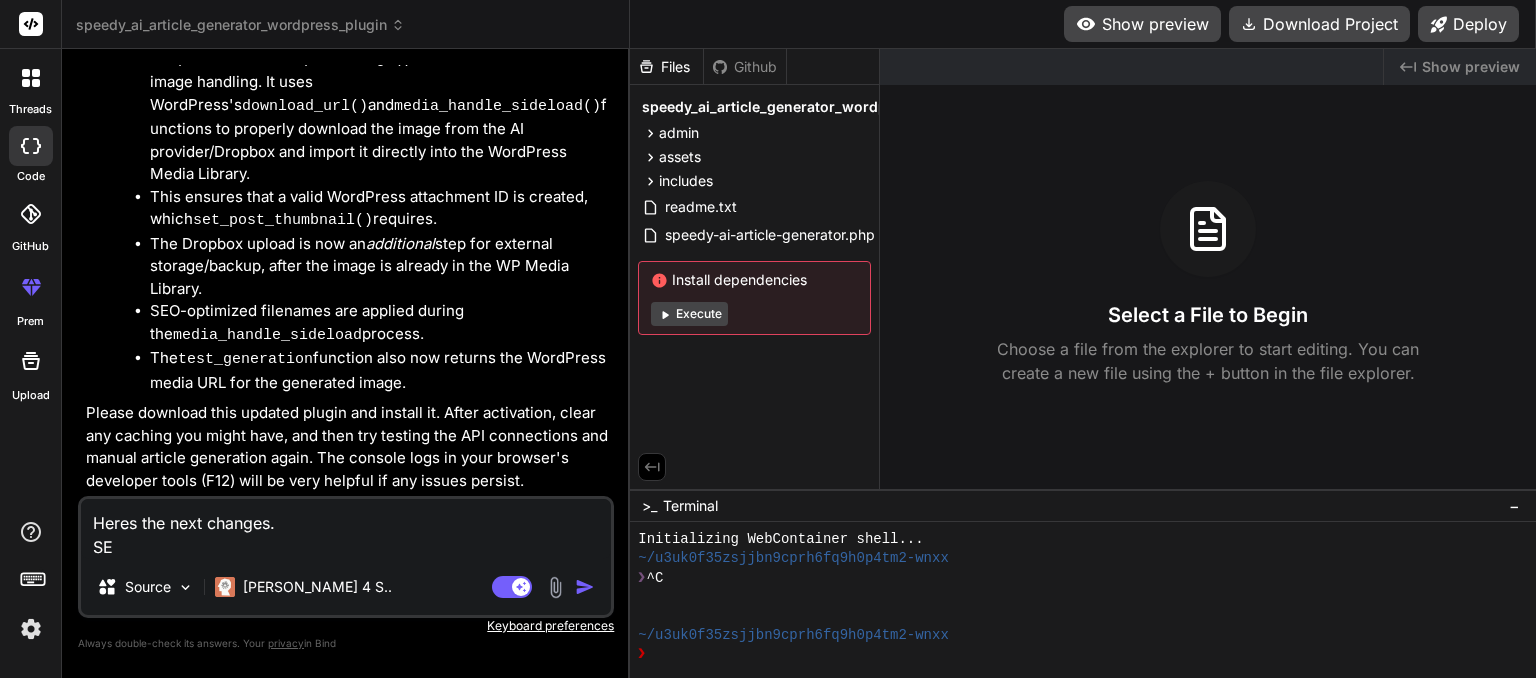 type on "Heres the next changes.
SEO" 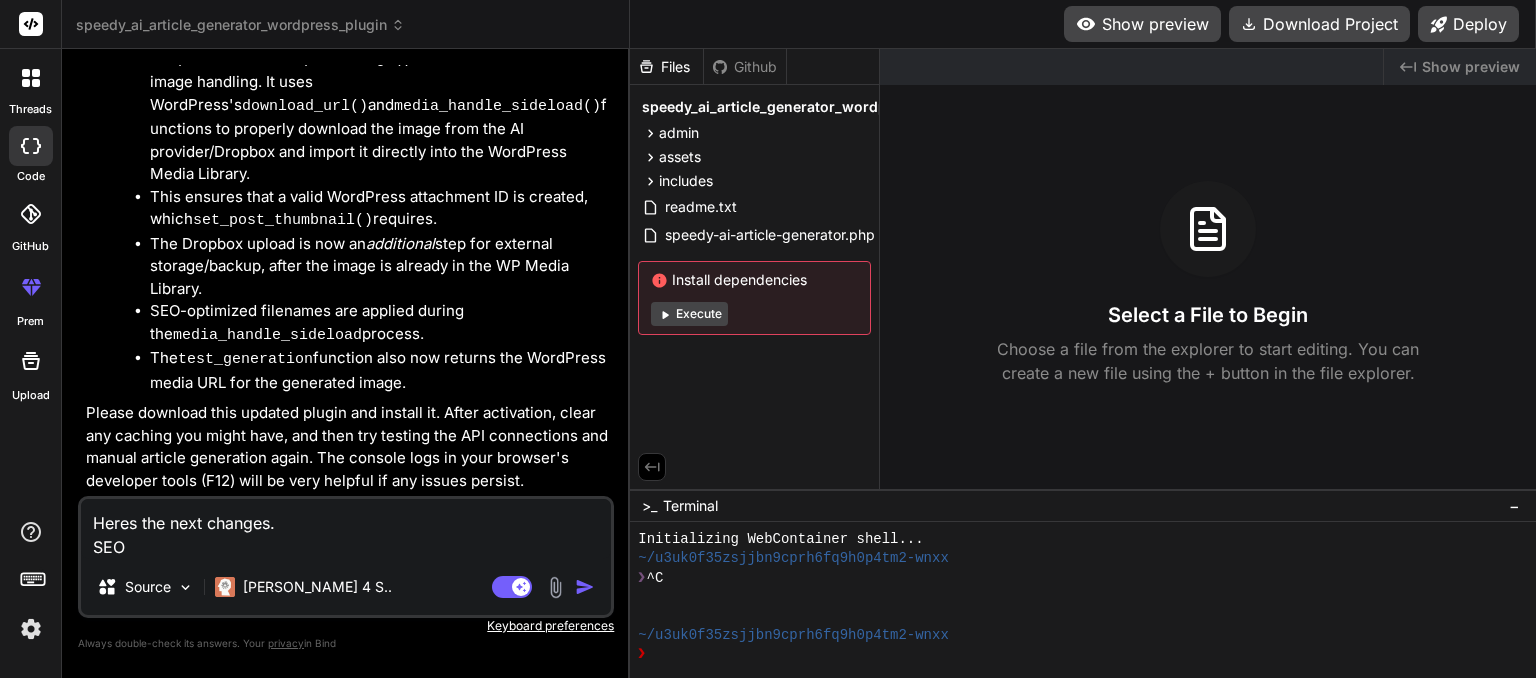 type on "Heres the next changes.
SEO" 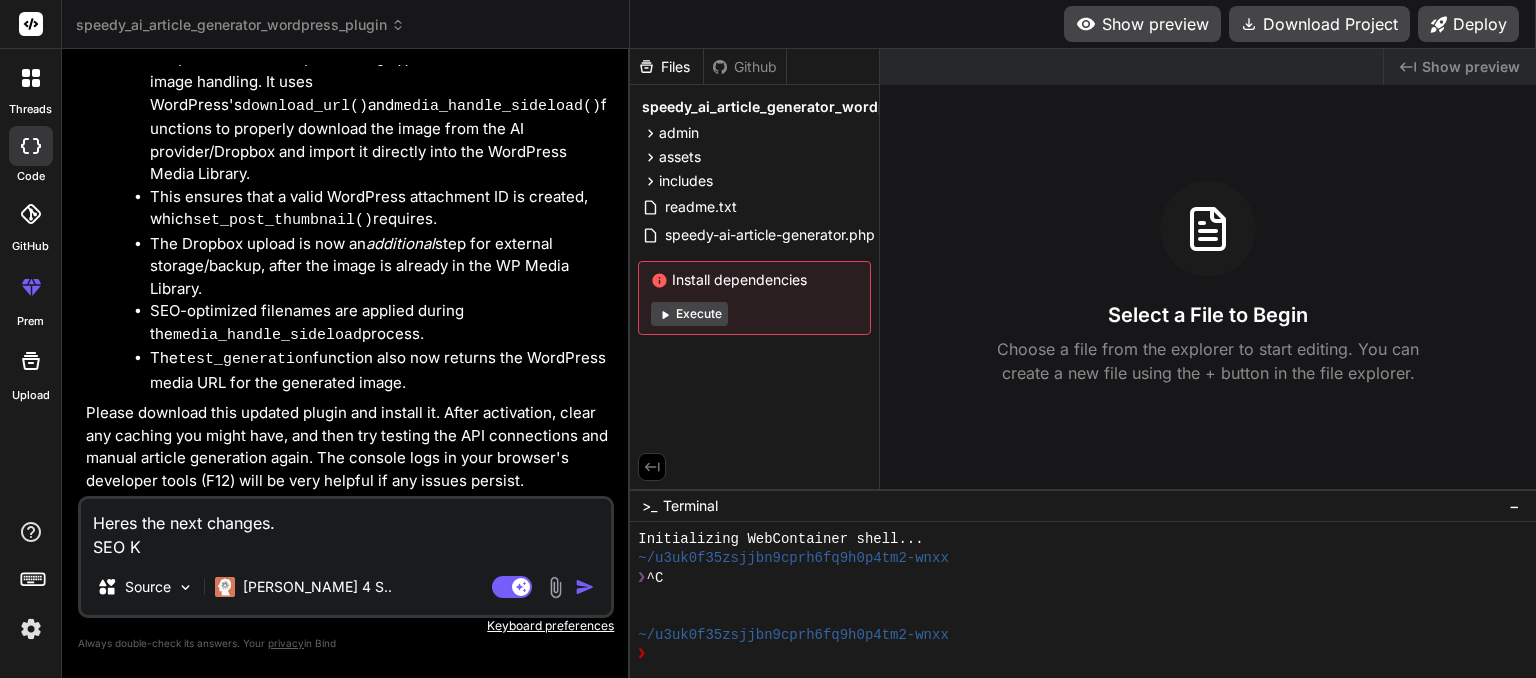 type on "Heres the next changes.
SEO Ke" 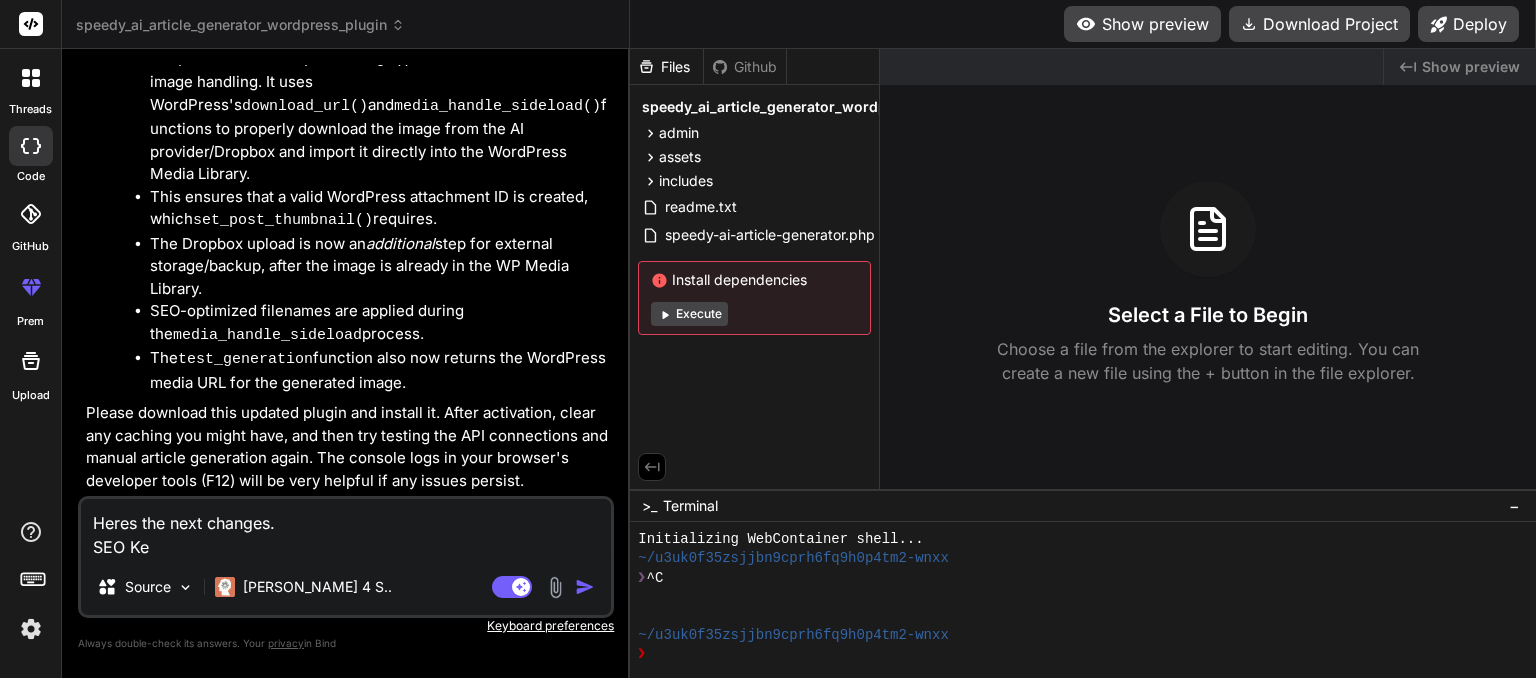 type on "x" 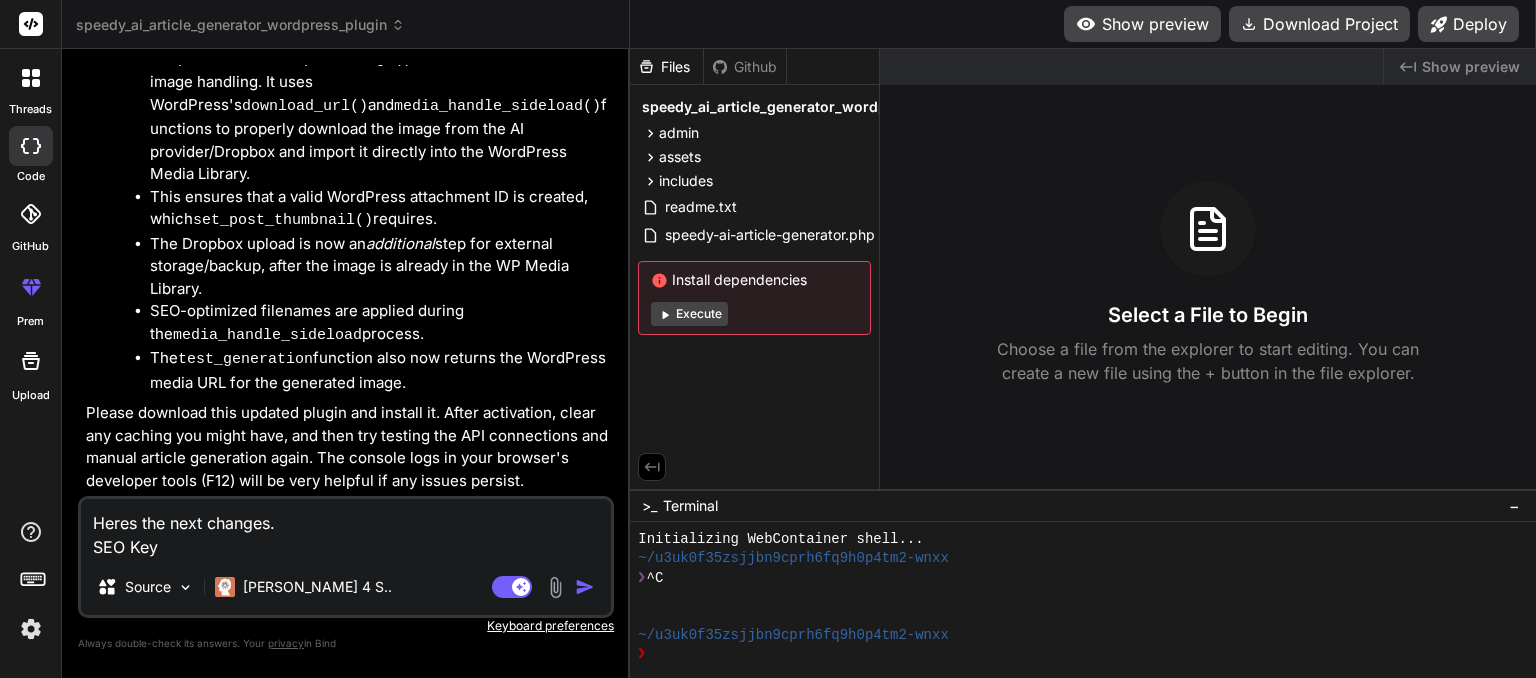 type on "Heres the next changes.
SEO Keyw" 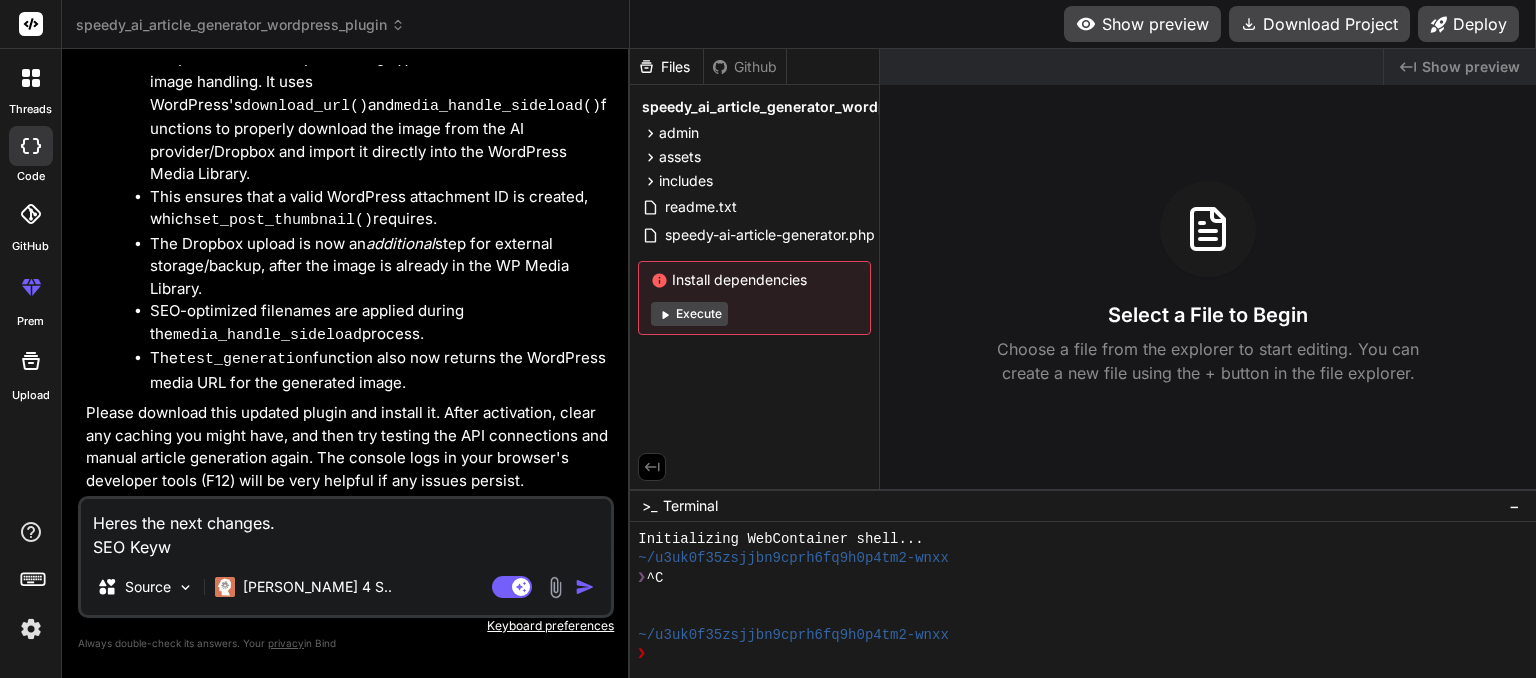 type on "Heres the next changes.
SEO Keywo" 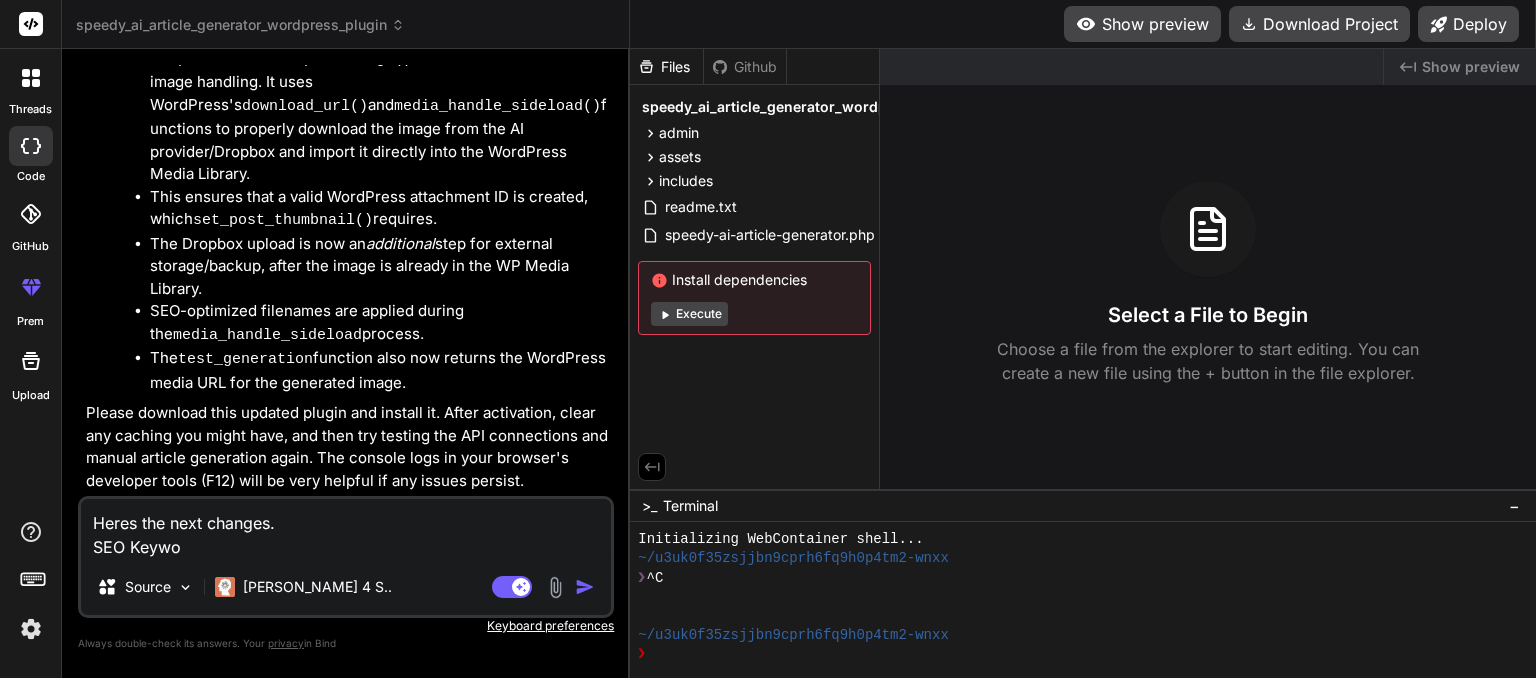 type on "Heres the next changes.
SEO Keywor" 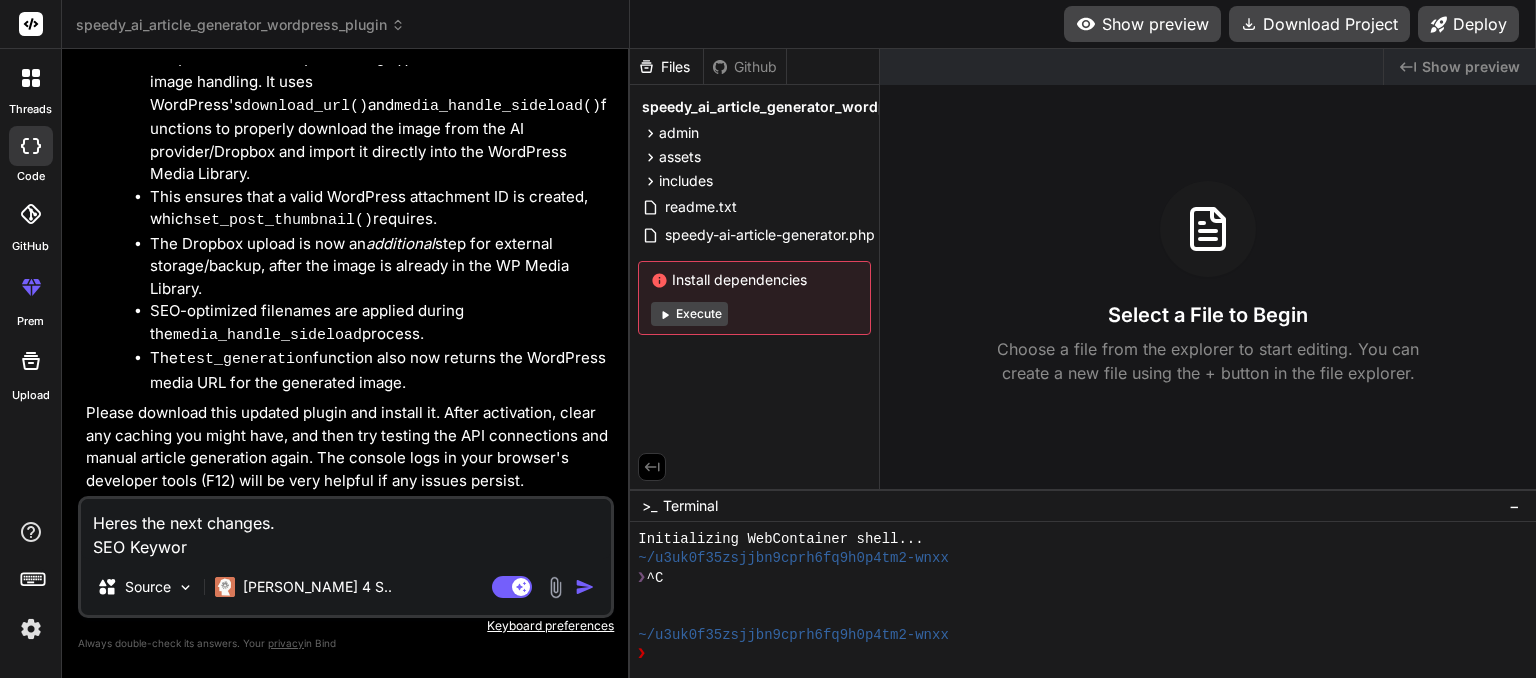 type on "Heres the next changes.
SEO Keyword" 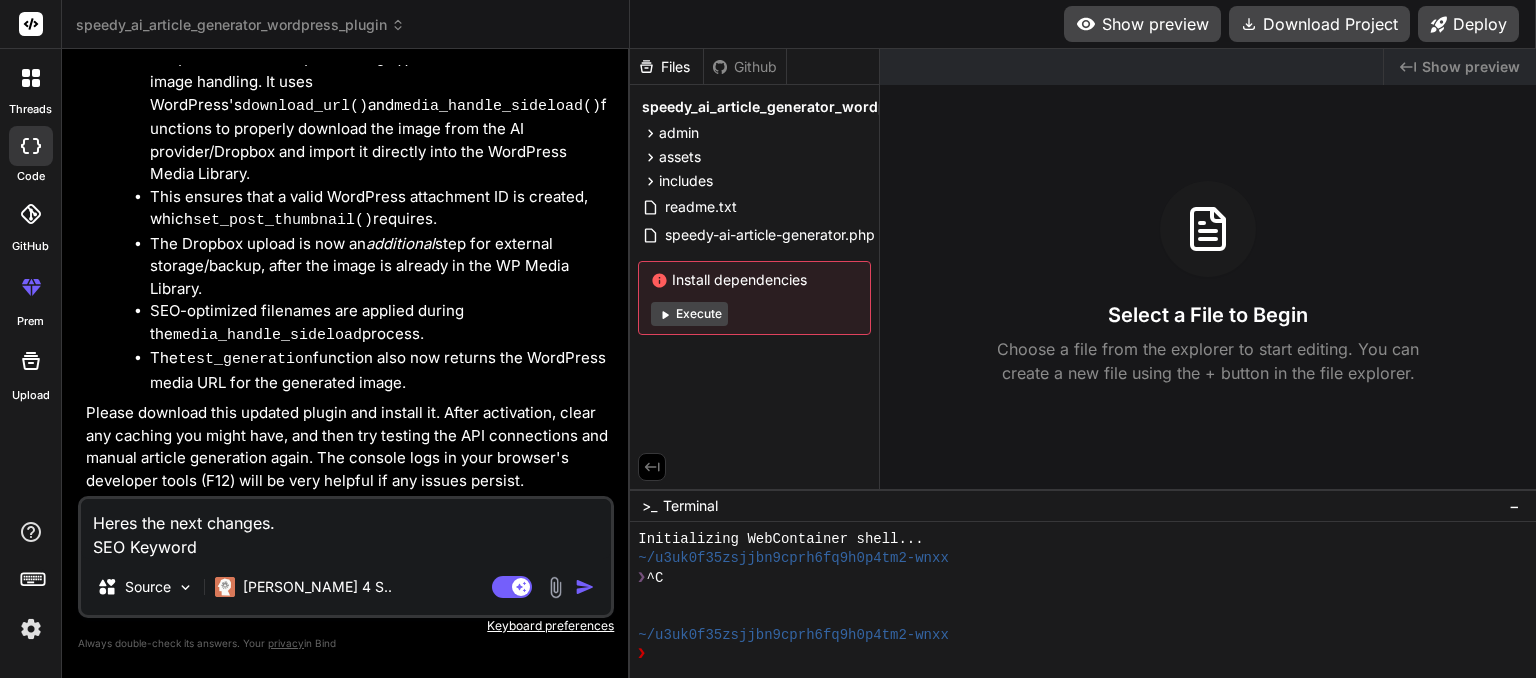 type on "Heres the next changes.
SEO Keyword" 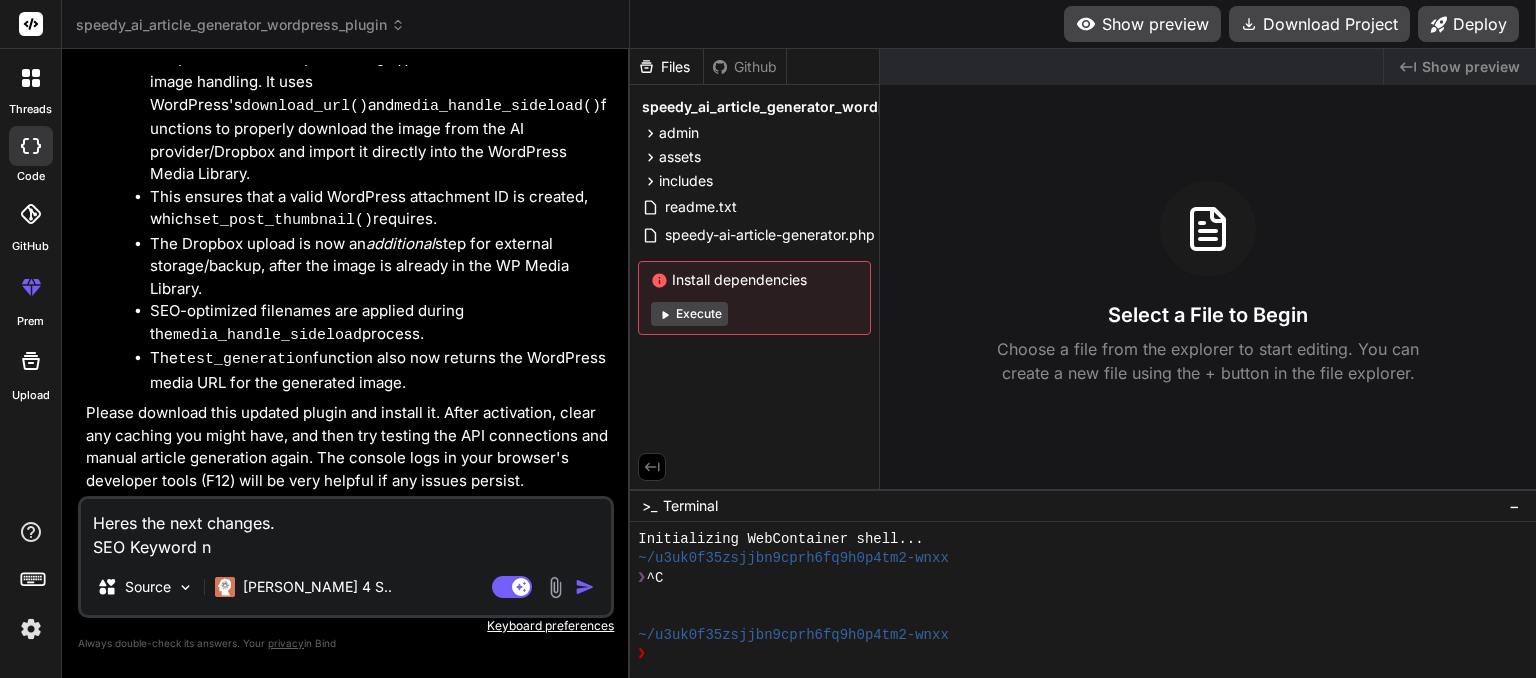 type on "Heres the next changes.
SEO Keyword ne" 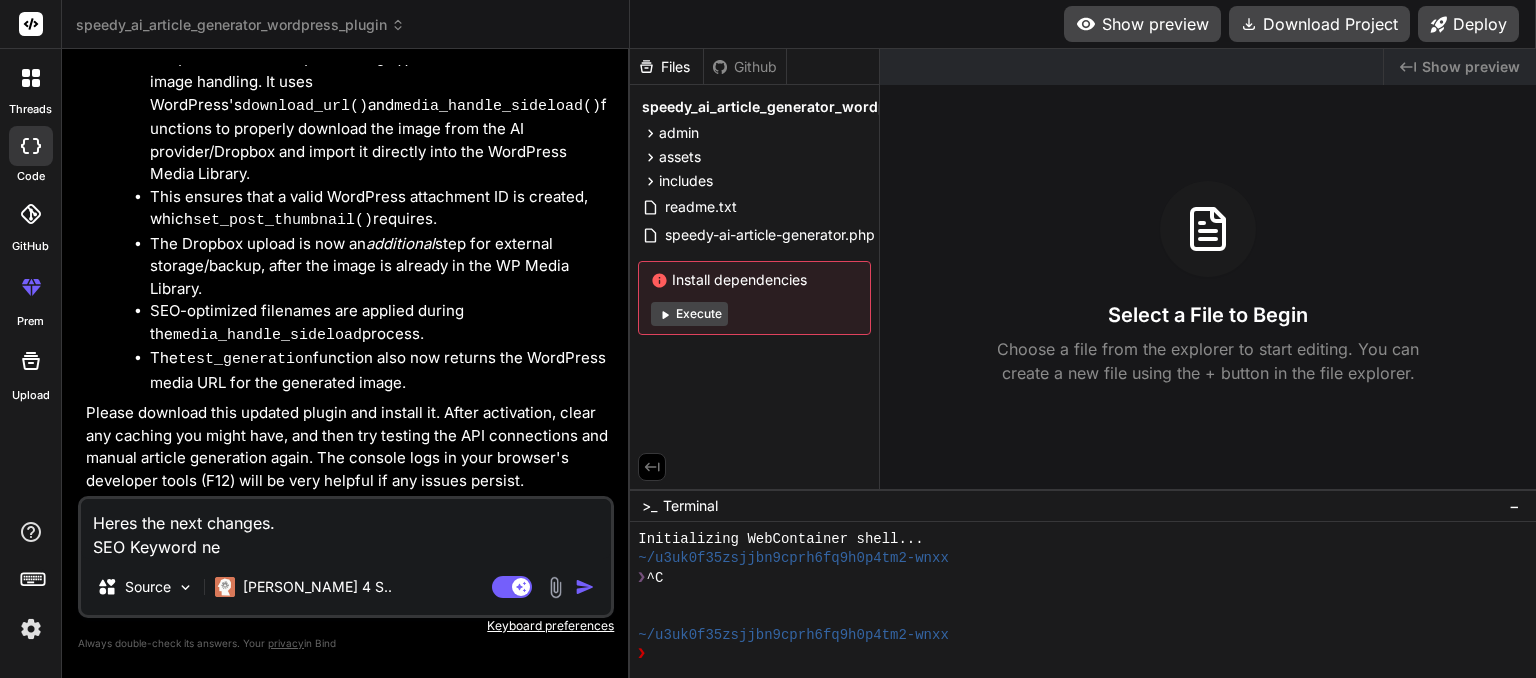 type on "Heres the next changes.
SEO Keyword nee" 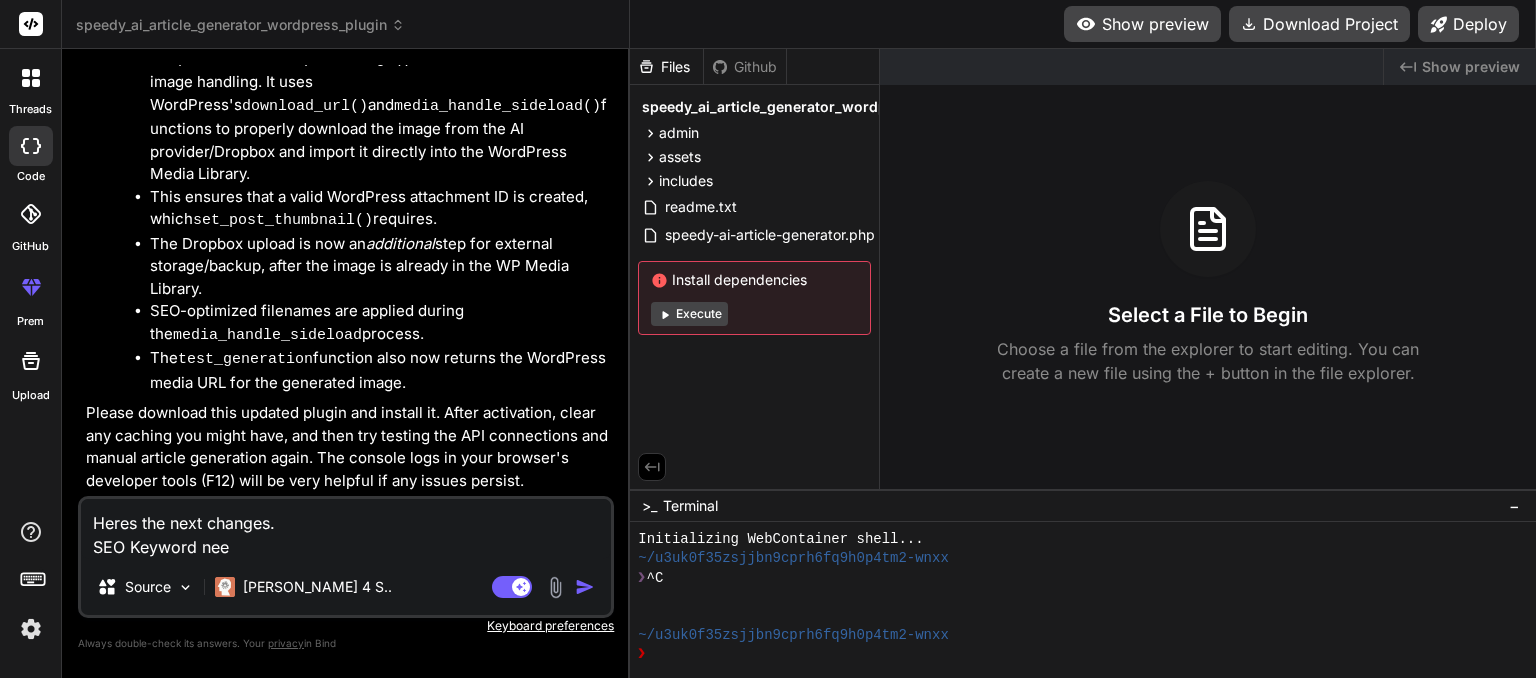 type on "Heres the next changes.
SEO Keyword need" 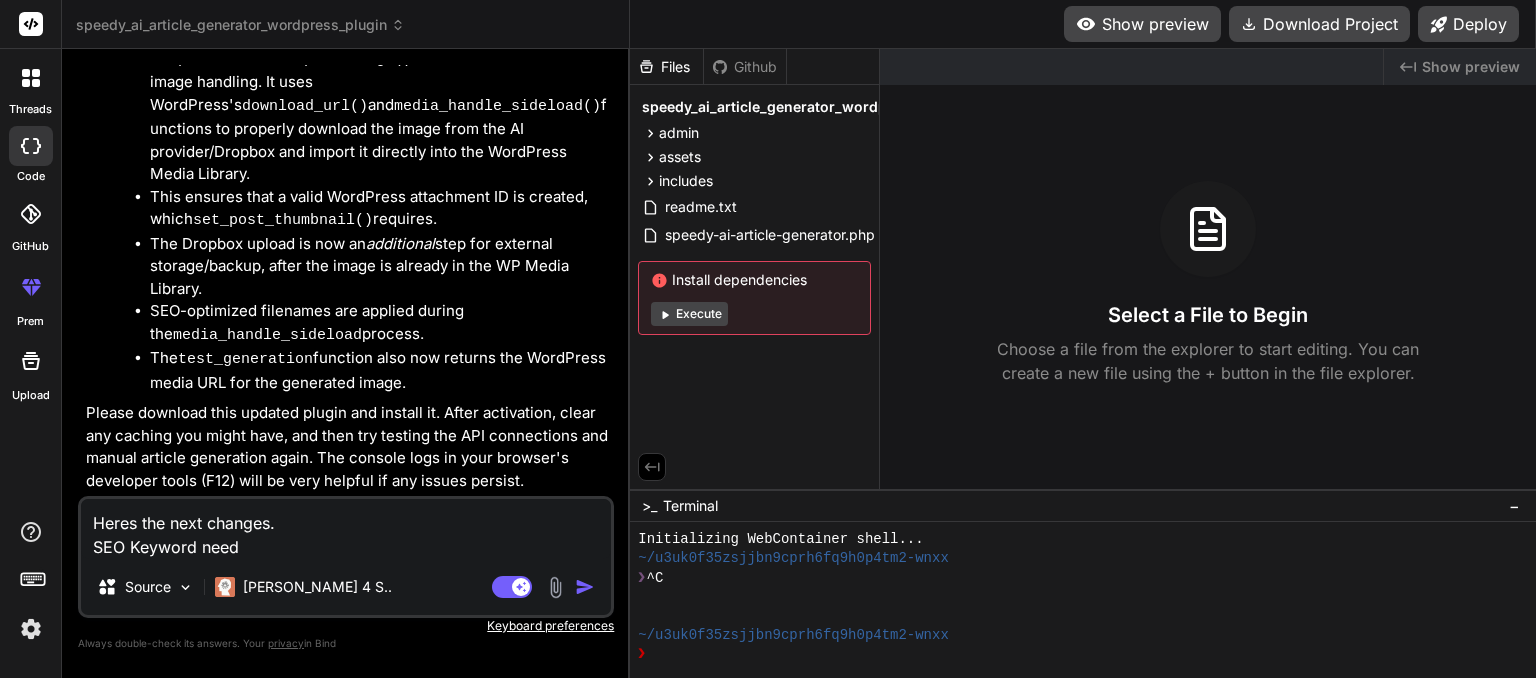 type on "Heres the next changes.
SEO Keyword needs" 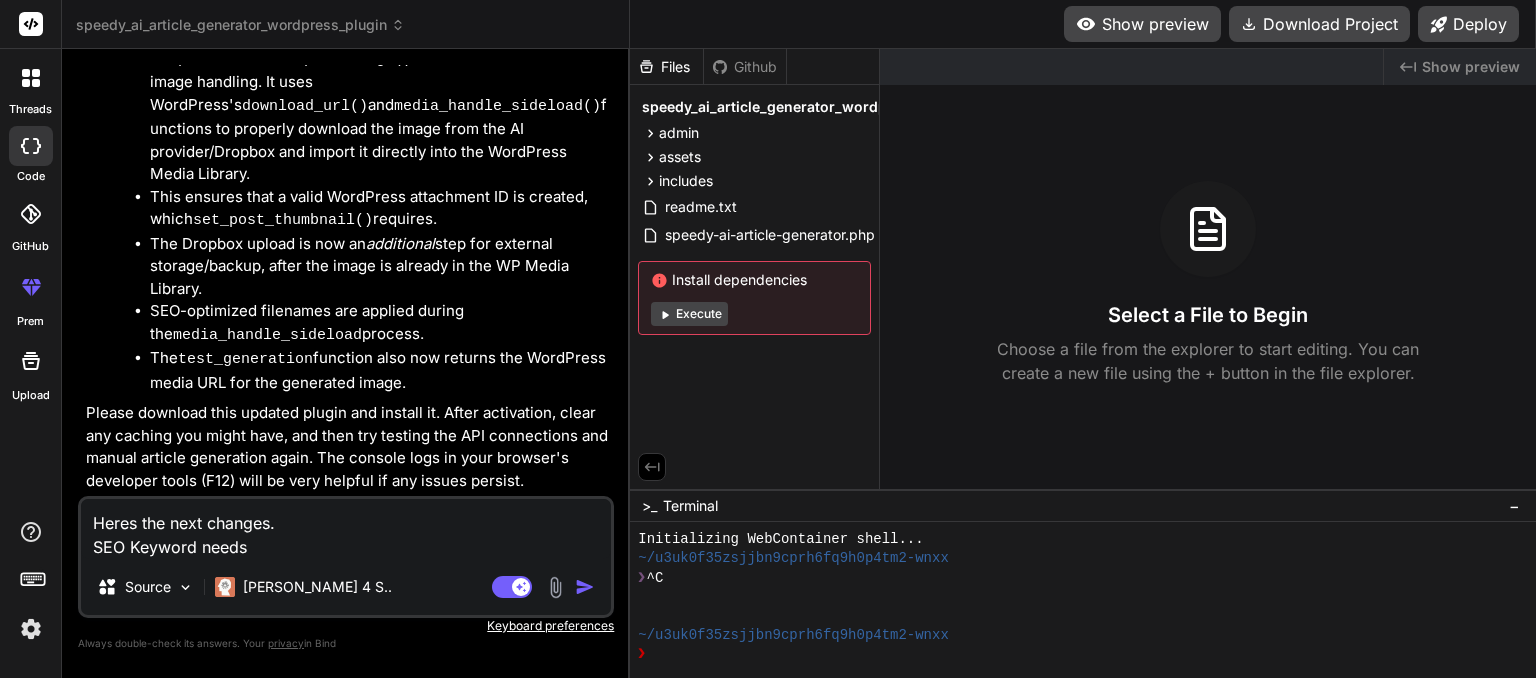 type on "Heres the next changes.
SEO Keyword needs" 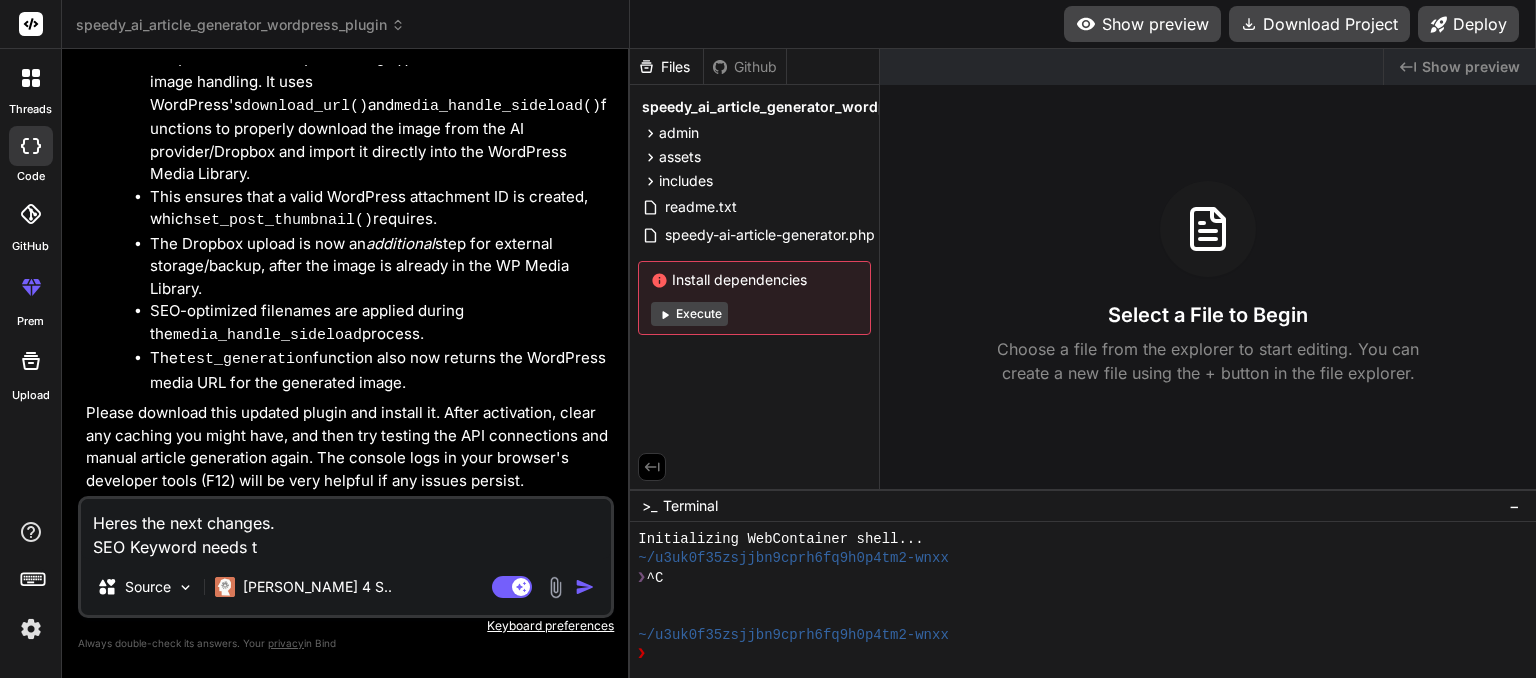 type on "Heres the next changes.
SEO Keyword needs to" 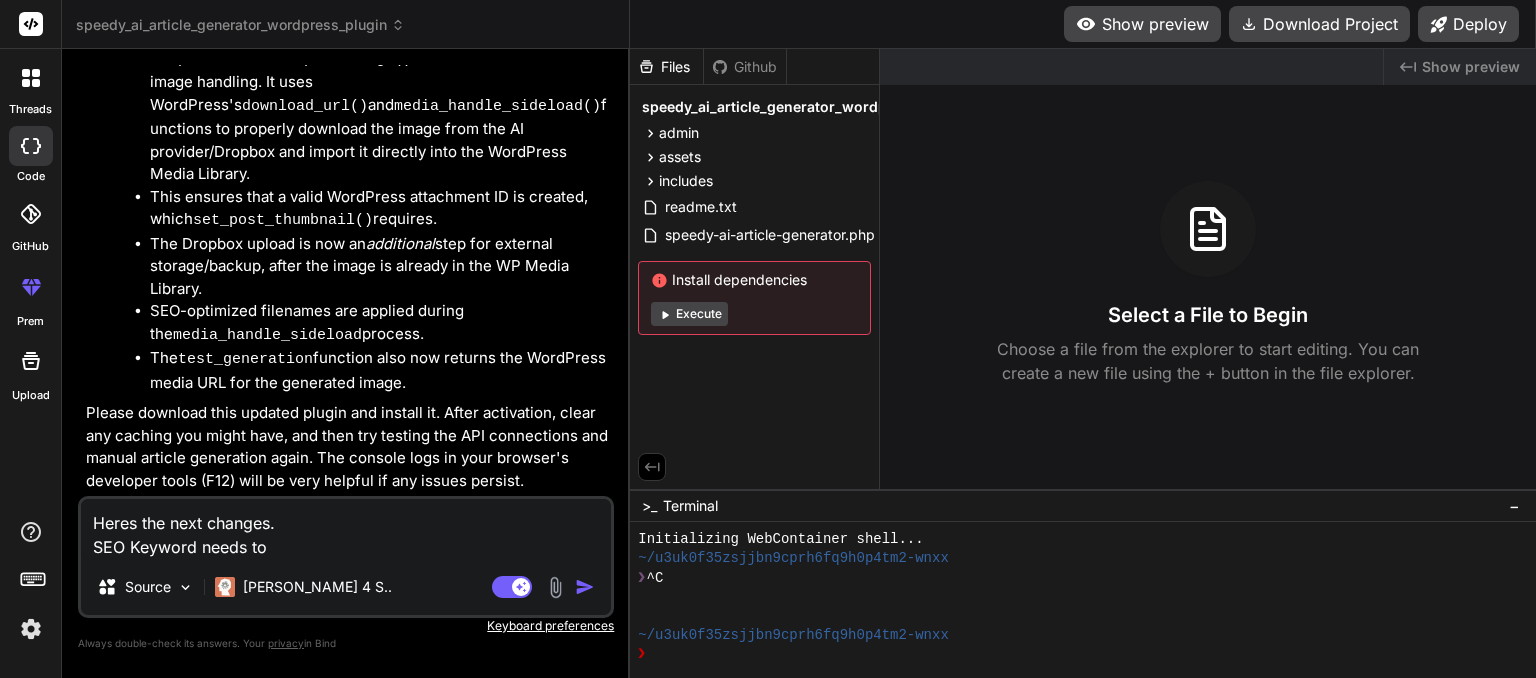 type on "Heres the next changes.
SEO Keyword needs to" 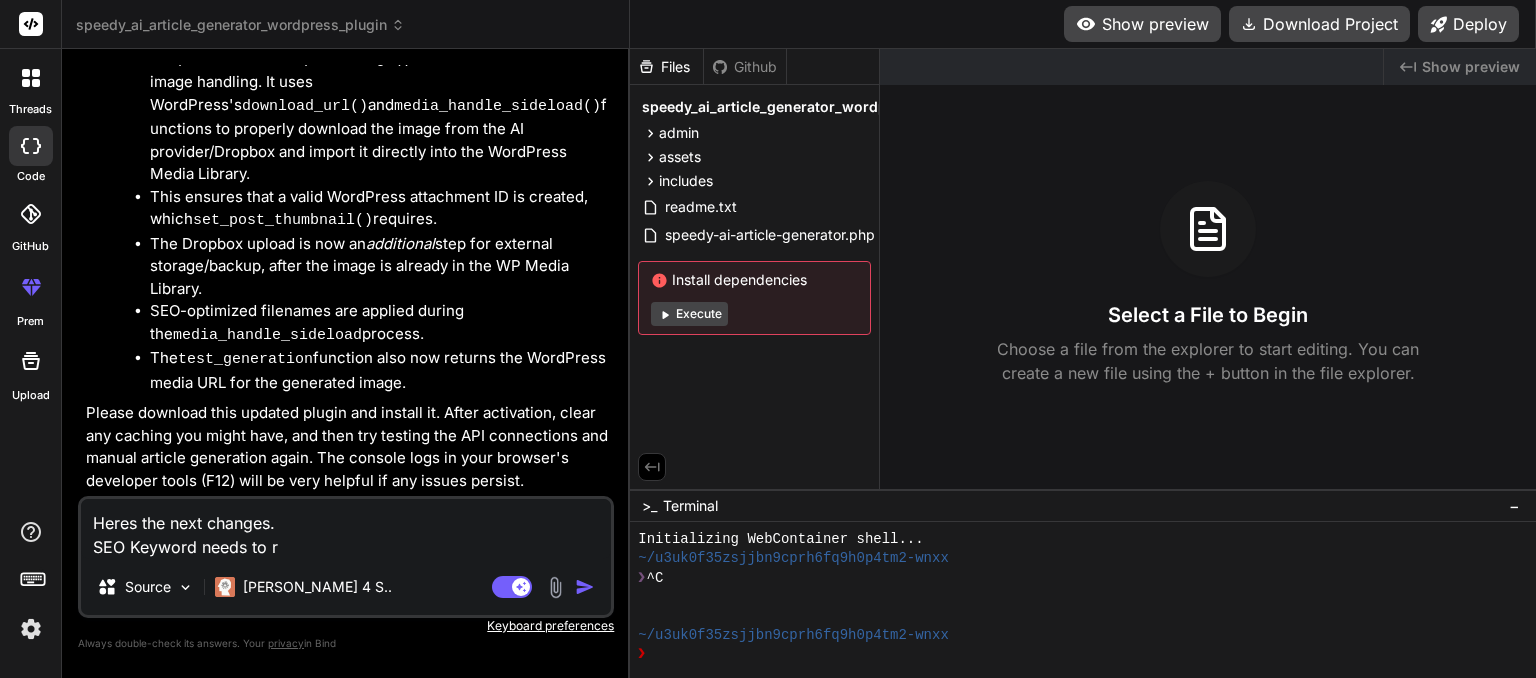 type on "x" 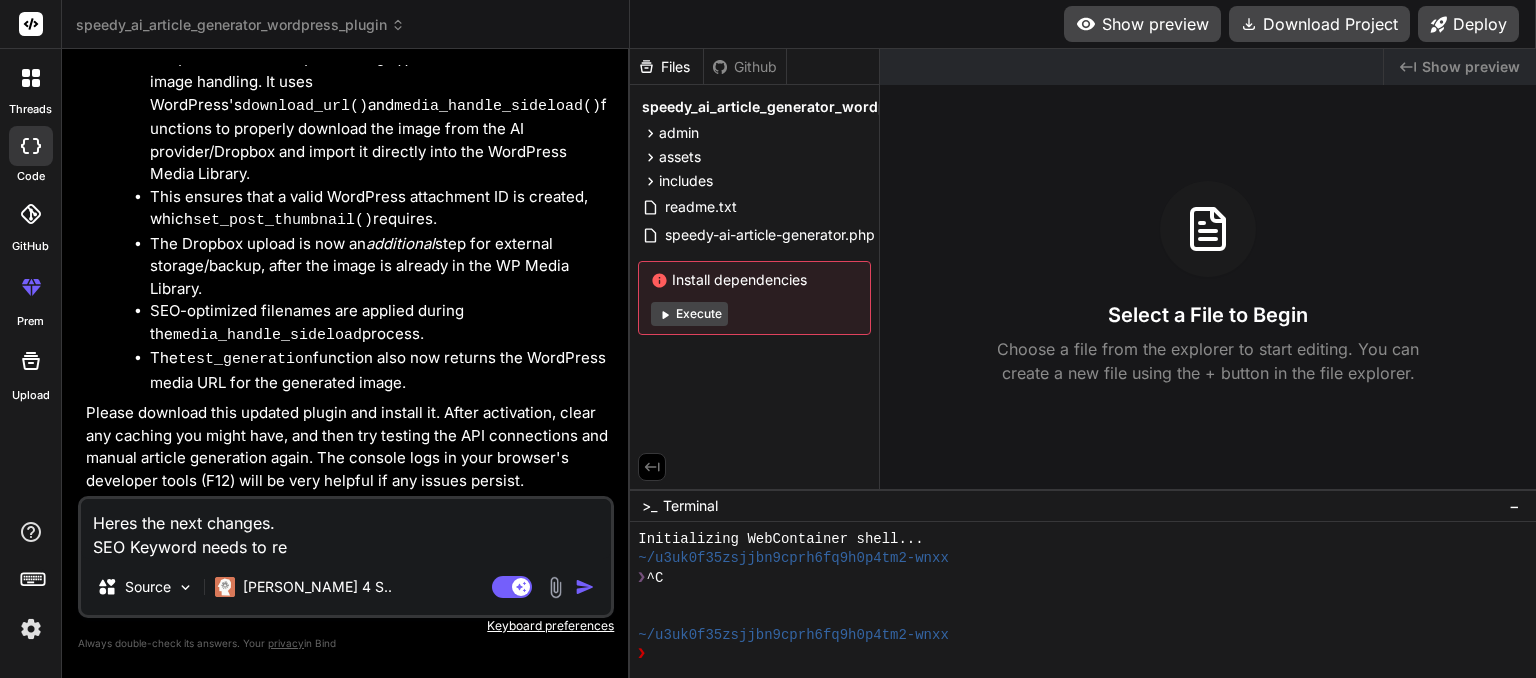 type on "Heres the next changes.
SEO Keyword needs to rel" 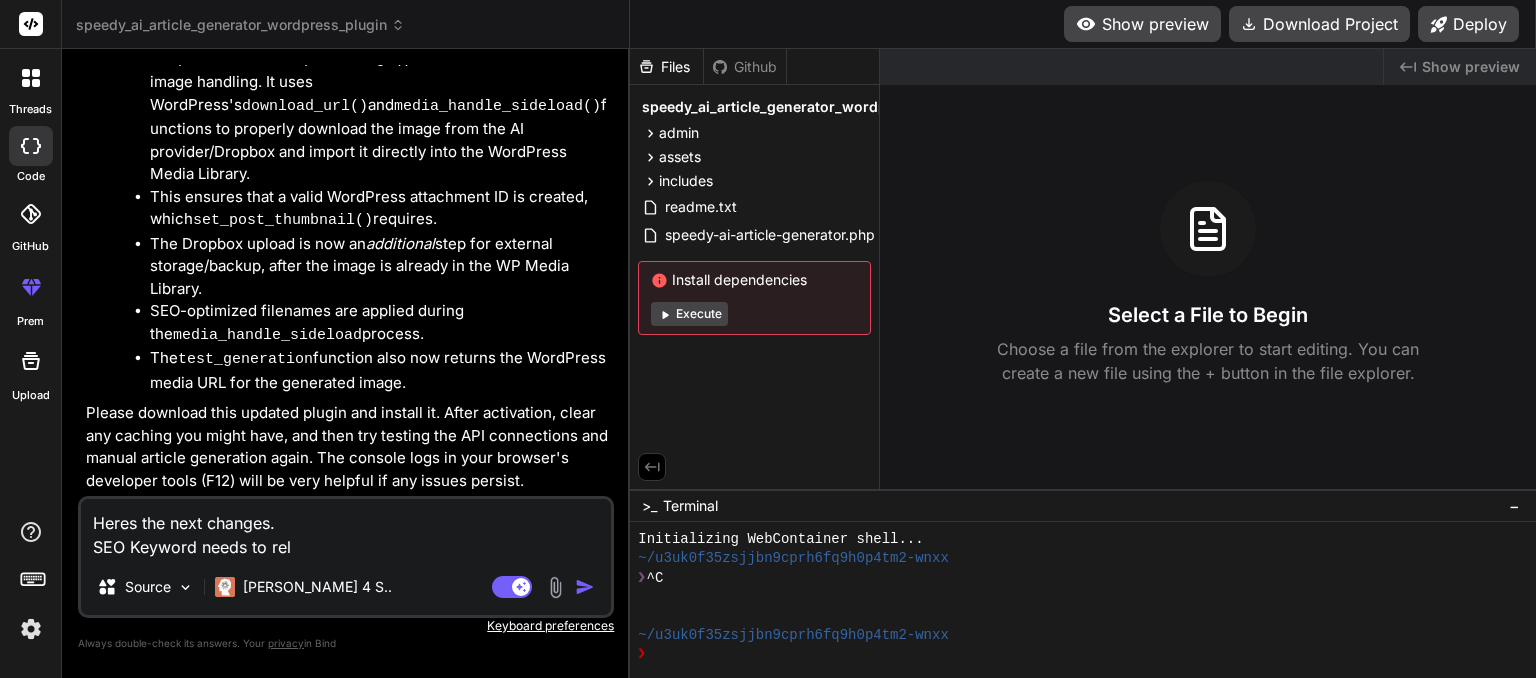 type on "Heres the next changes.
SEO Keyword needs to [MEDICAL_DATA]" 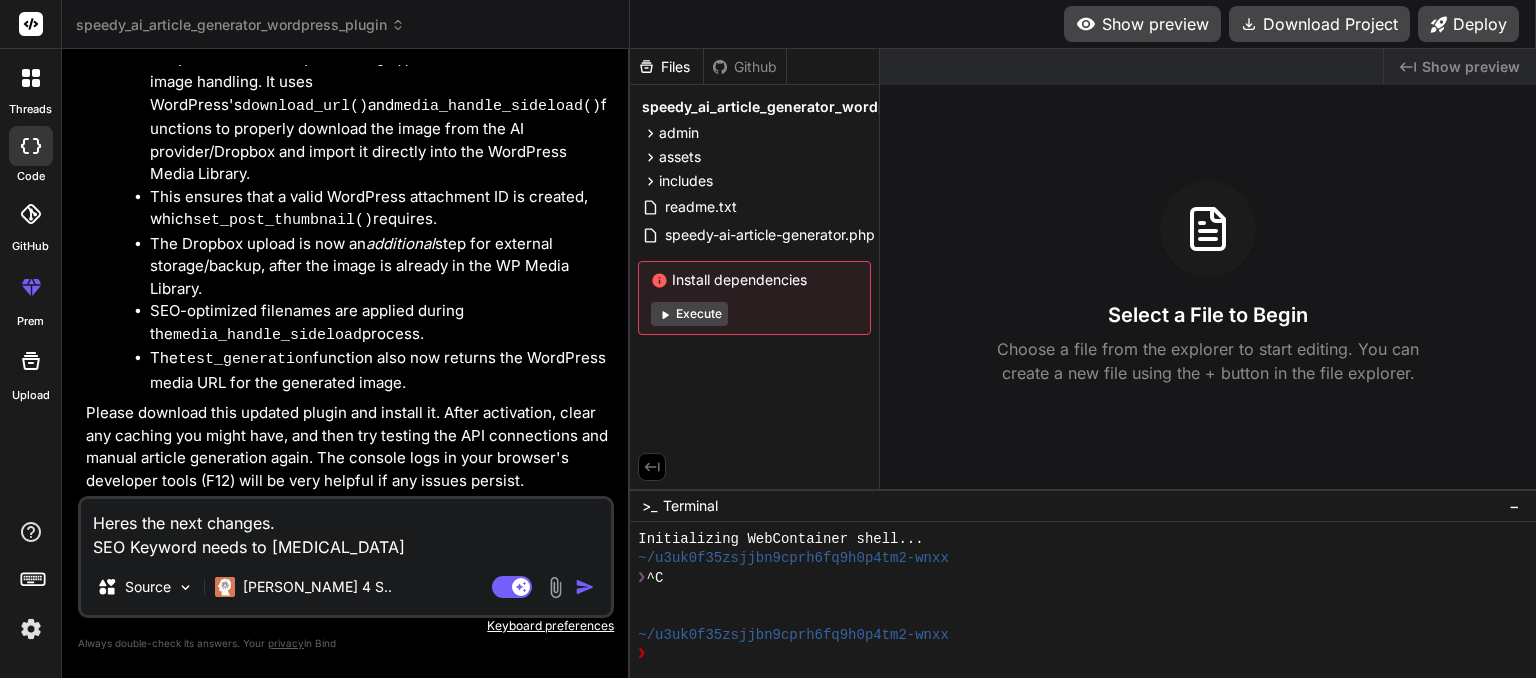 type on "Heres the next changes.
SEO Keyword needs to relat" 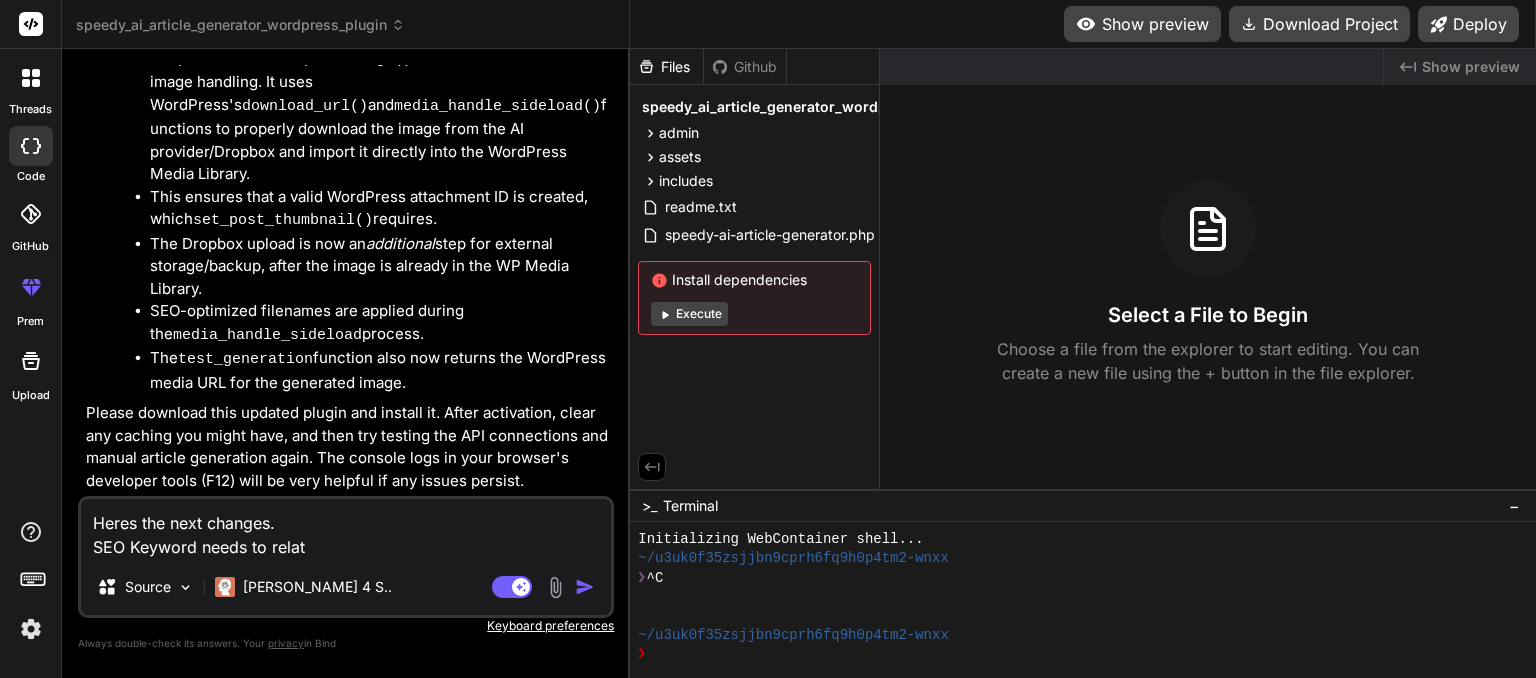 type on "Heres the next changes.
SEO Keyword needs to relate" 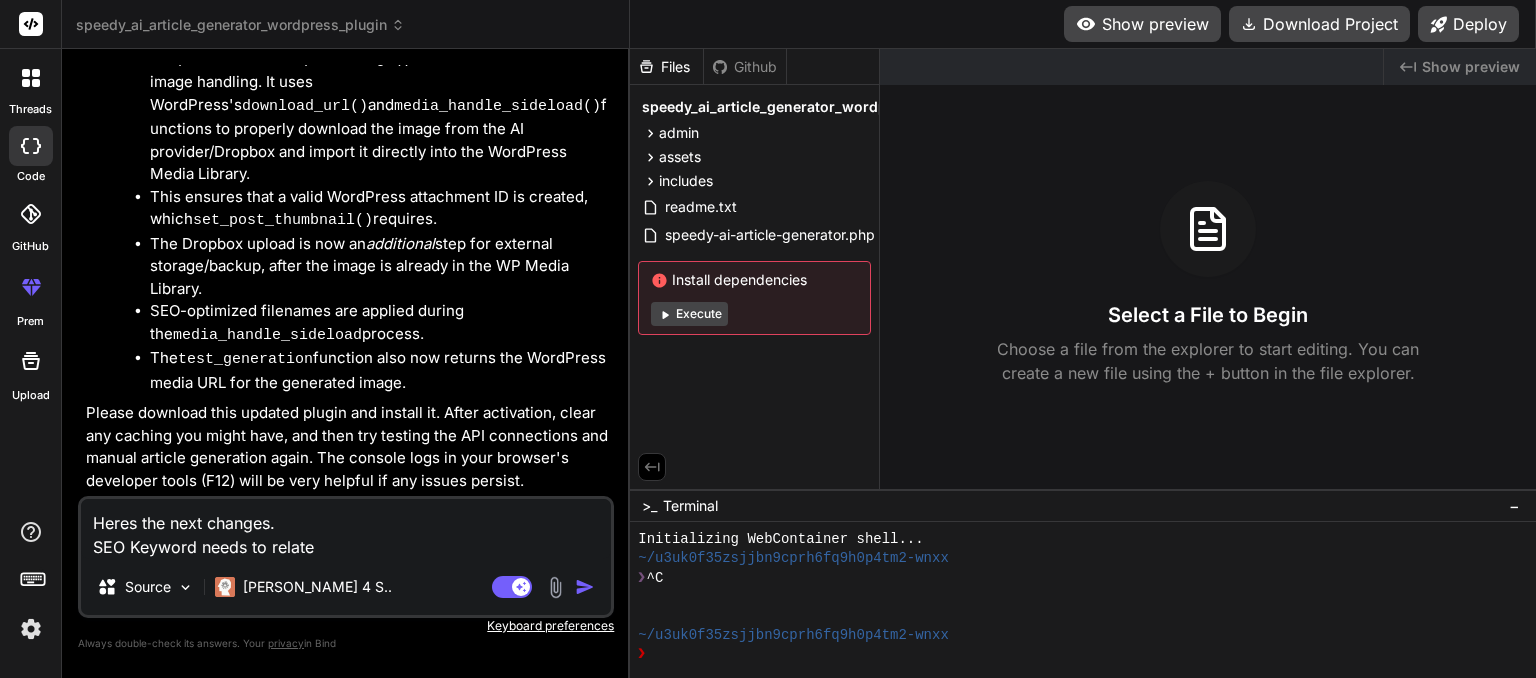 type on "Heres the next changes.
SEO Keyword needs to relate" 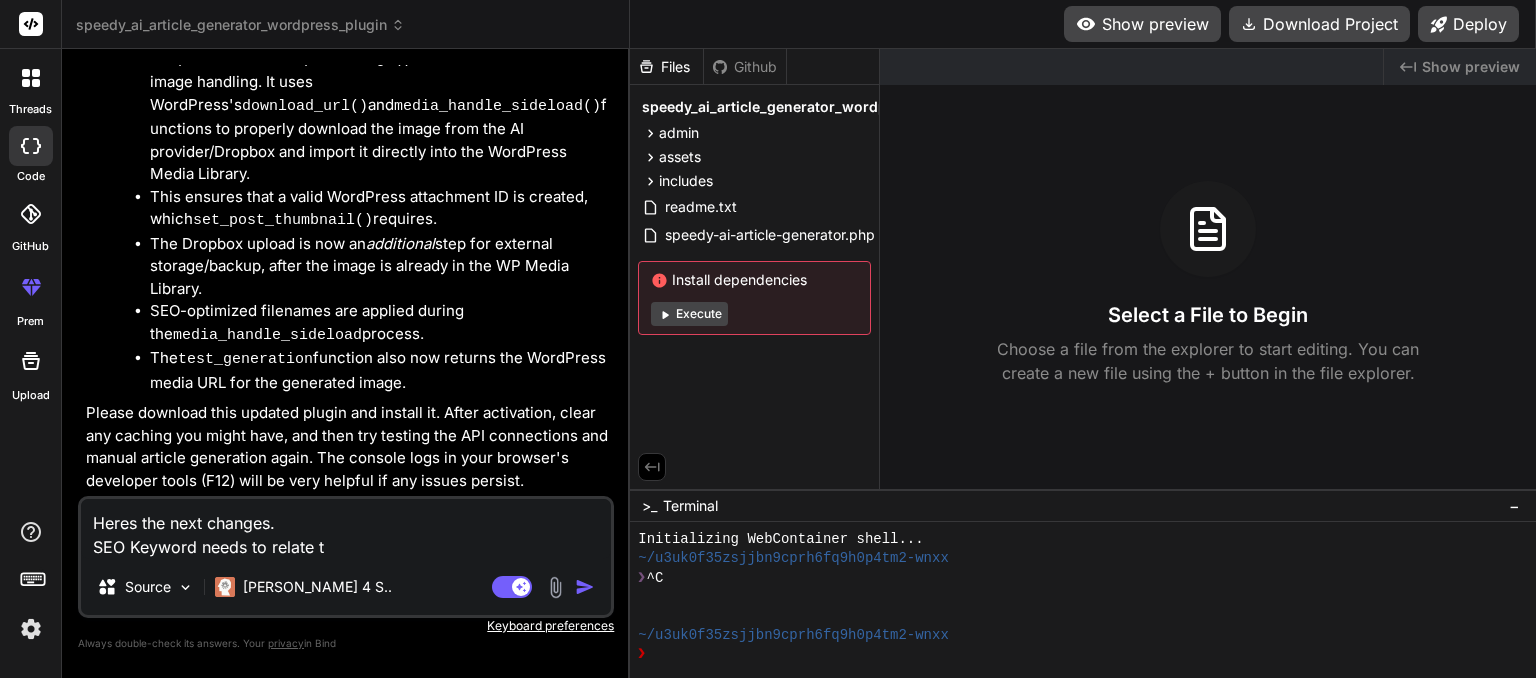 type on "Heres the next changes.
SEO Keyword needs to relate to" 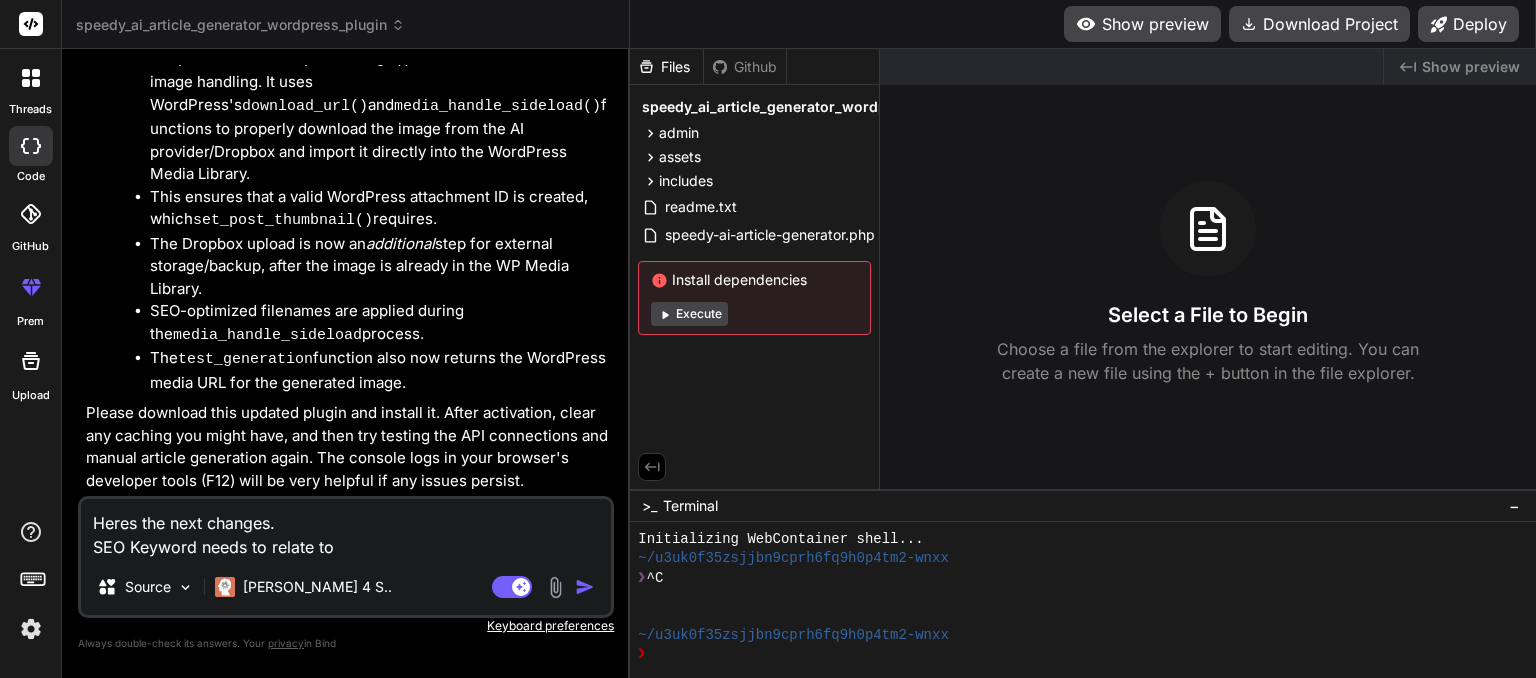 type on "Heres the next changes.
SEO Keyword needs to relate to" 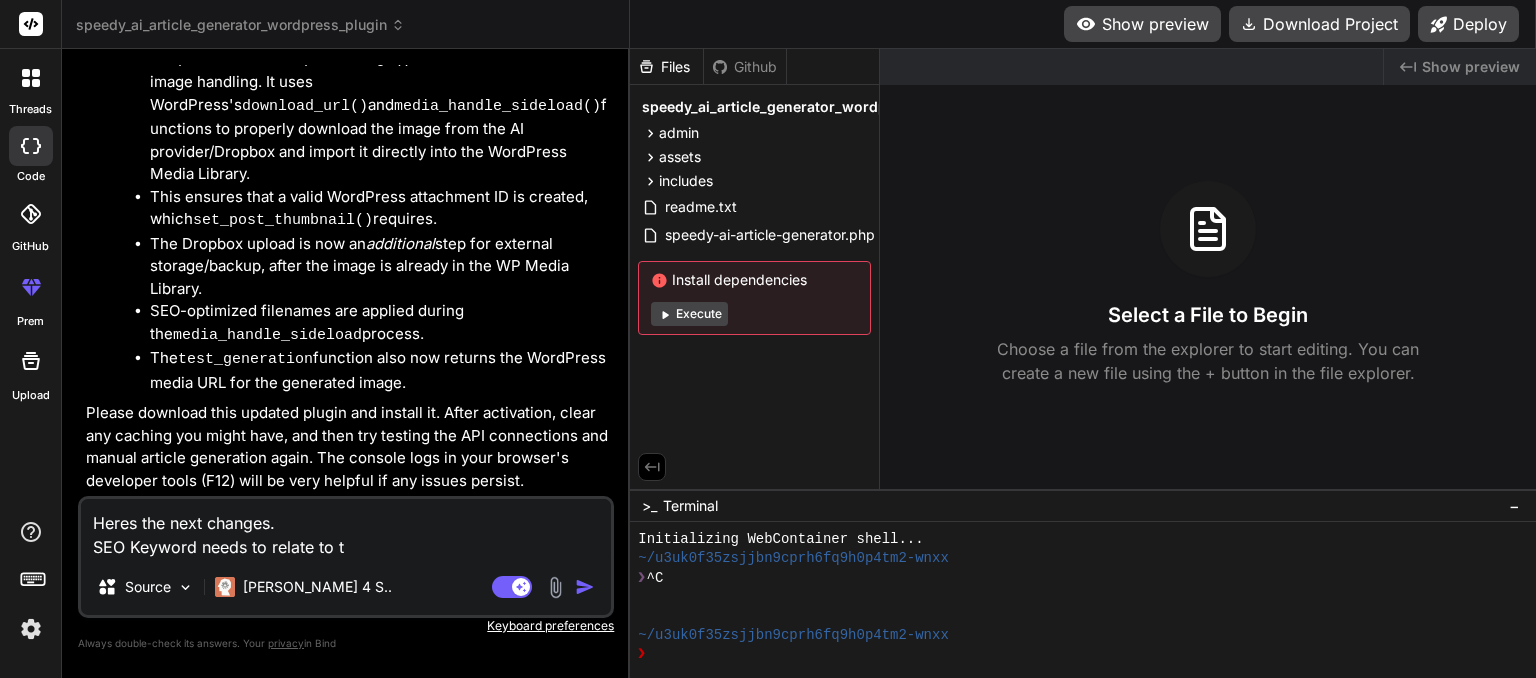 type on "Heres the next changes.
SEO Keyword needs to relate to th" 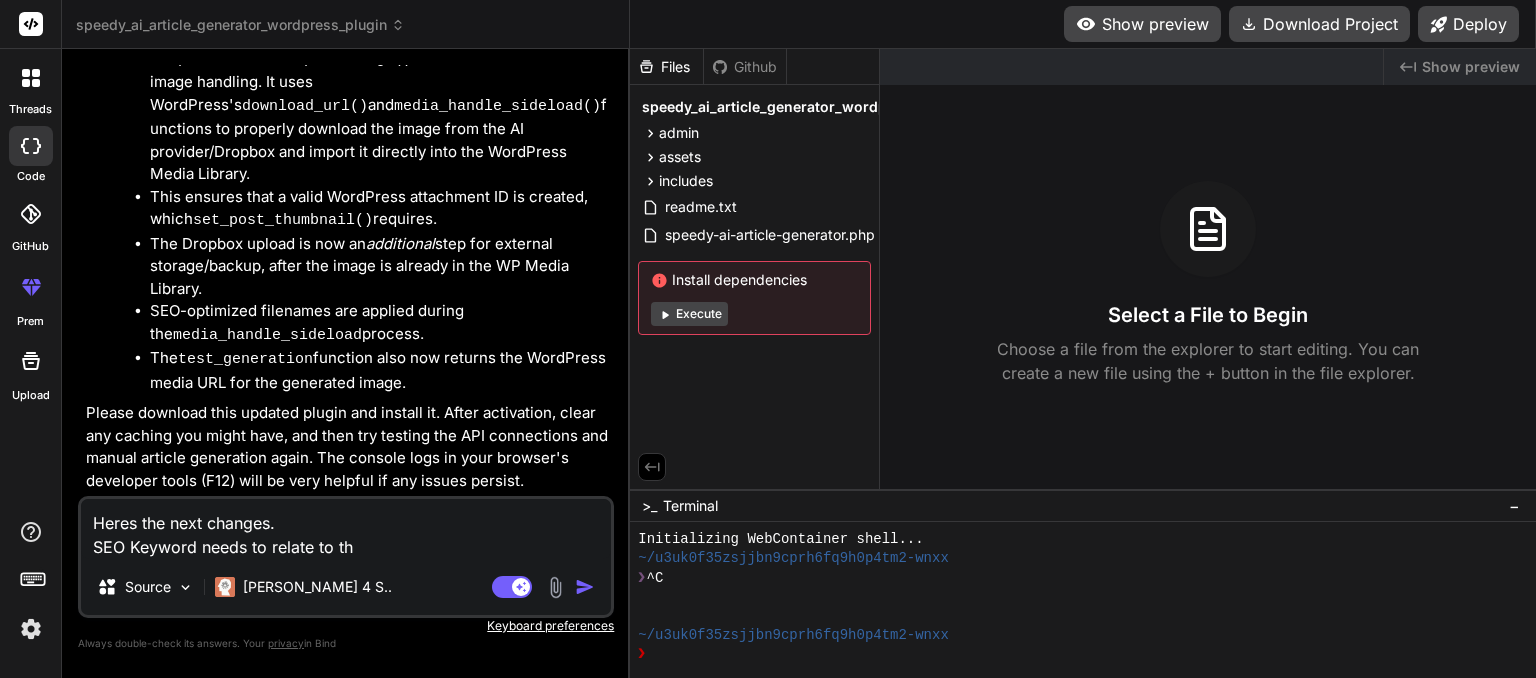type on "Heres the next changes.
SEO Keyword needs to relate to the" 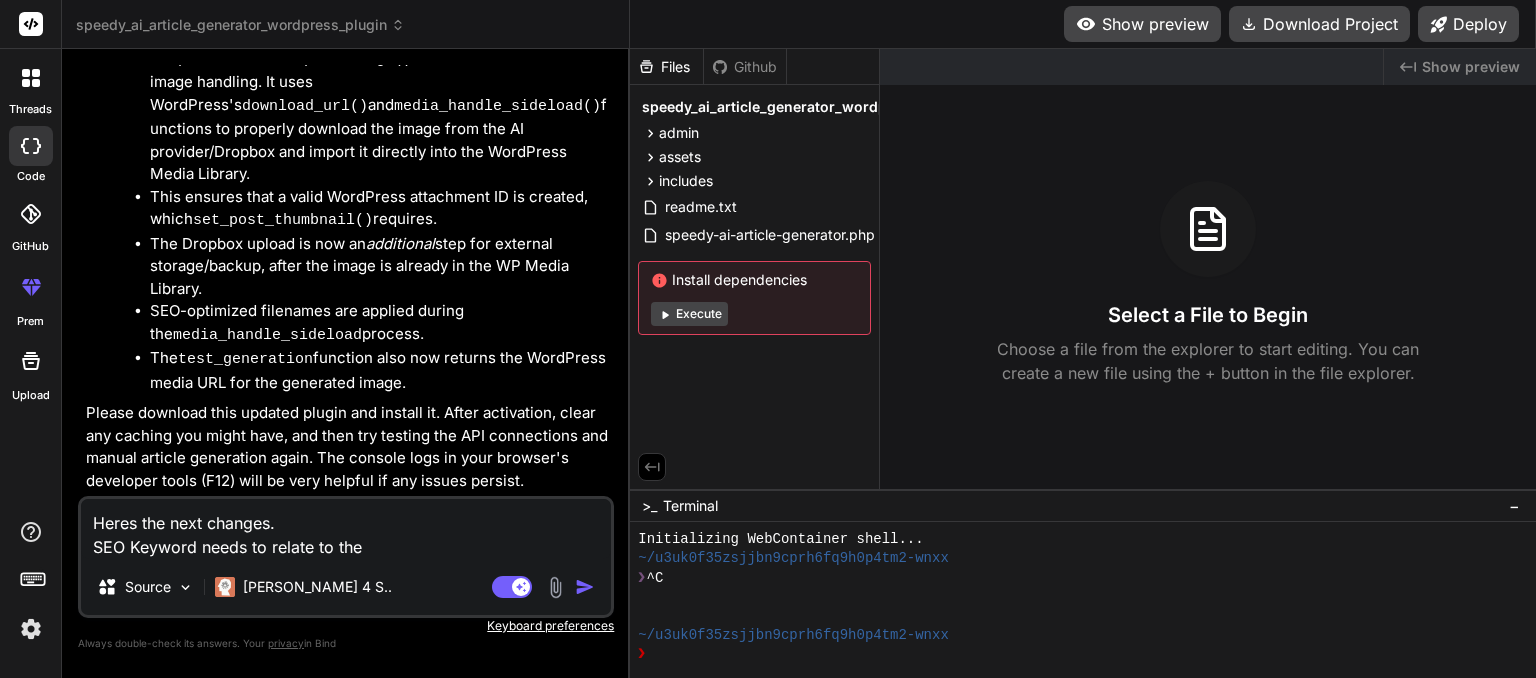 type on "Heres the next changes.
SEO Keyword needs to relate to the" 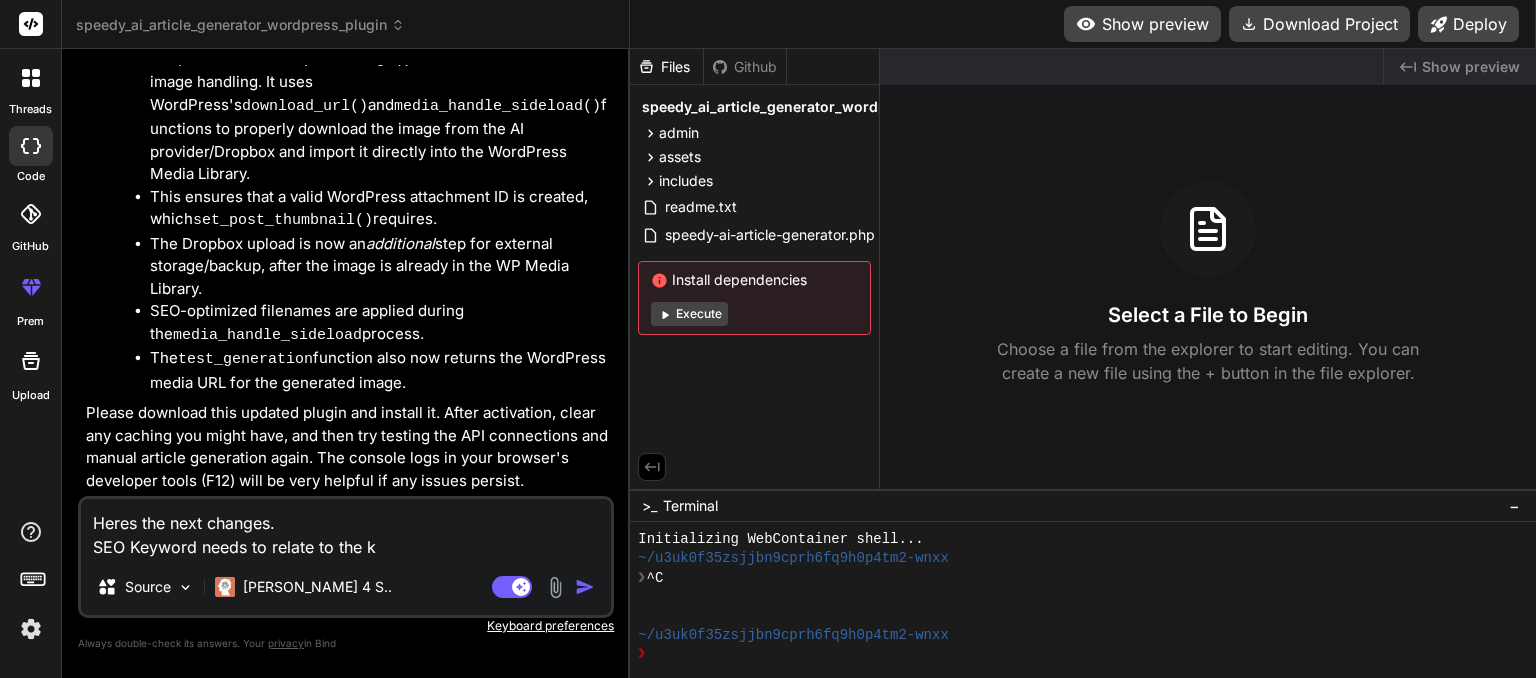 type on "Heres the next changes.
SEO Keyword needs to relate to the ke" 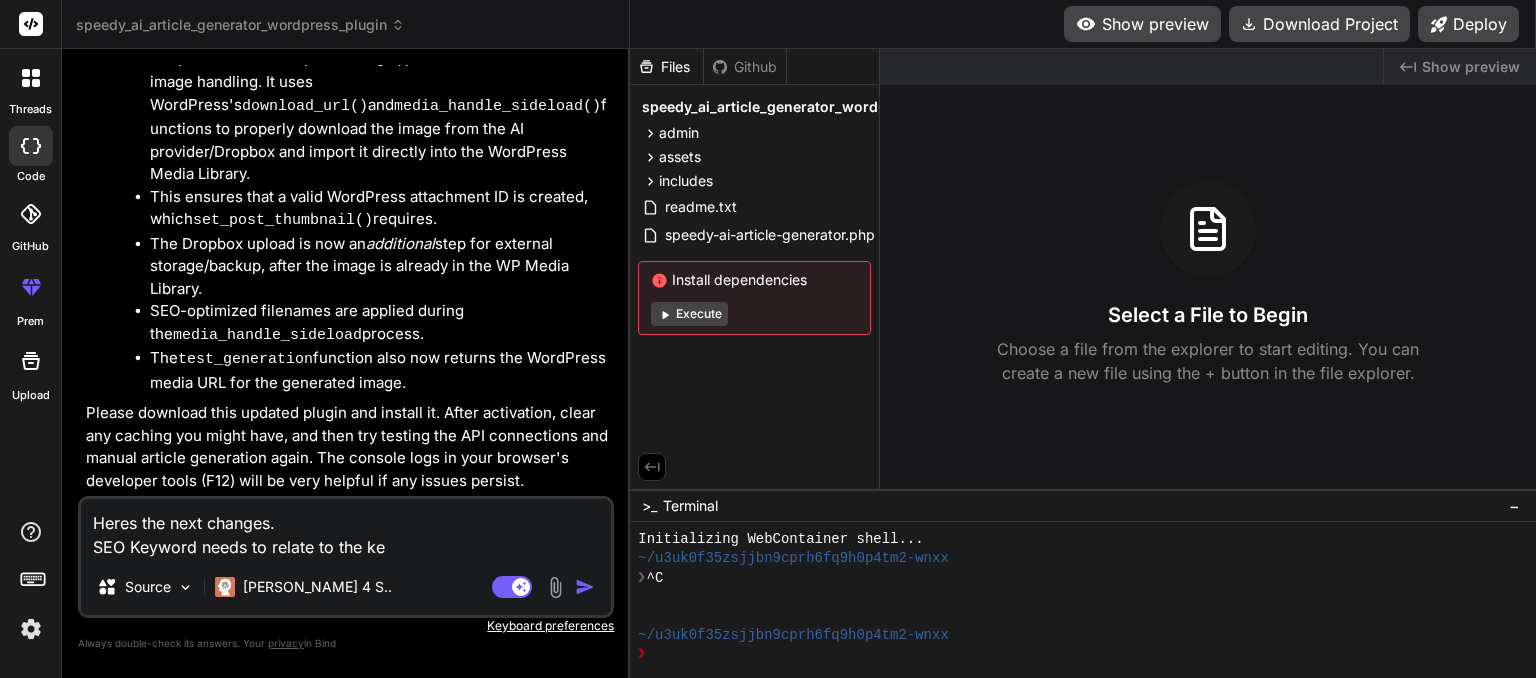 type on "Heres the next changes.
SEO Keyword needs to relate to the key" 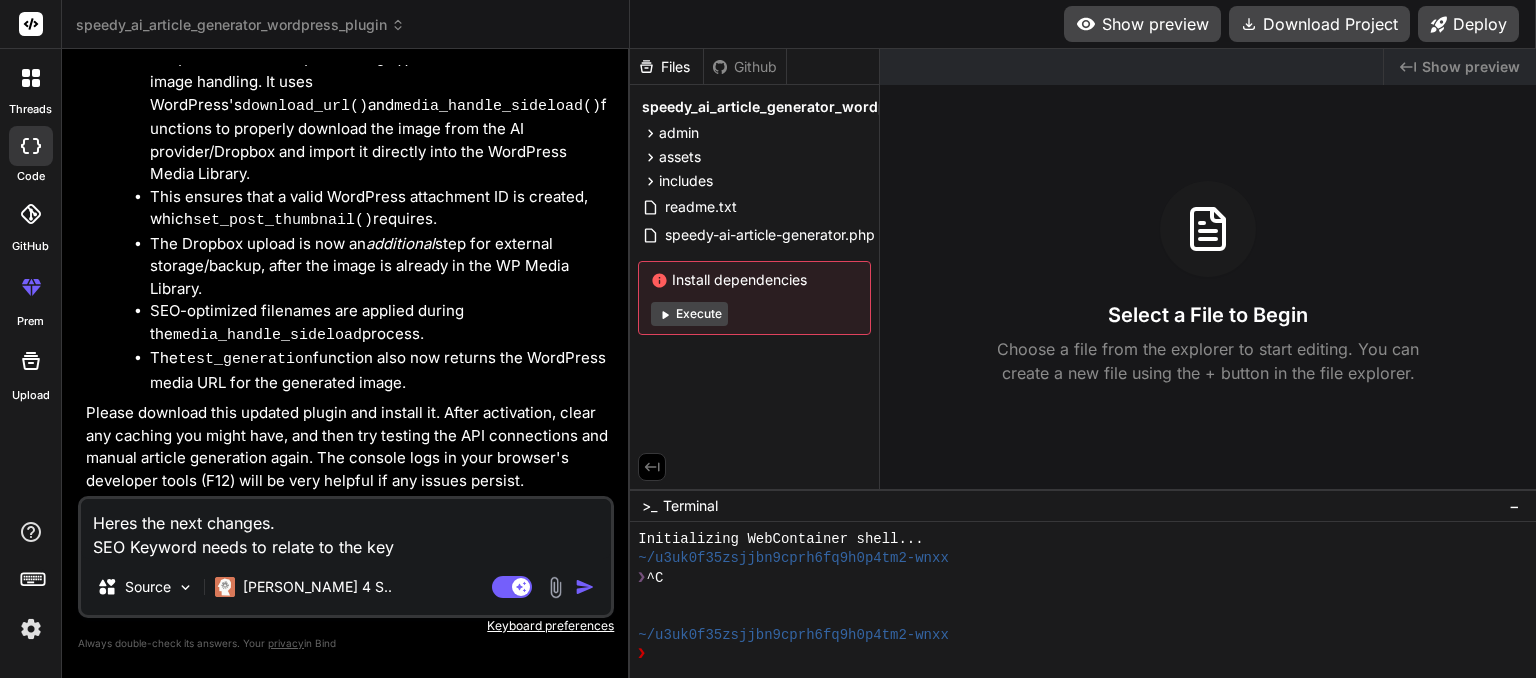 type on "Heres the next changes.
SEO Keyword needs to relate to the keyw" 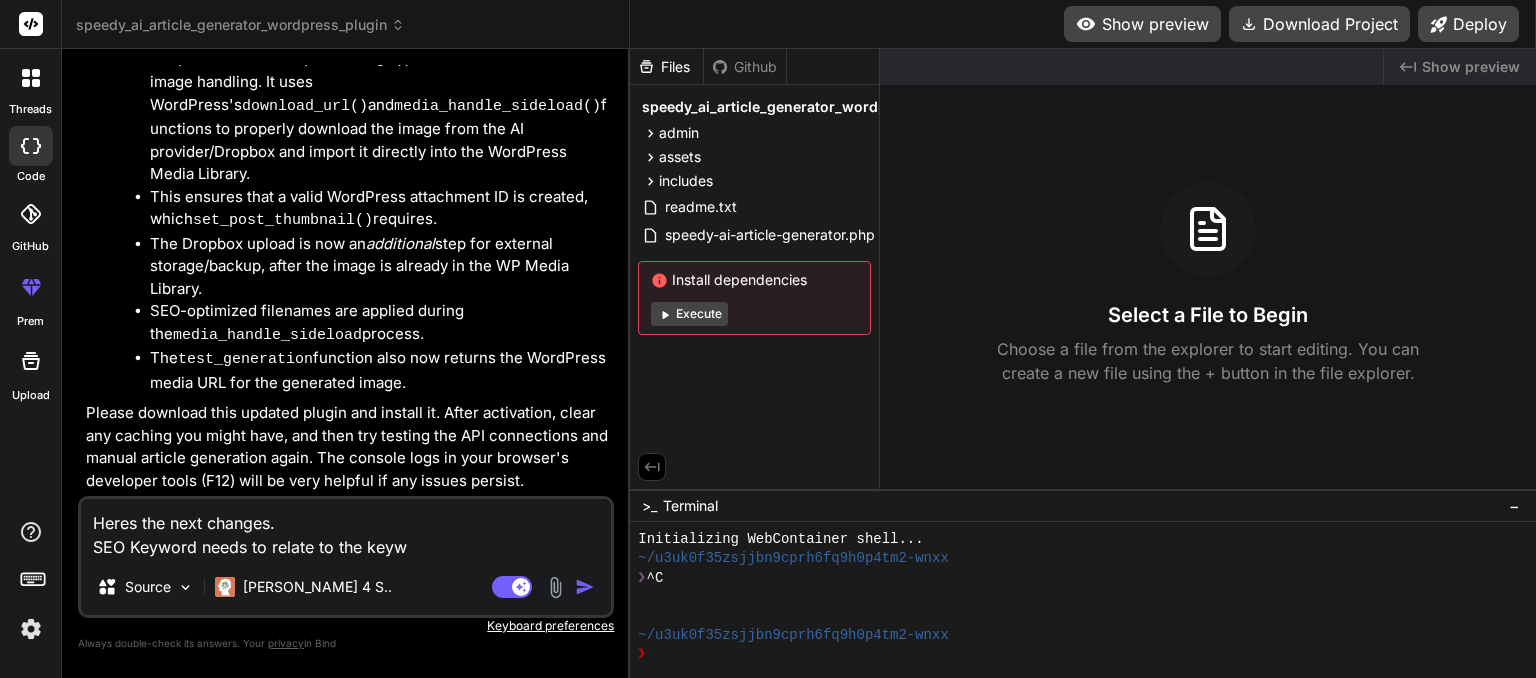 type on "Heres the next changes.
SEO Keyword needs to relate to the keywo" 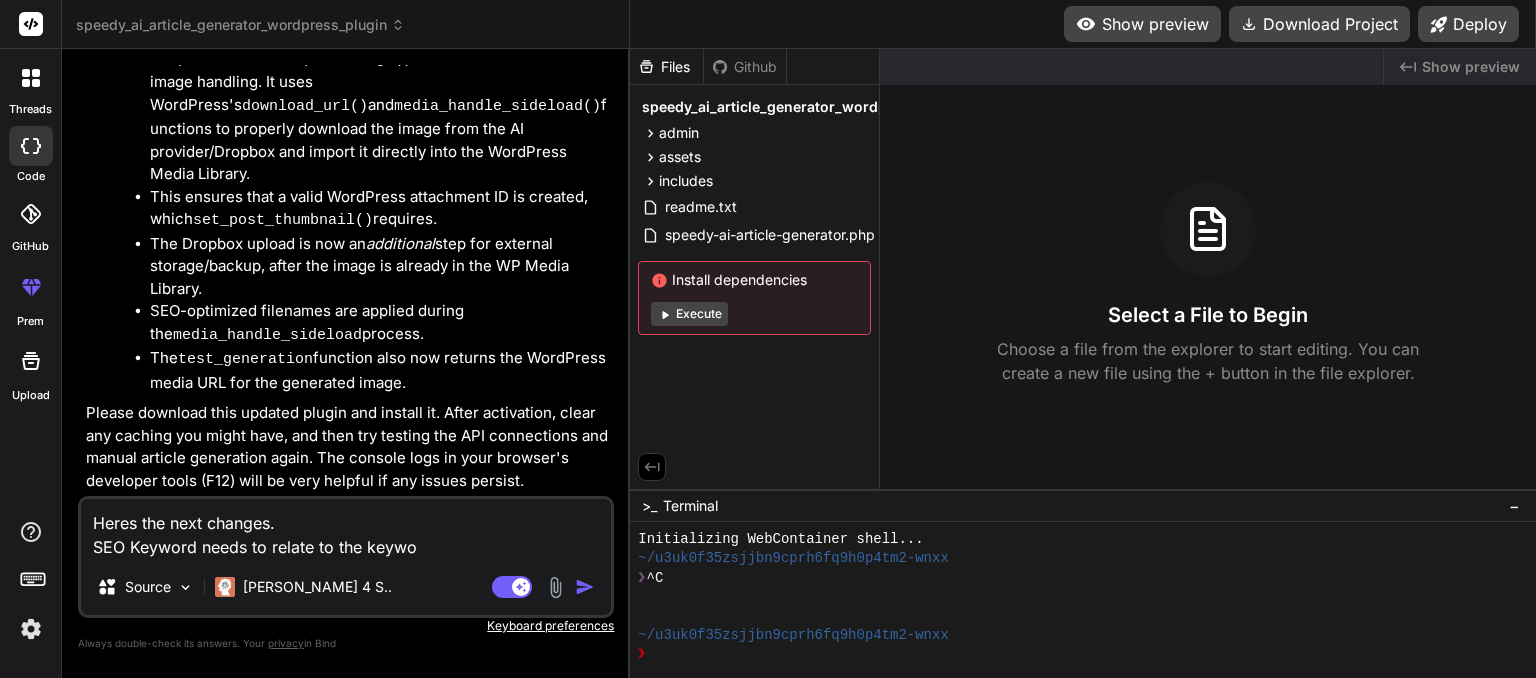 type on "Heres the next changes.
SEO Keyword needs to relate to the keywor" 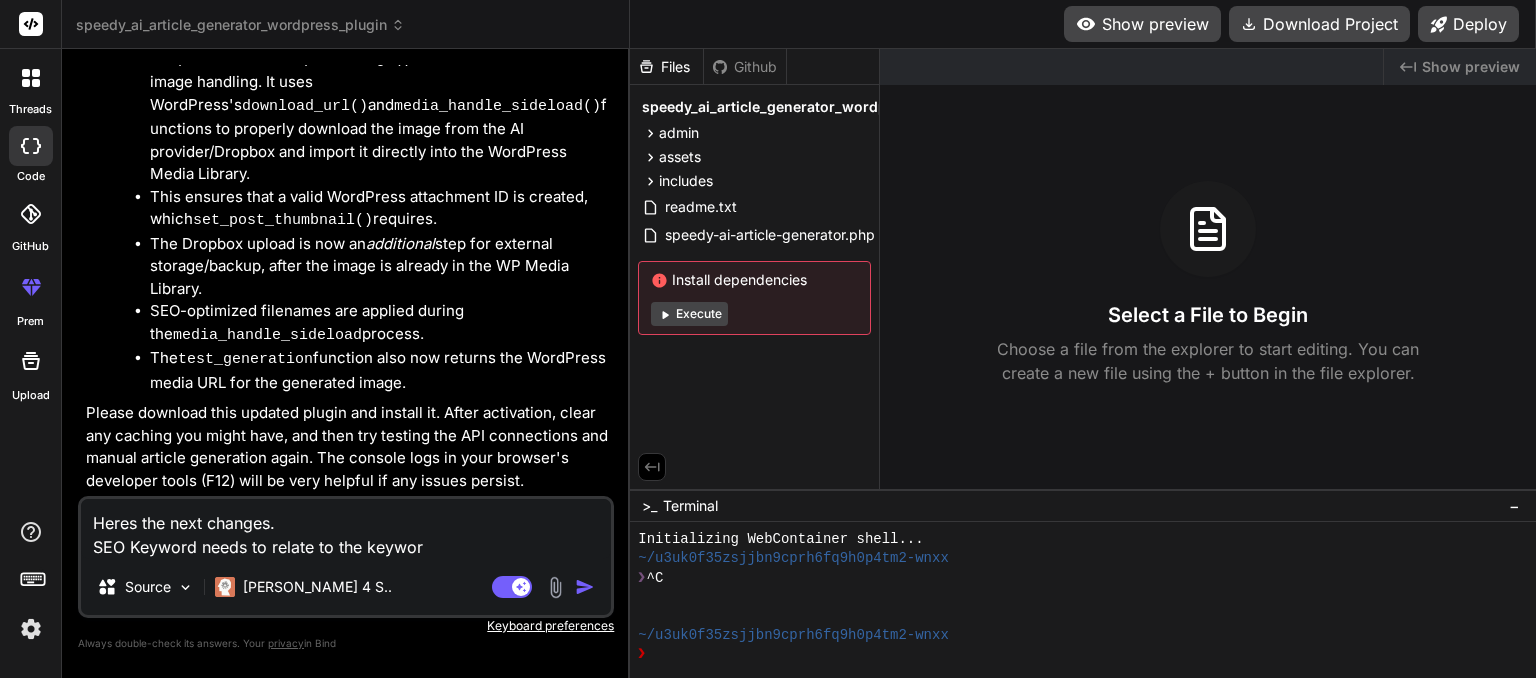 type on "Heres the next changes.
SEO Keyword needs to relate to the keyword" 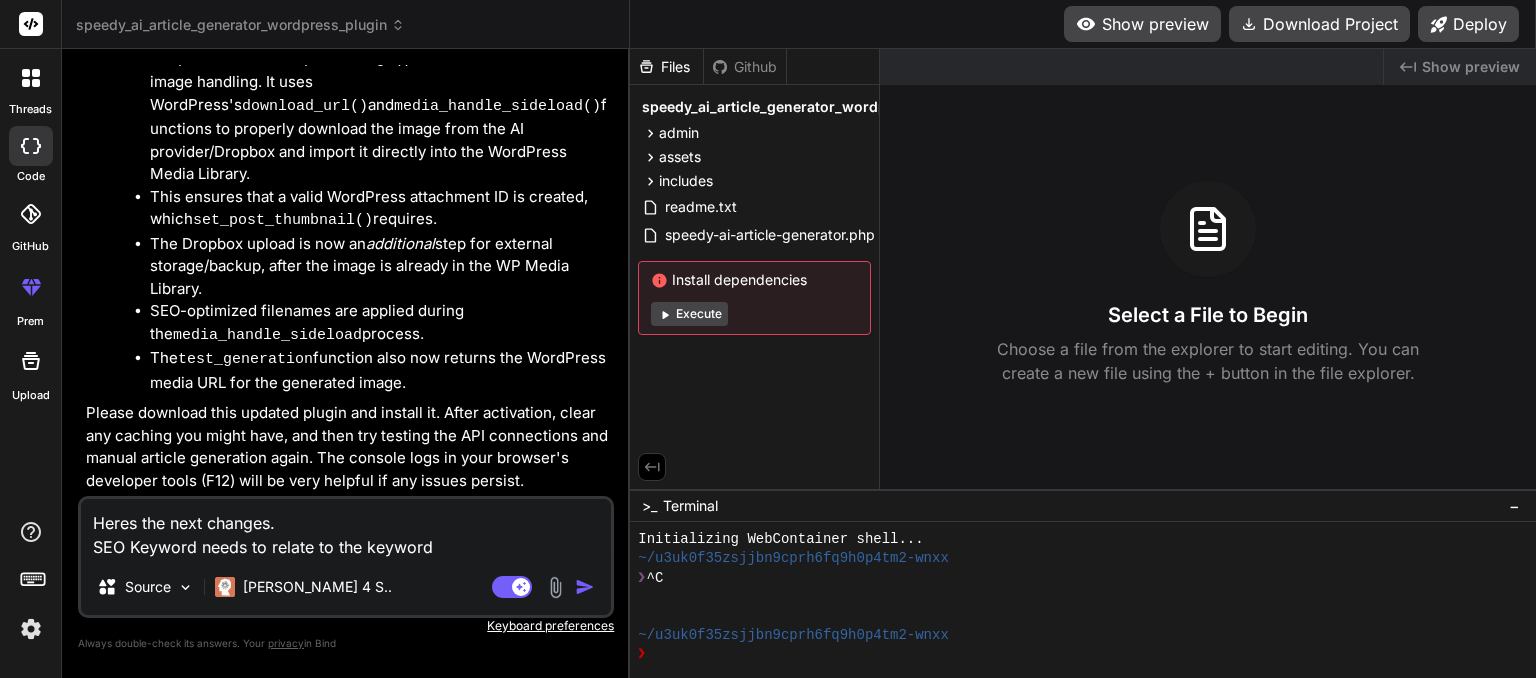 type on "Heres the next changes.
SEO Keyword needs to relate to the keyword" 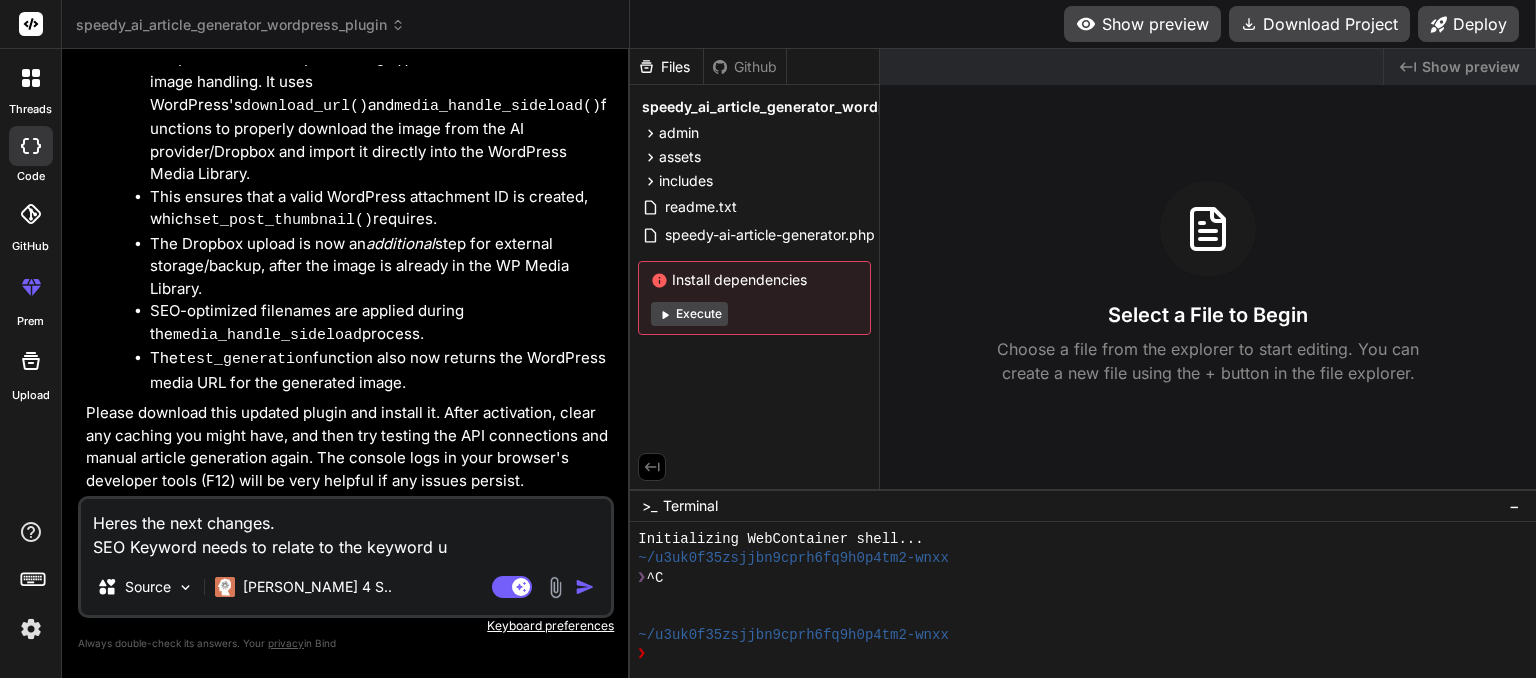 type on "Heres the next changes.
SEO Keyword needs to relate to the keyword us" 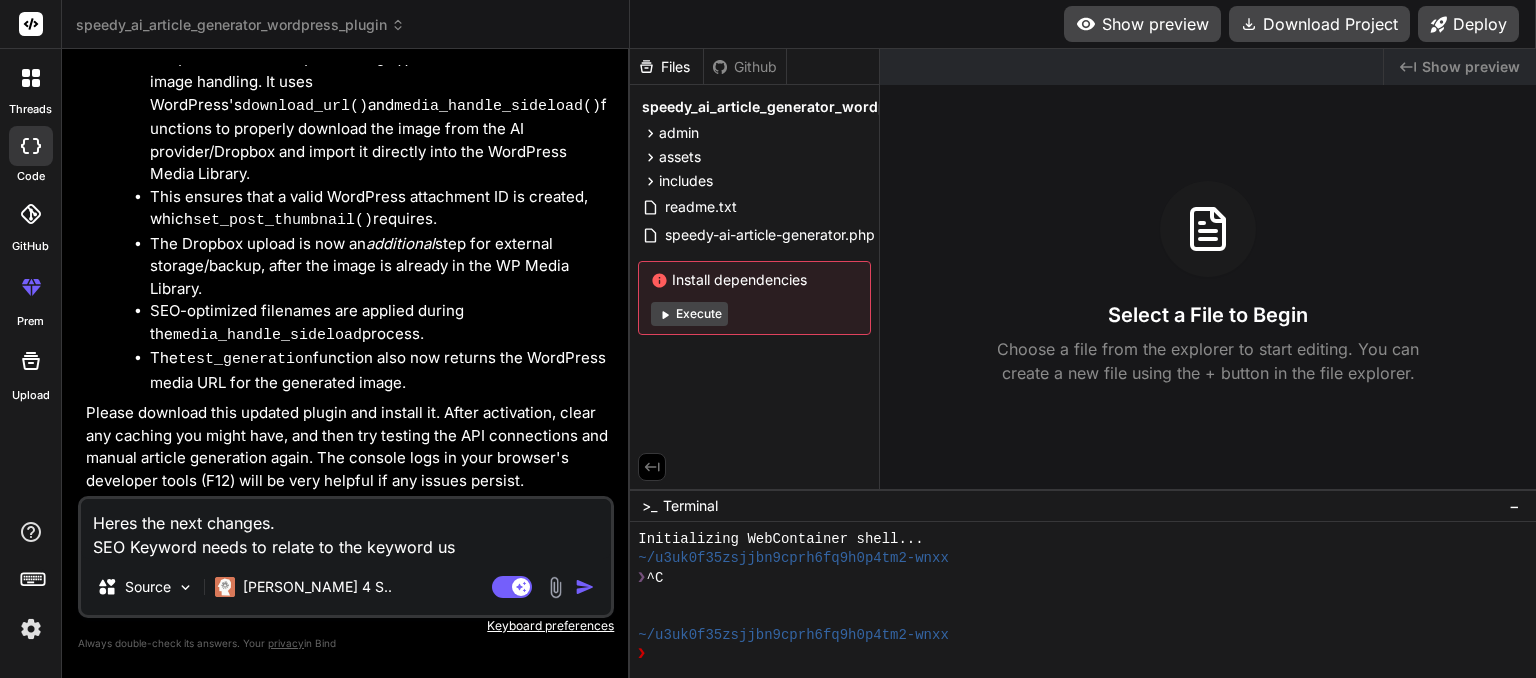 type on "Heres the next changes.
SEO Keyword needs to relate to the keyword use" 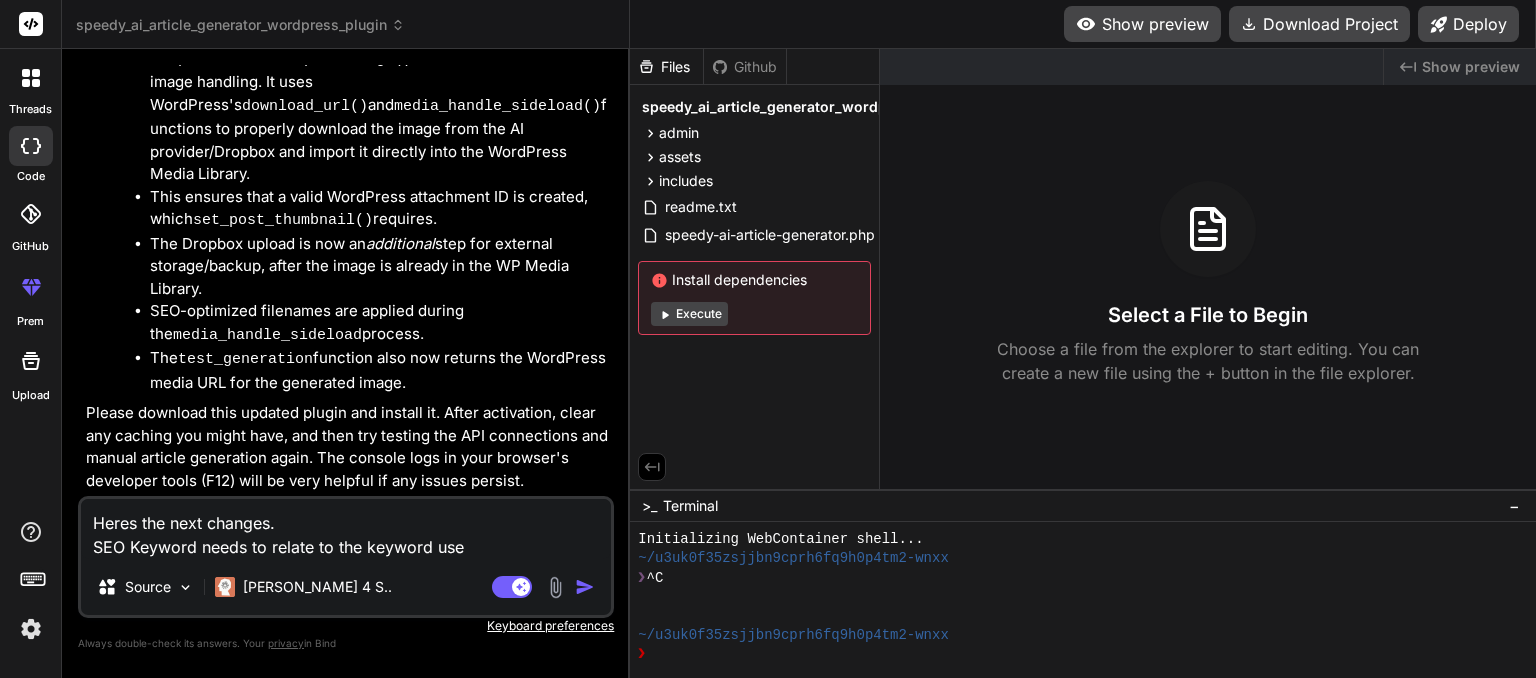 type on "Heres the next changes.
SEO Keyword needs to relate to the keyword used" 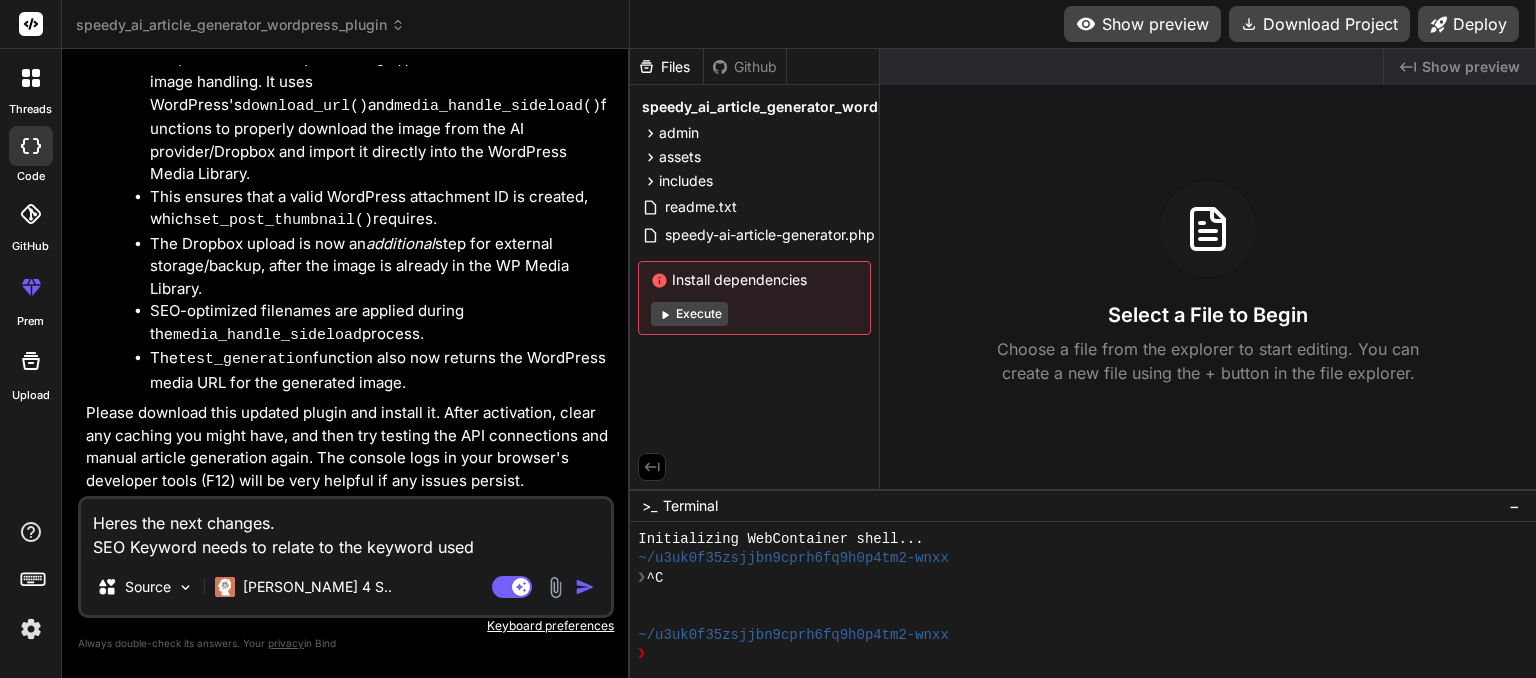 type on "Heres the next changes.
SEO Keyword needs to relate to the keyword used" 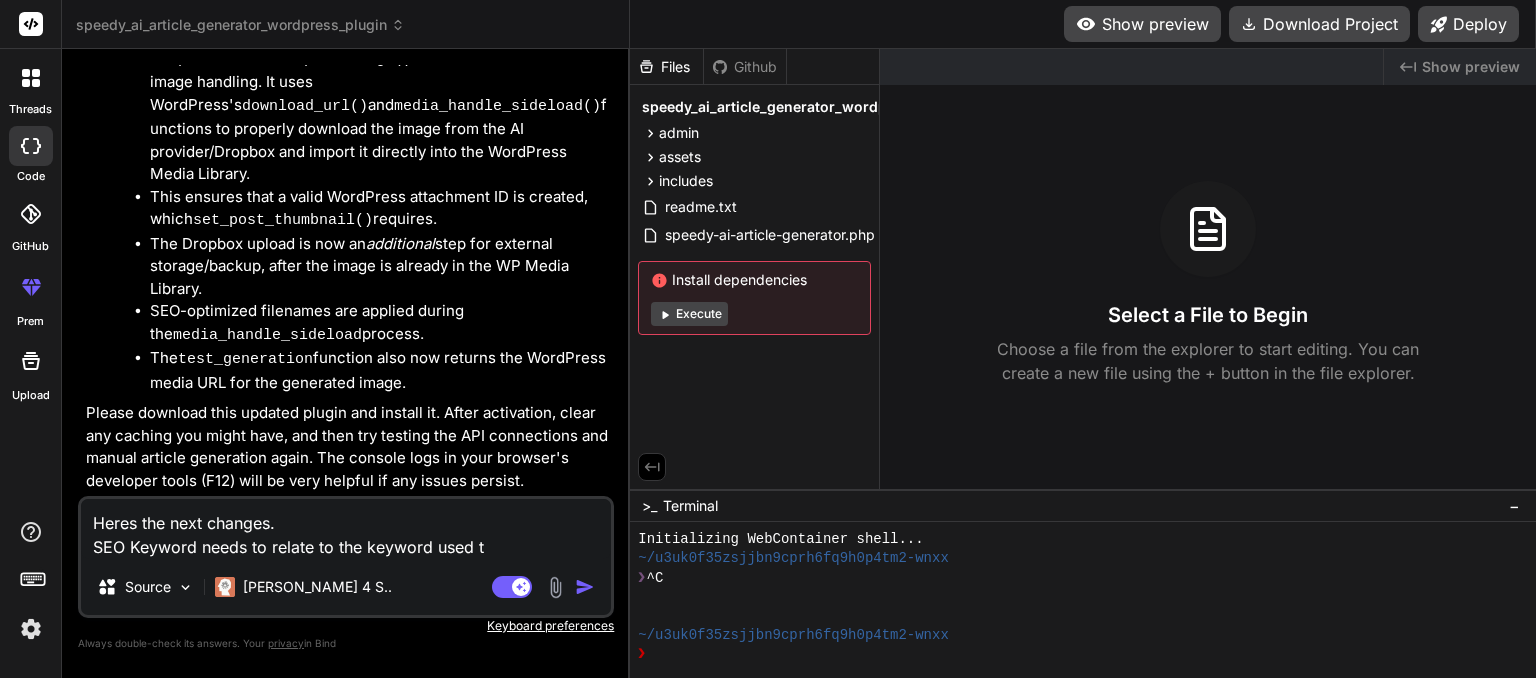 type on "Heres the next changes.
SEO Keyword needs to relate to the keyword used to" 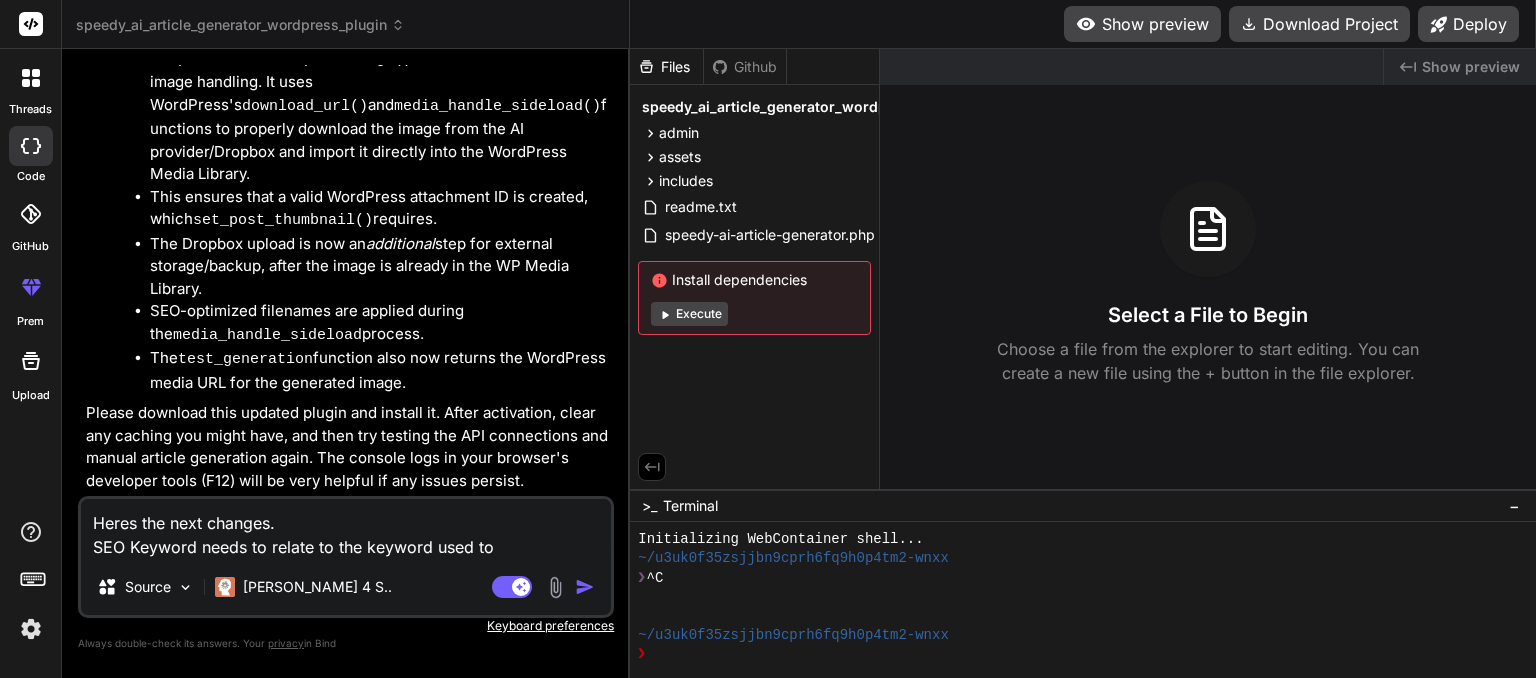 type on "Heres the next changes.
SEO Keyword needs to relate to the keyword used to" 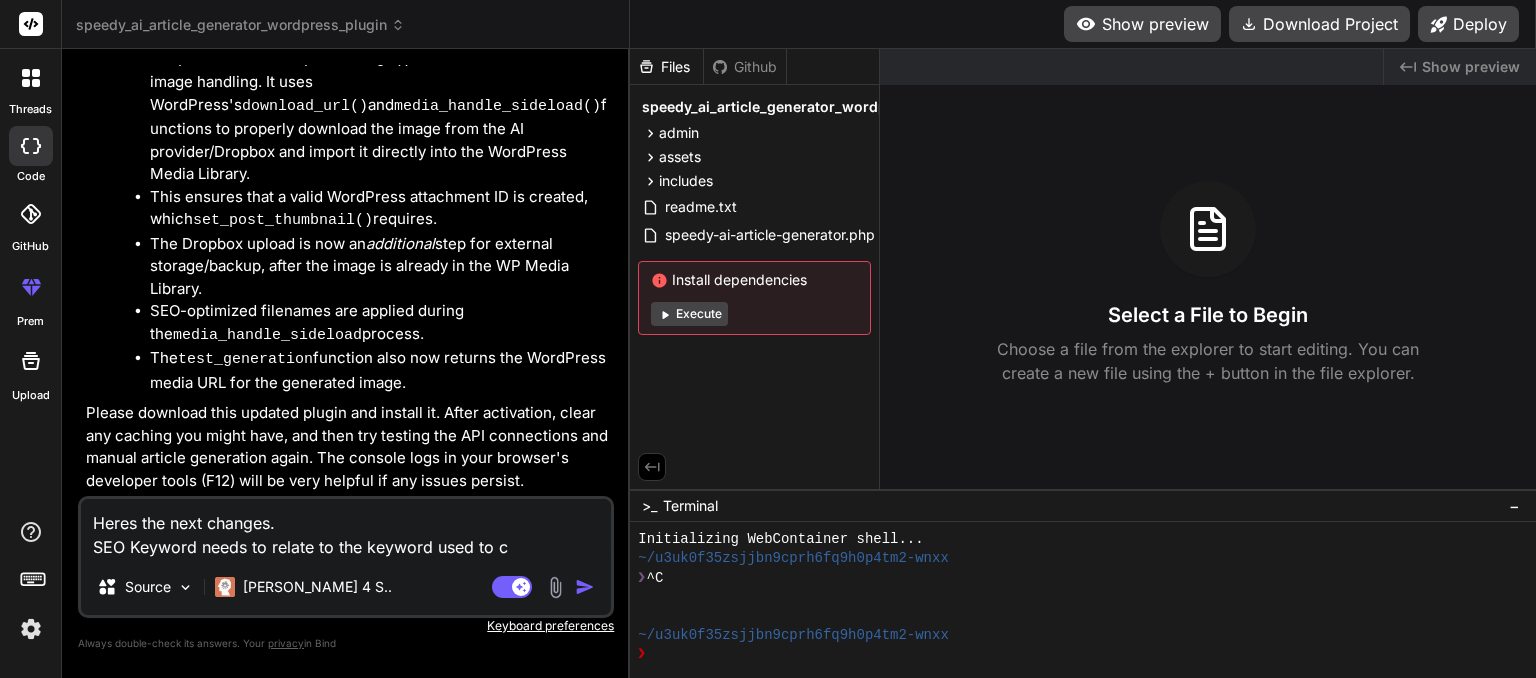 type on "Heres the next changes.
SEO Keyword needs to relate to the keyword used to cr" 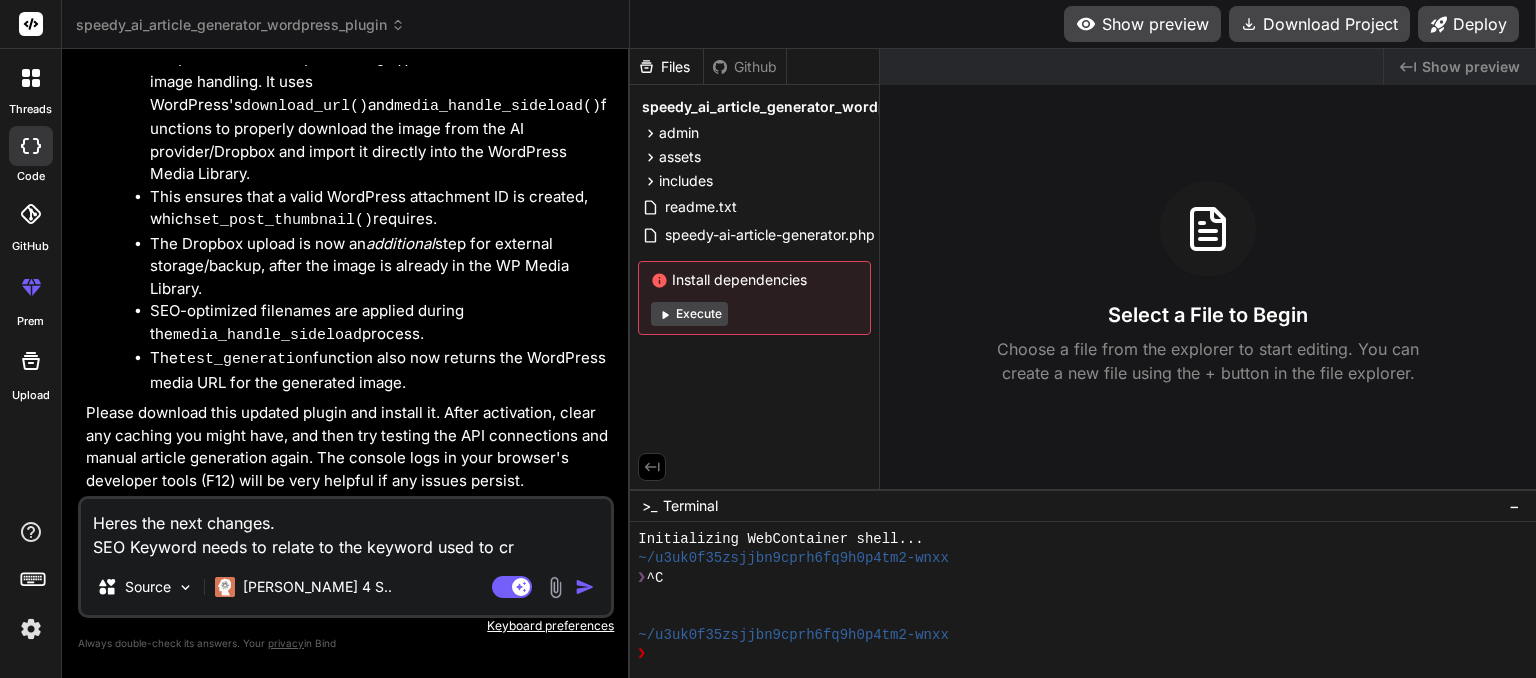 type on "Heres the next changes.
SEO Keyword needs to relate to the keyword used to cre" 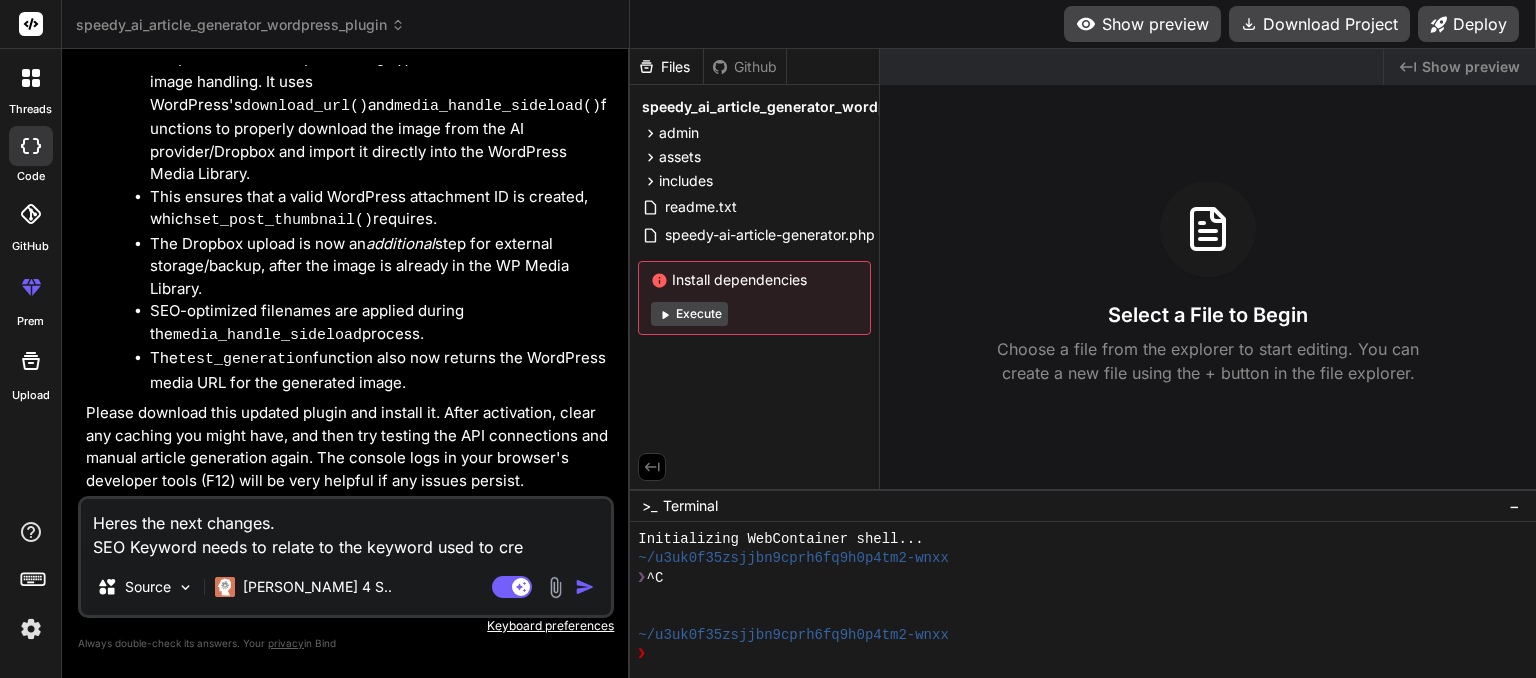 type on "Heres the next changes.
SEO Keyword needs to relate to the keyword used to crea" 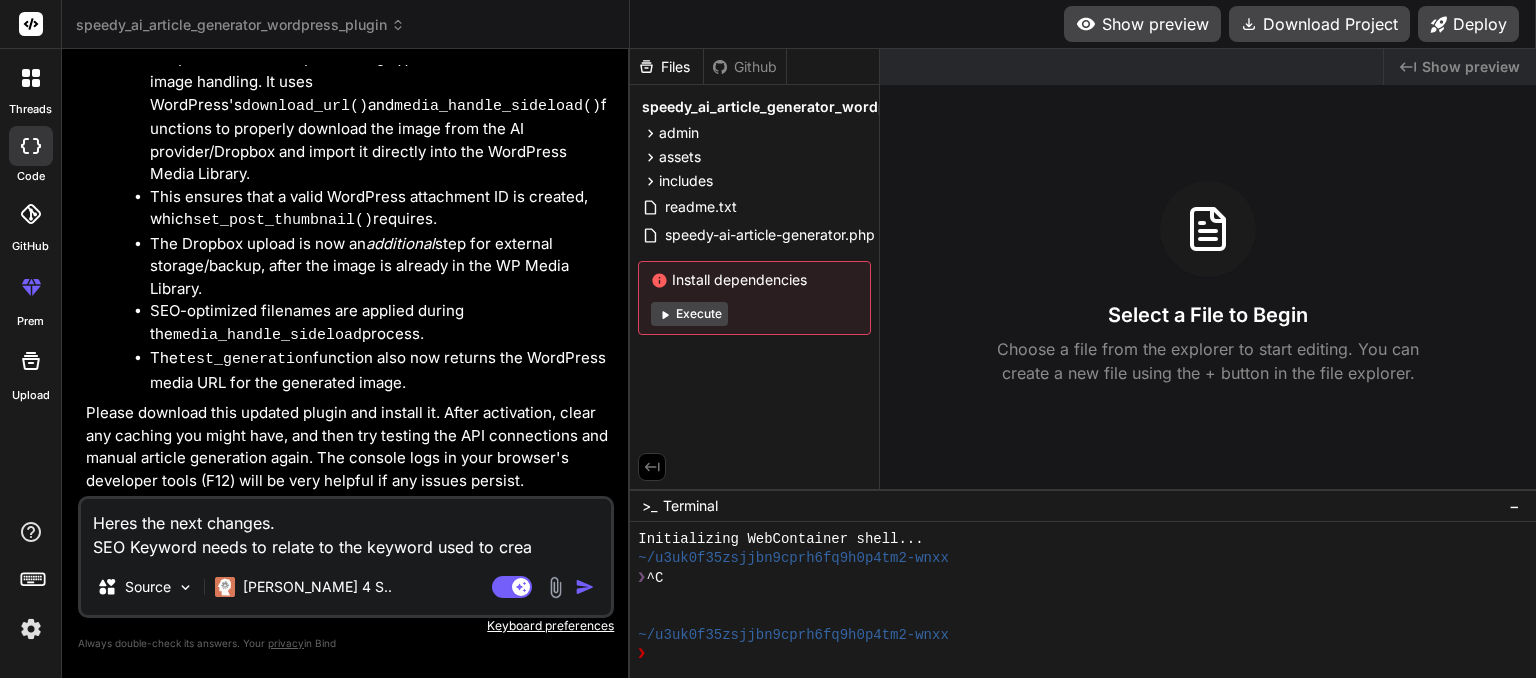 type on "Heres the next changes.
SEO Keyword needs to relate to the keyword used to creat" 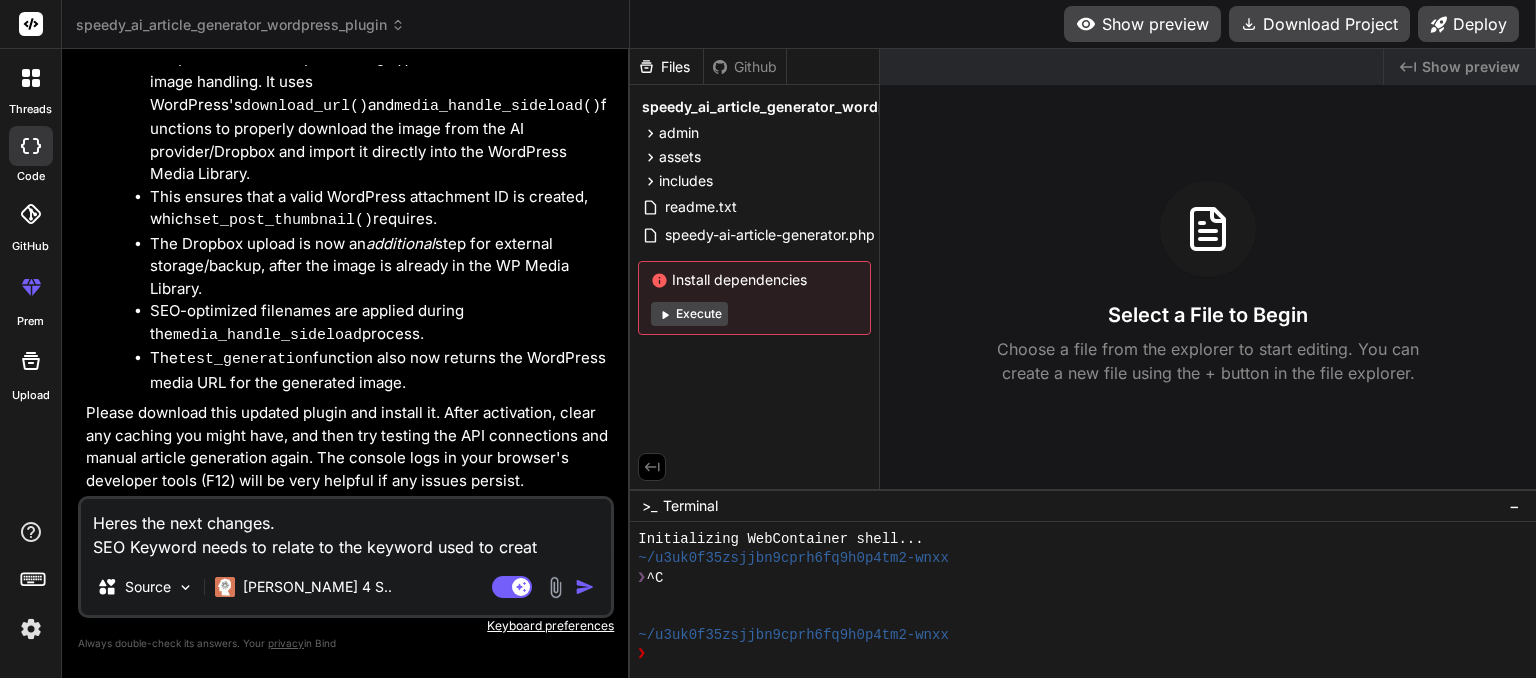 type on "Heres the next changes.
SEO Keyword needs to relate to the keyword used to create" 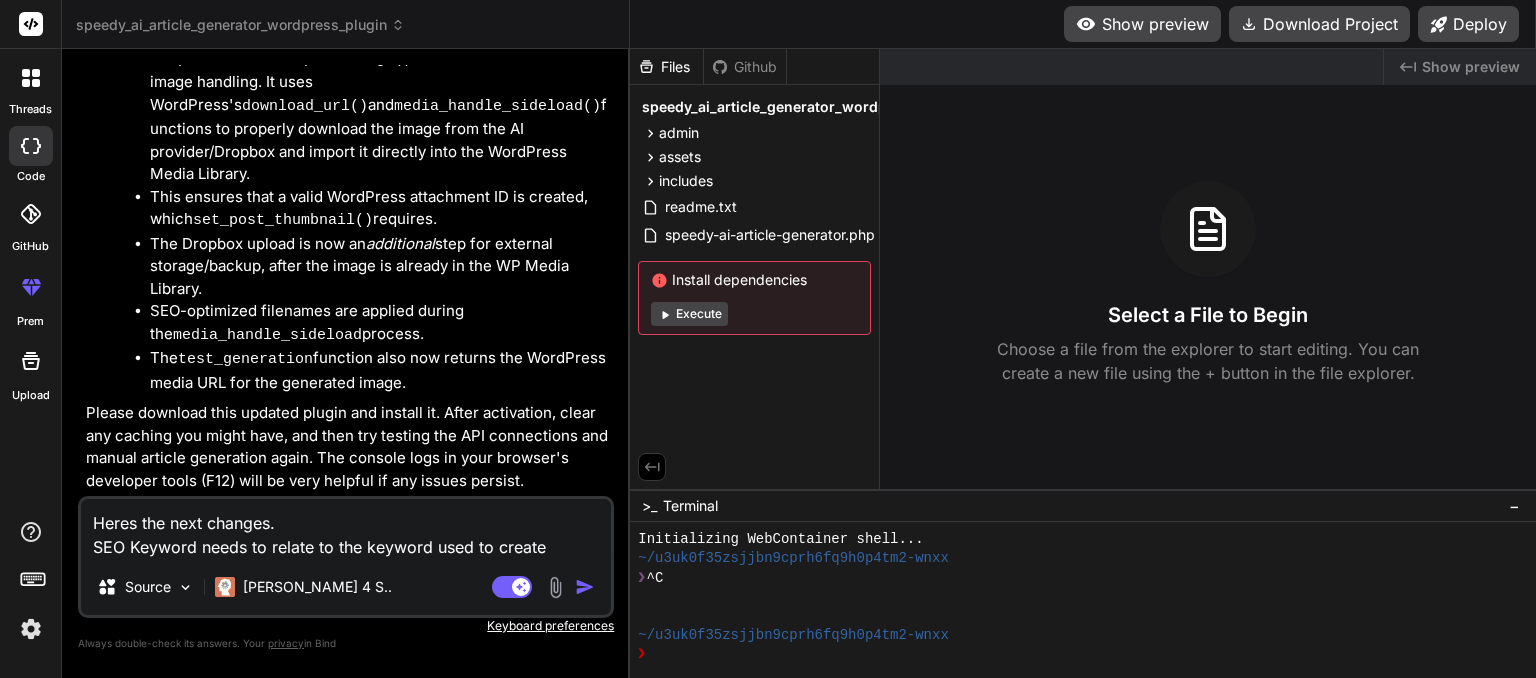 type on "Heres the next changes.
SEO Keyword needs to relate to the keyword used to create" 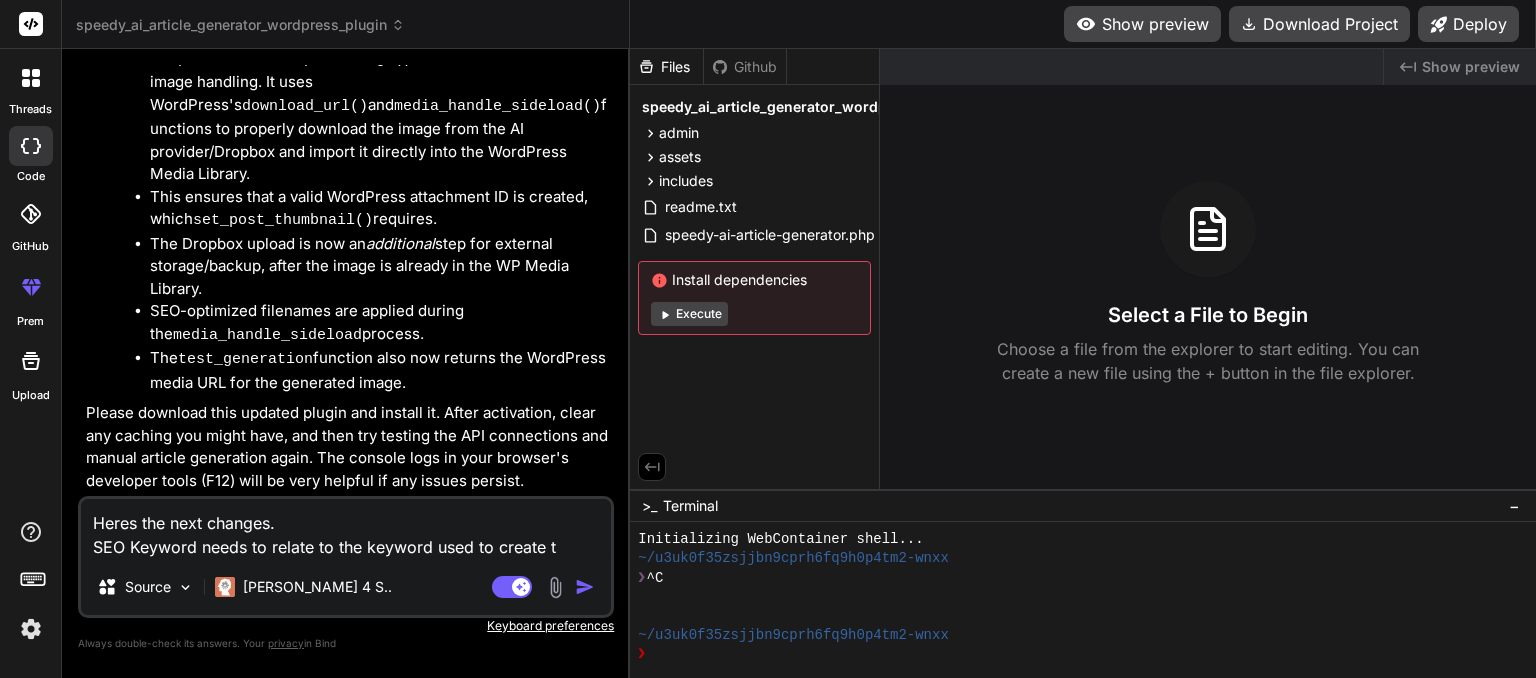 type on "Heres the next changes.
SEO Keyword needs to relate to the keyword used to create th" 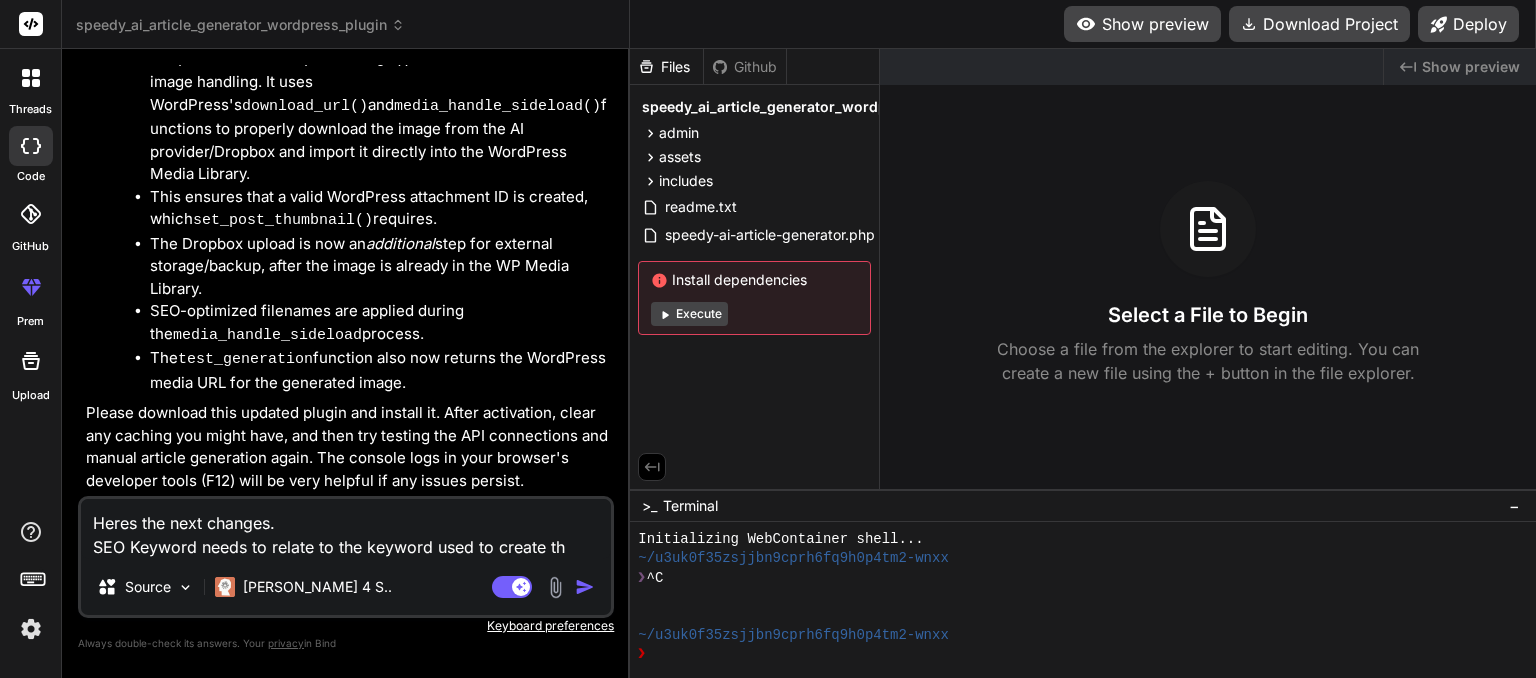 type on "Heres the next changes.
SEO Keyword needs to relate to the keyword used to create the" 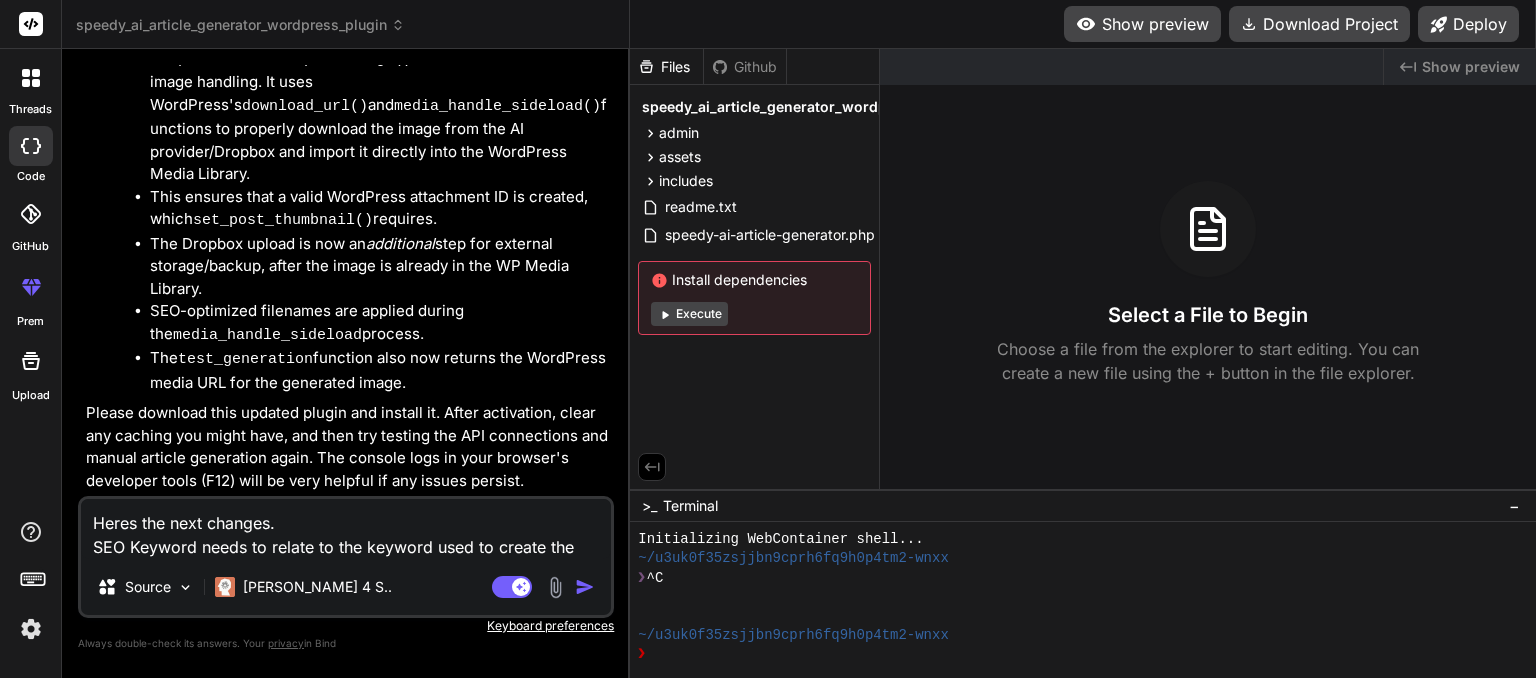 type on "Heres the next changes.
SEO Keyword needs to relate to the keyword used to create the" 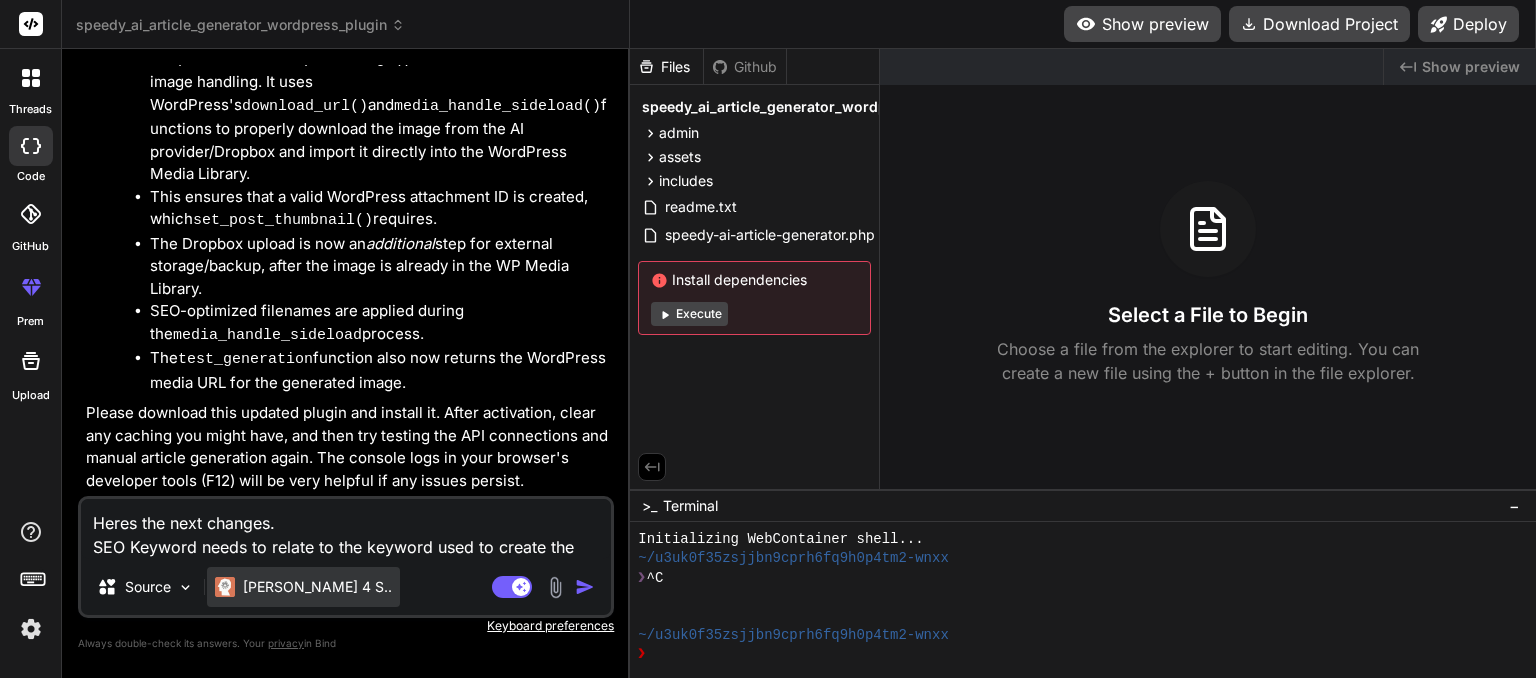 type on "Heres the next changes.
SEO Keywords needs to relate to the keyword used to create the" 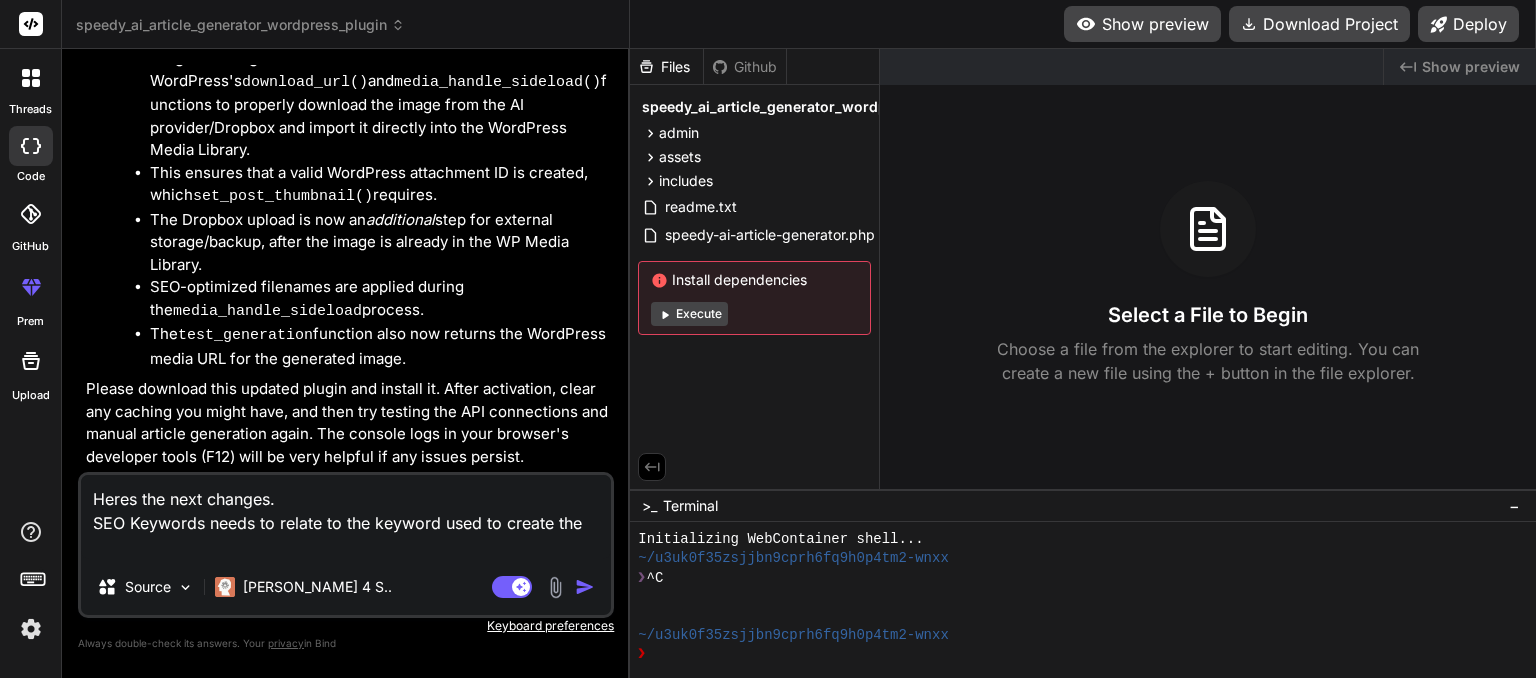 click on "Heres the next changes.
SEO Keywords needs to relate to the keyword used to create the" at bounding box center (346, 517) 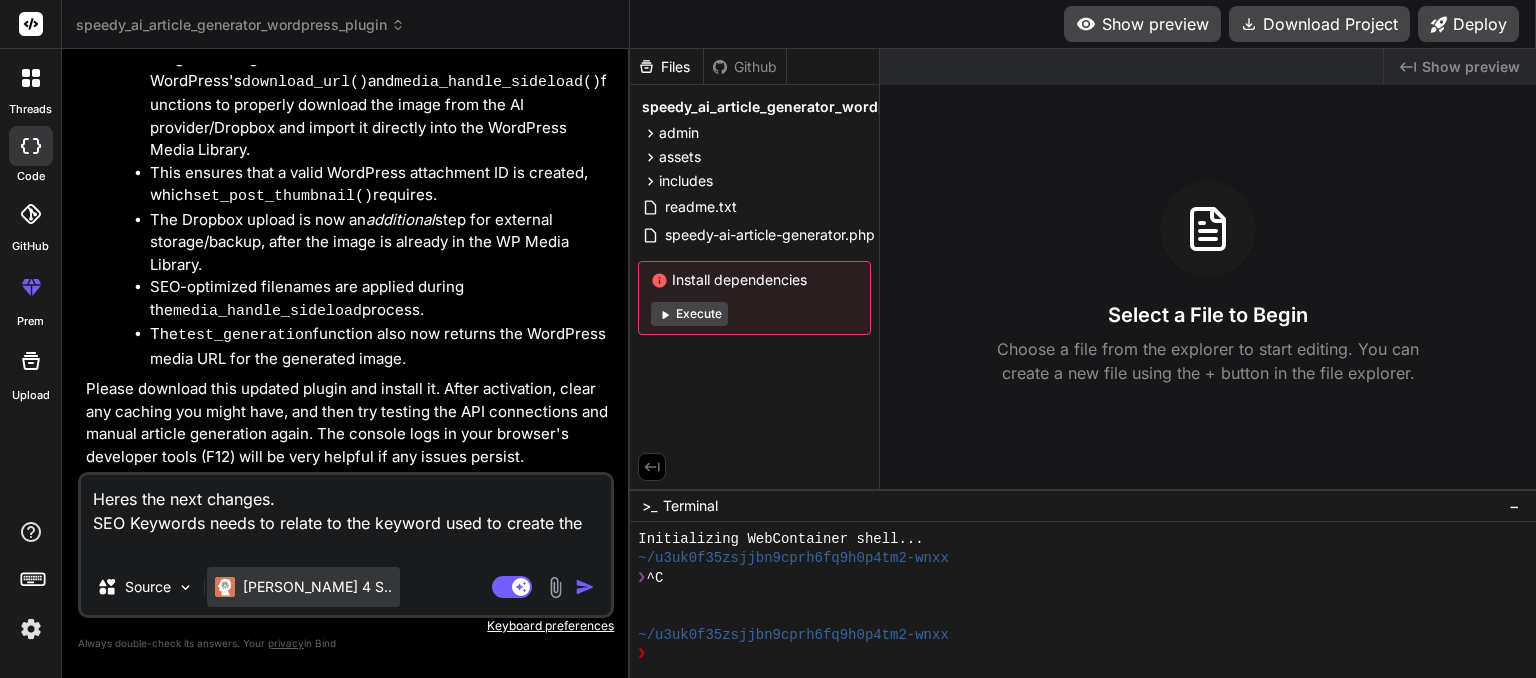 type on "Heres the next changes.
SEO Keywords needs to relate to the keywords used to create the" 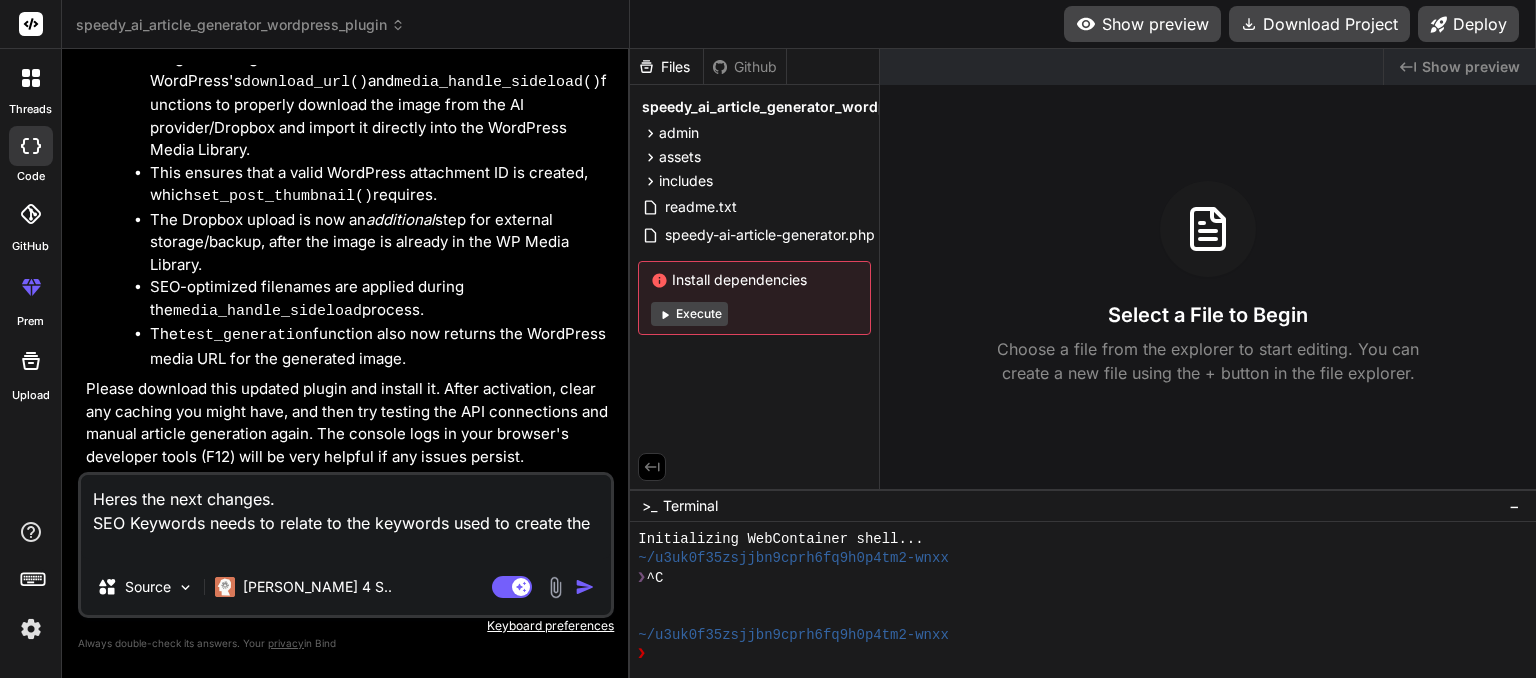 click on "Heres the next changes.
SEO Keywords needs to relate to the keywords used to create the" at bounding box center (346, 517) 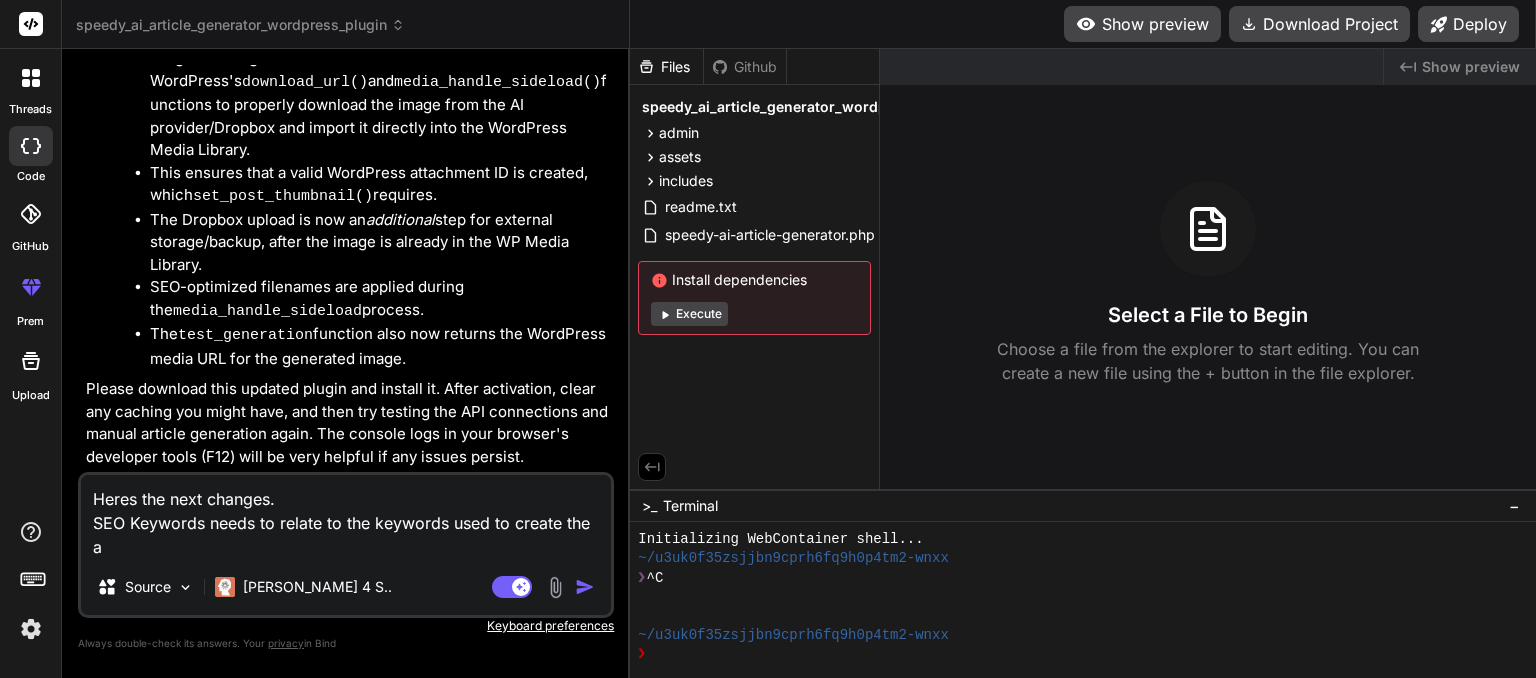 type on "Heres the next changes.
SEO Keywords needs to relate to the keywords used to create the ar" 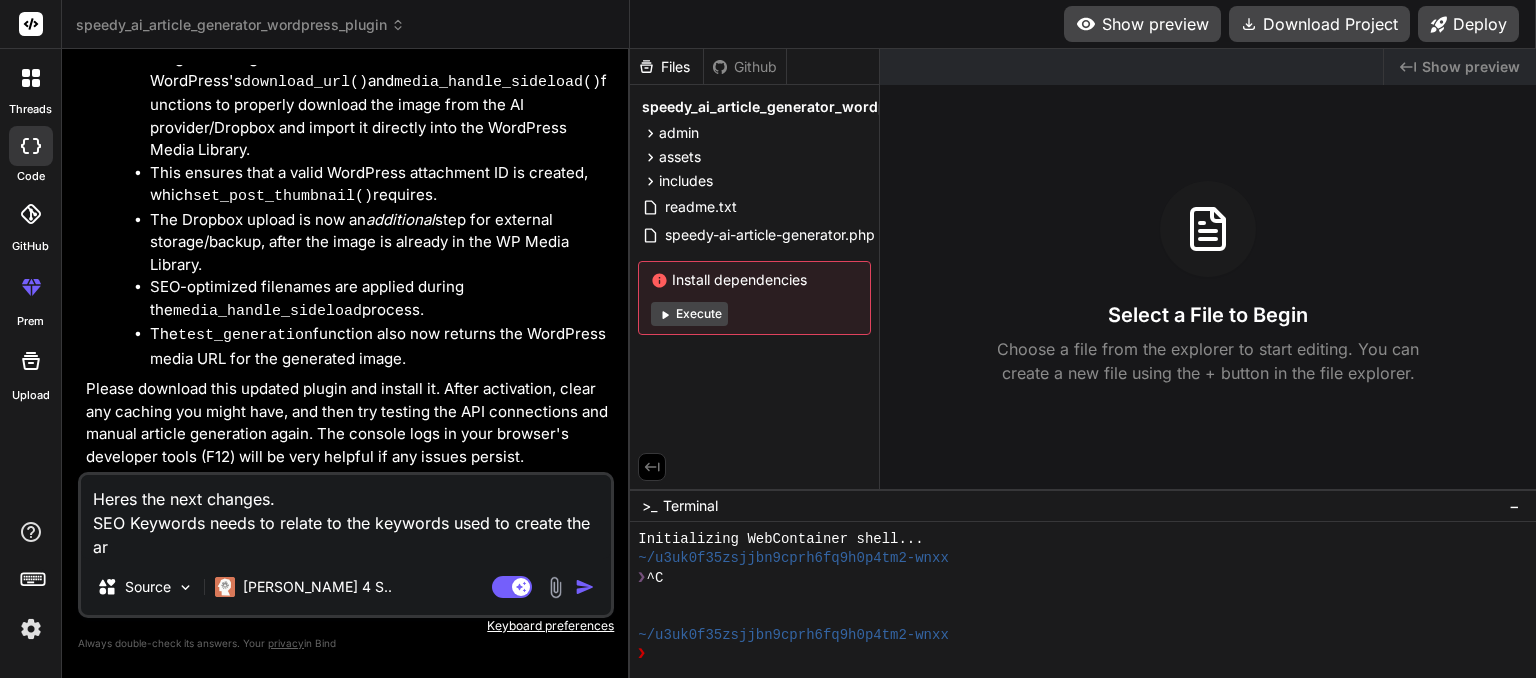 type on "x" 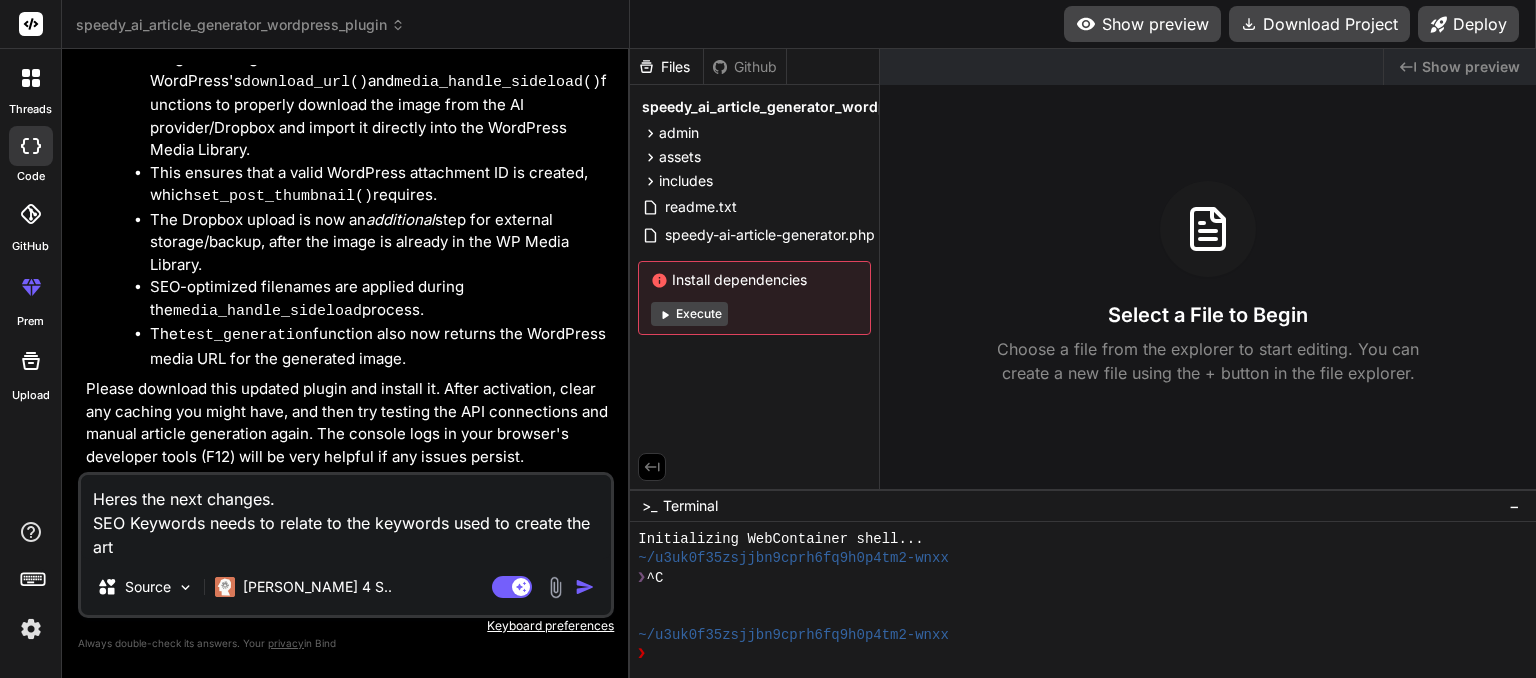 type on "Heres the next changes.
SEO Keywords needs to relate to the keywords used to create the arti" 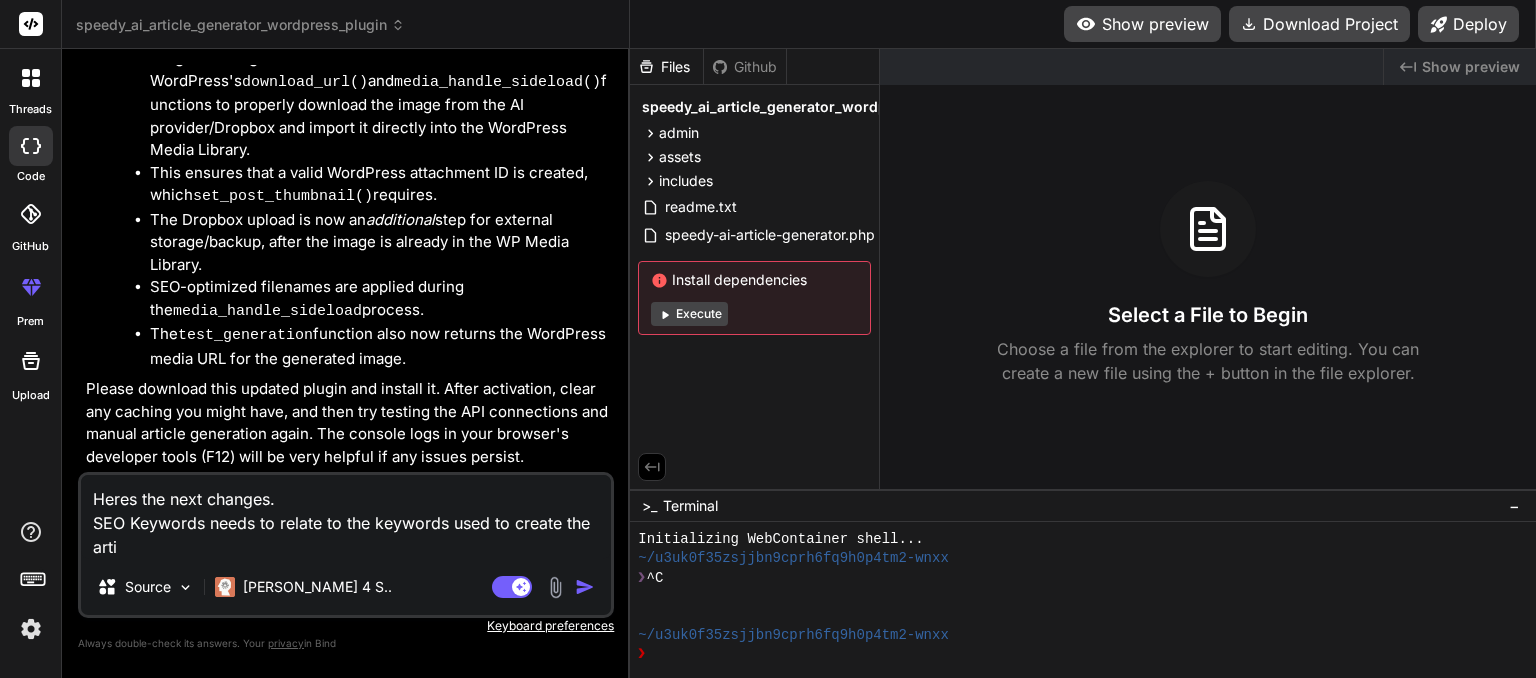 type on "Heres the next changes.
SEO Keywords needs to relate to the keywords used to create the artic" 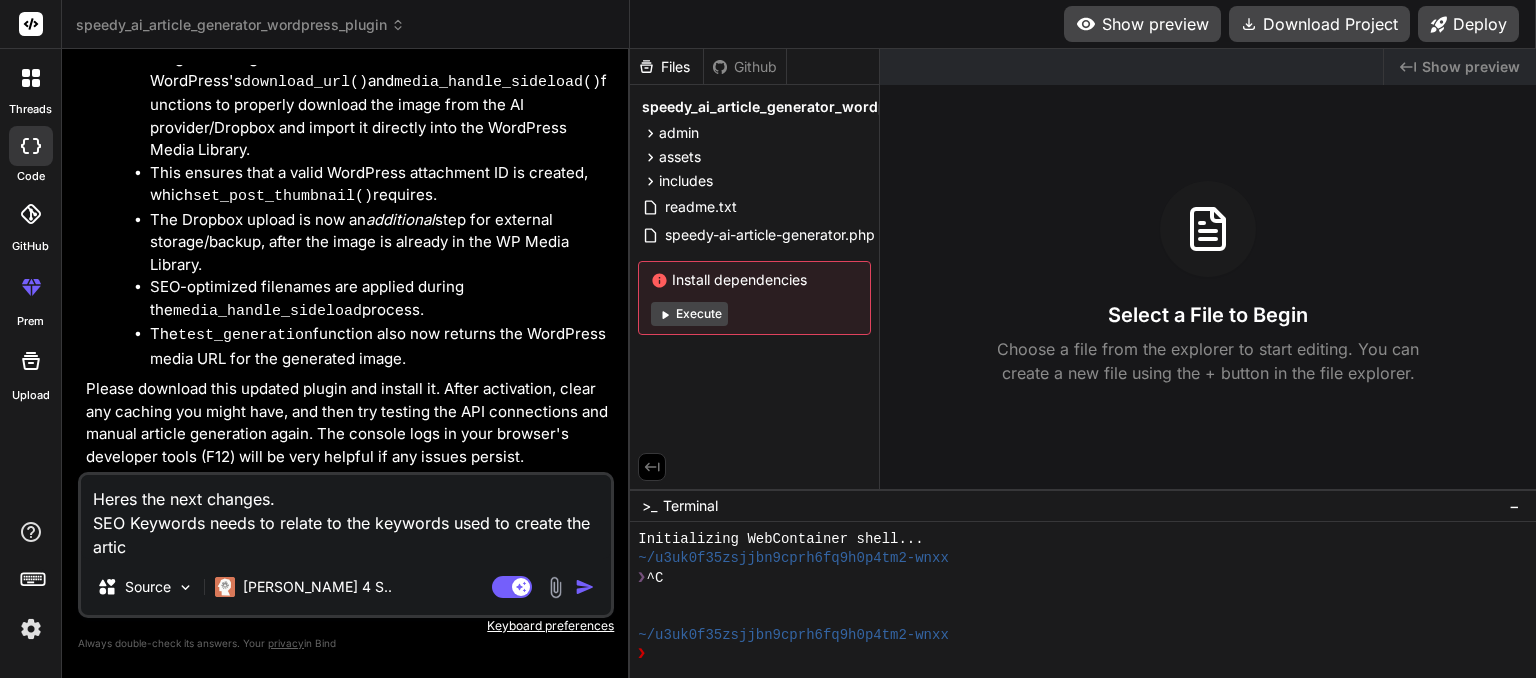 type on "Heres the next changes.
SEO Keywords needs to relate to the keywords used to create the articl" 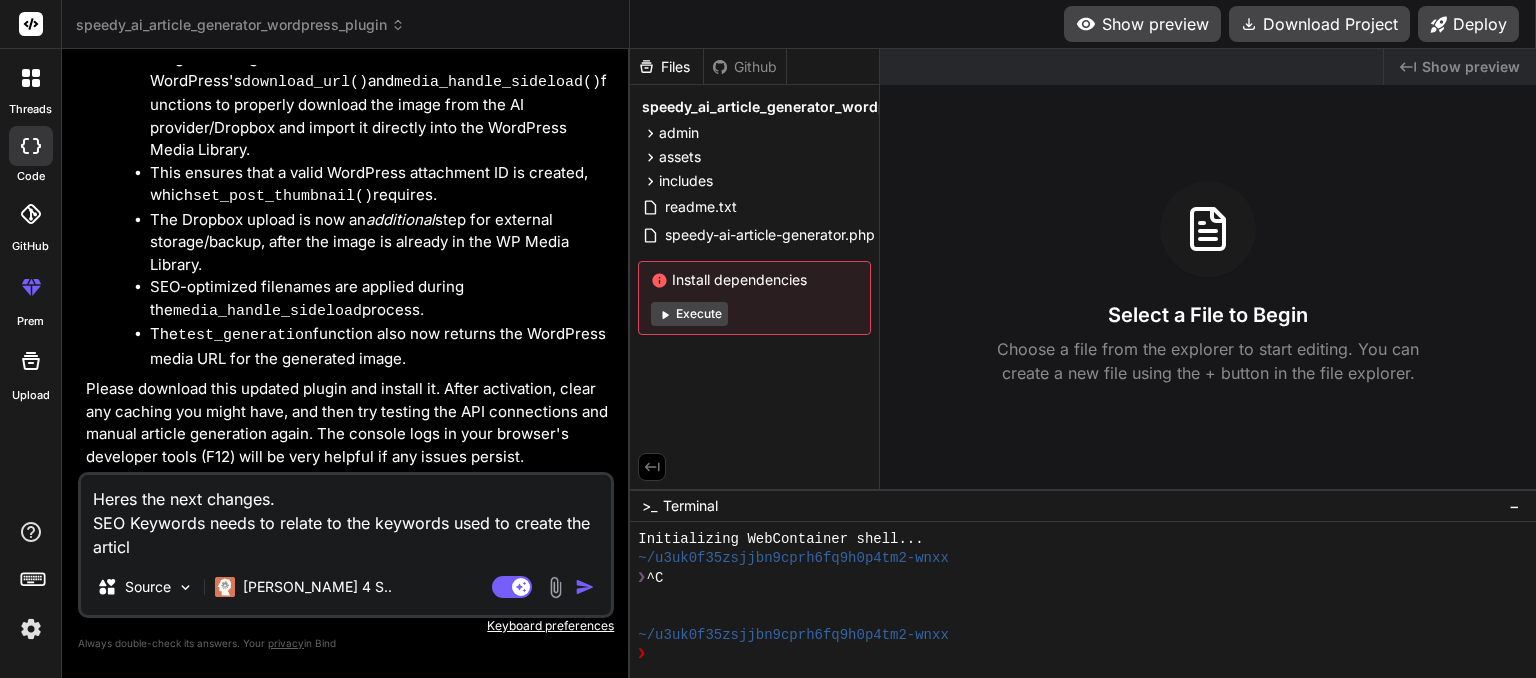 type on "Heres the next changes.
SEO Keywords needs to relate to the keywords used to create the articlk" 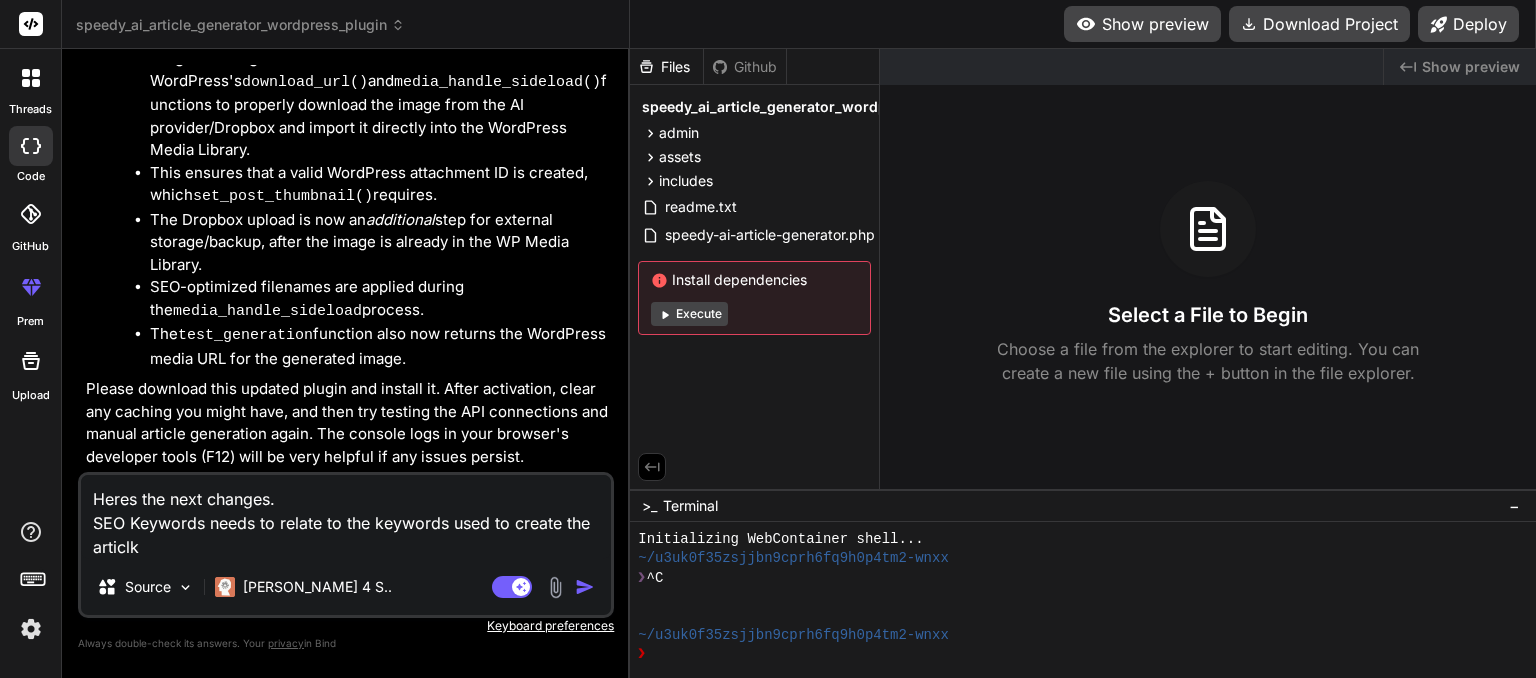type on "Heres the next changes.
SEO Keywords needs to relate to the keywords used to create the articl" 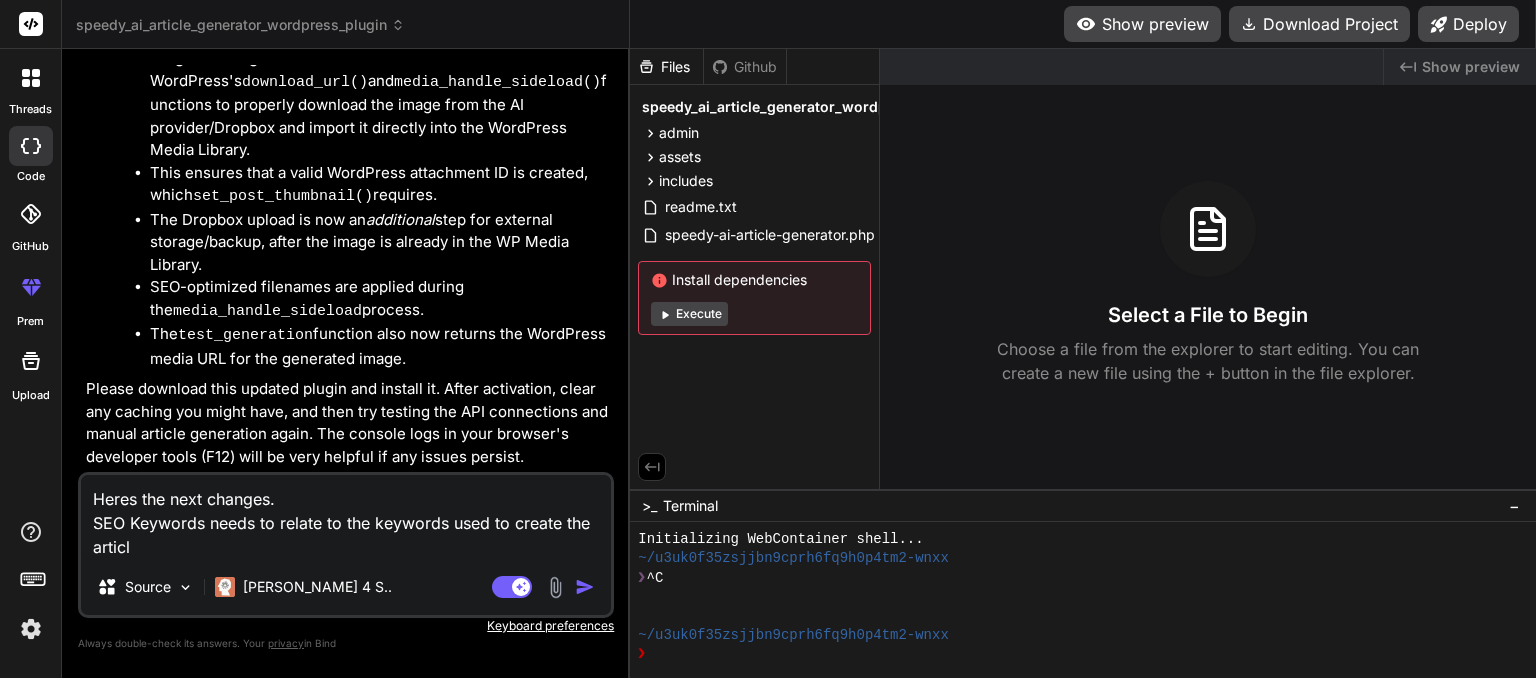type on "Heres the next changes.
SEO Keywords needs to relate to the keywords used to create the article" 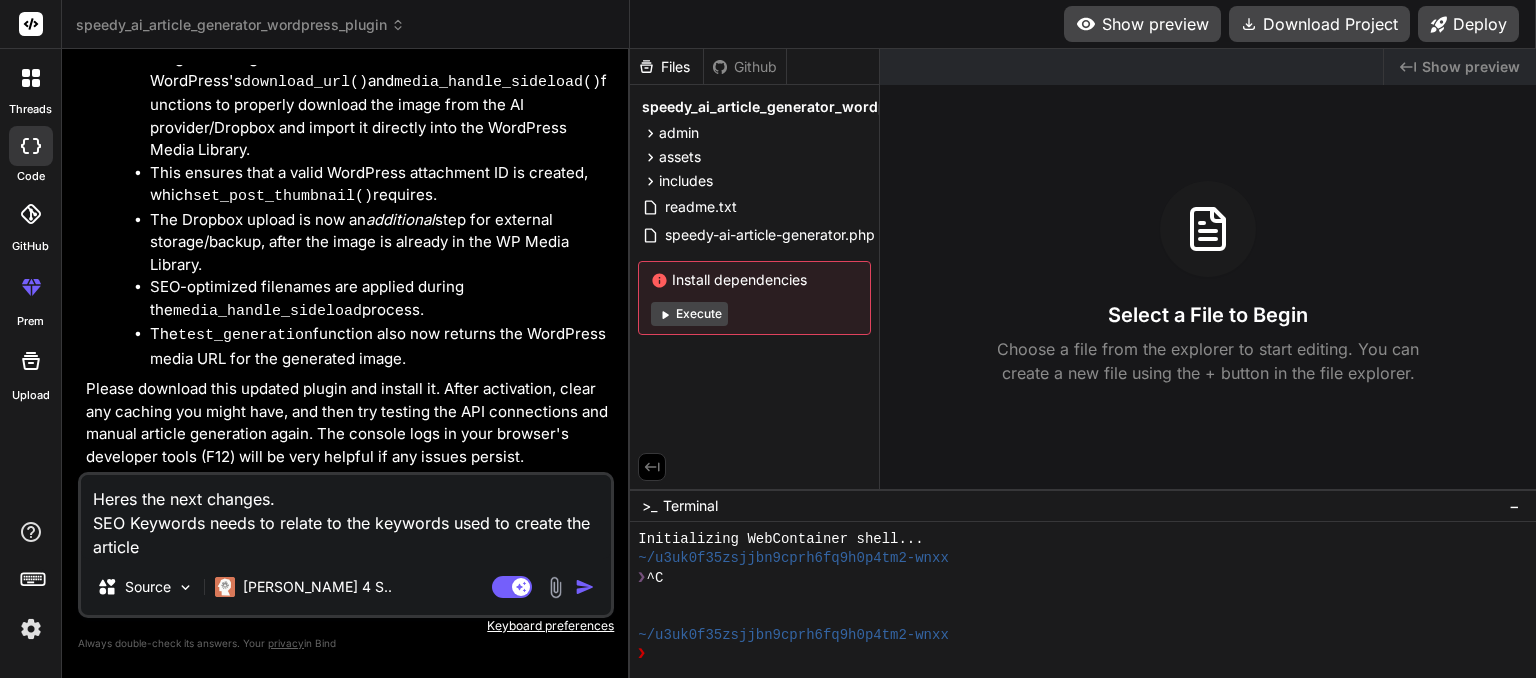type on "Heres the next changes.
SEO Keywords needs to relate to the keywords used to create the article" 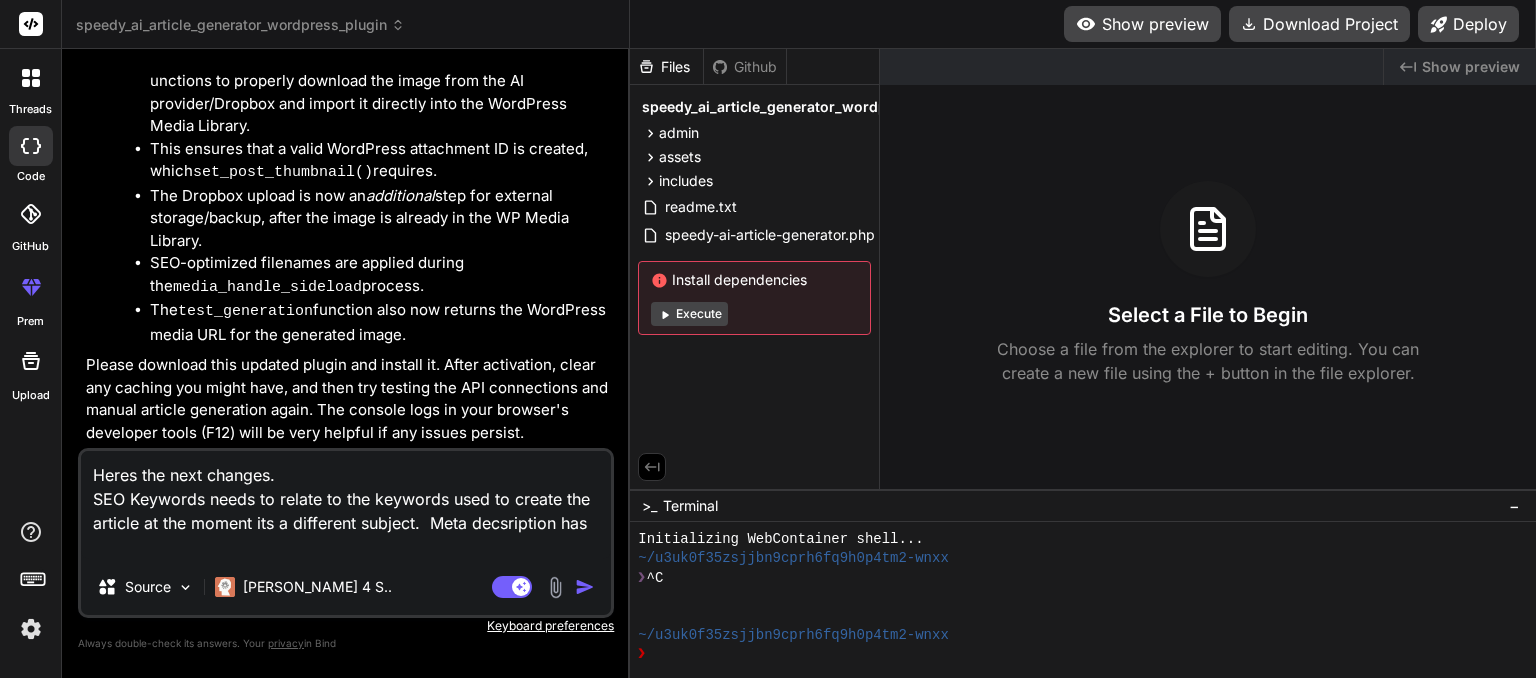 paste on "#" 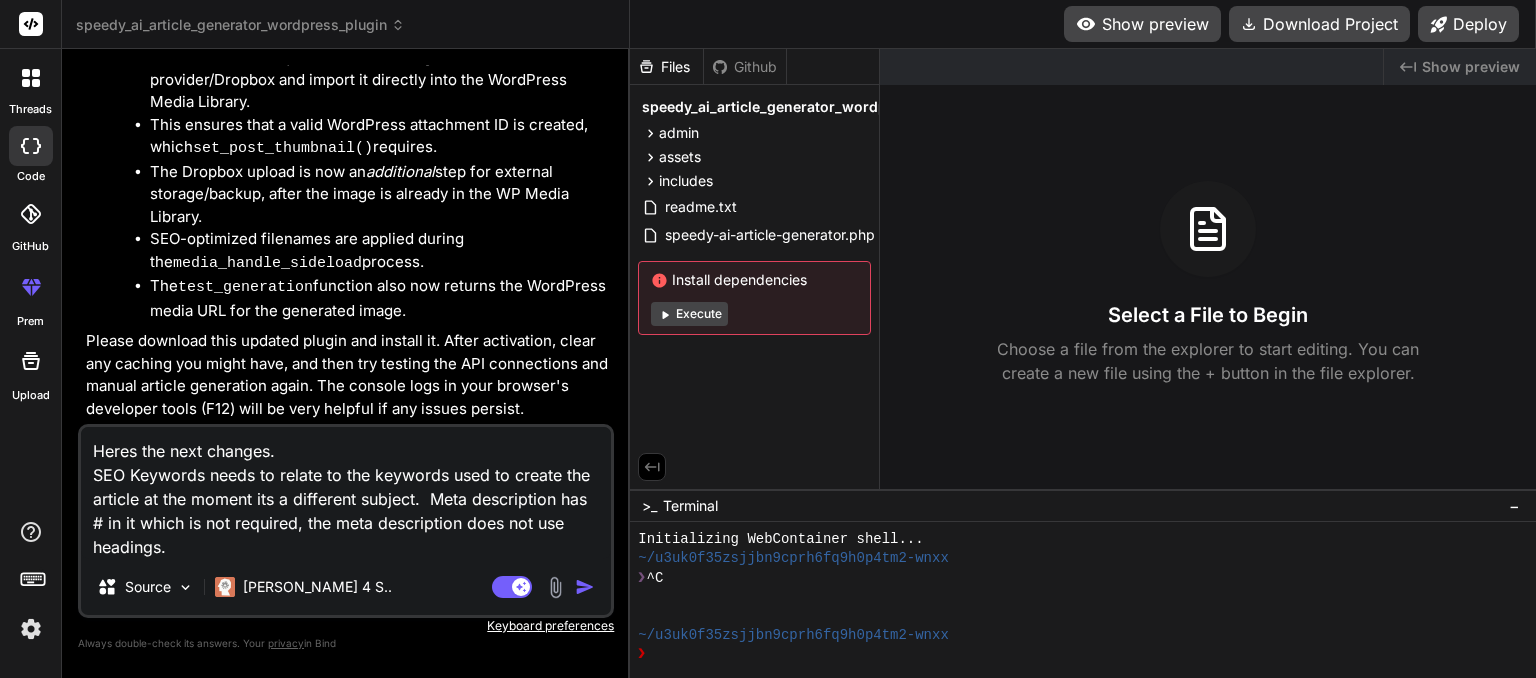 click on "Heres the next changes.
SEO Keywords needs to relate to the keywords used to create the article at the moment its a different subject.  Meta description has # in it which is not required, the meta description does not use headings." at bounding box center [346, 493] 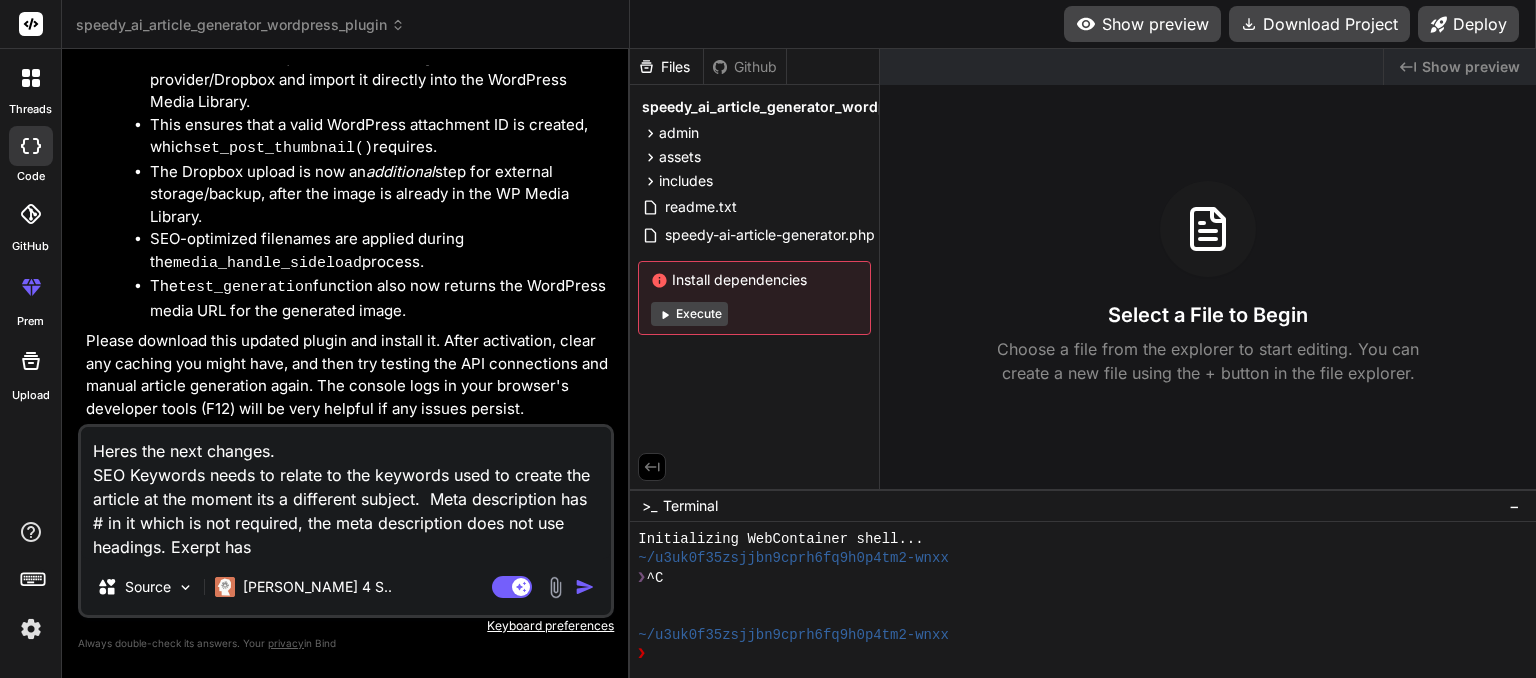 paste on "#" 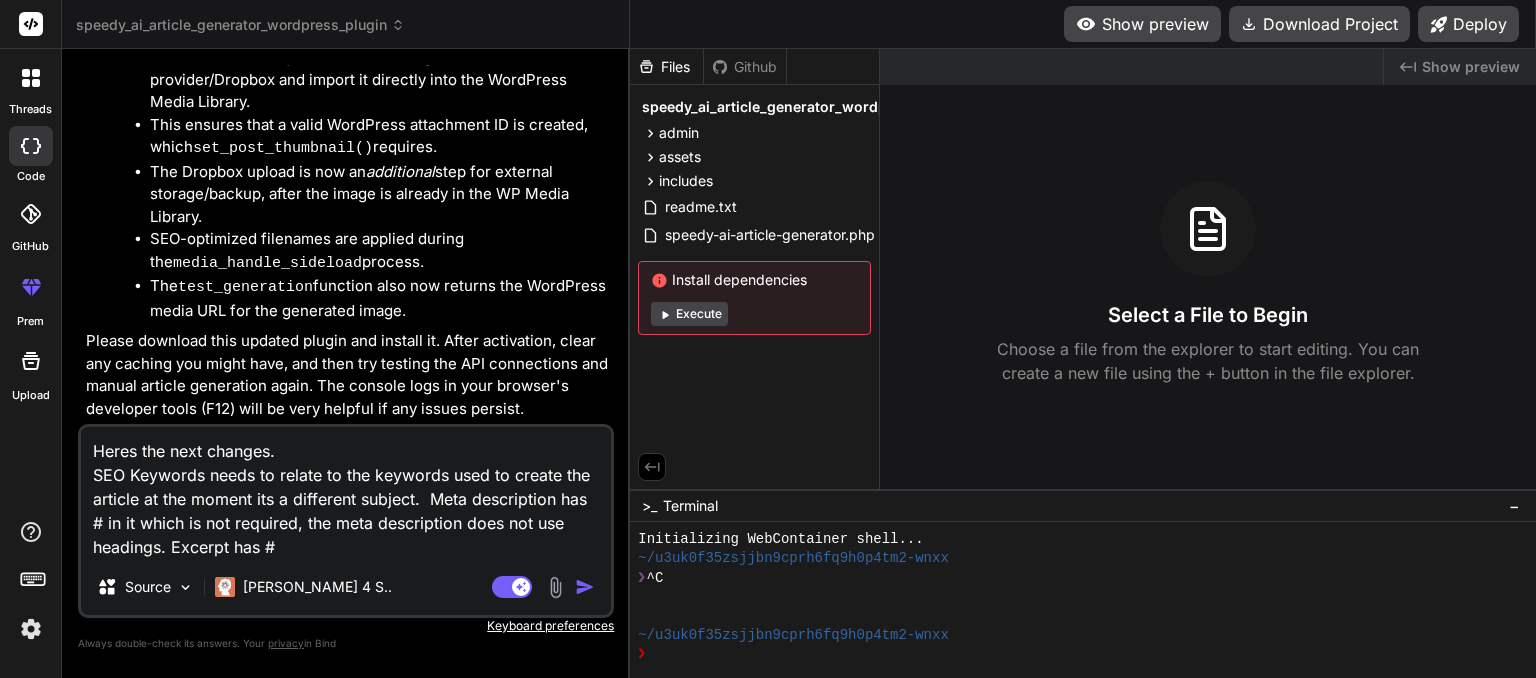 click on "Heres the next changes.
SEO Keywords needs to relate to the keywords used to create the article at the moment its a different subject.  Meta description has # in it which is not required, the meta description does not use headings. Excerpt has #" at bounding box center (346, 493) 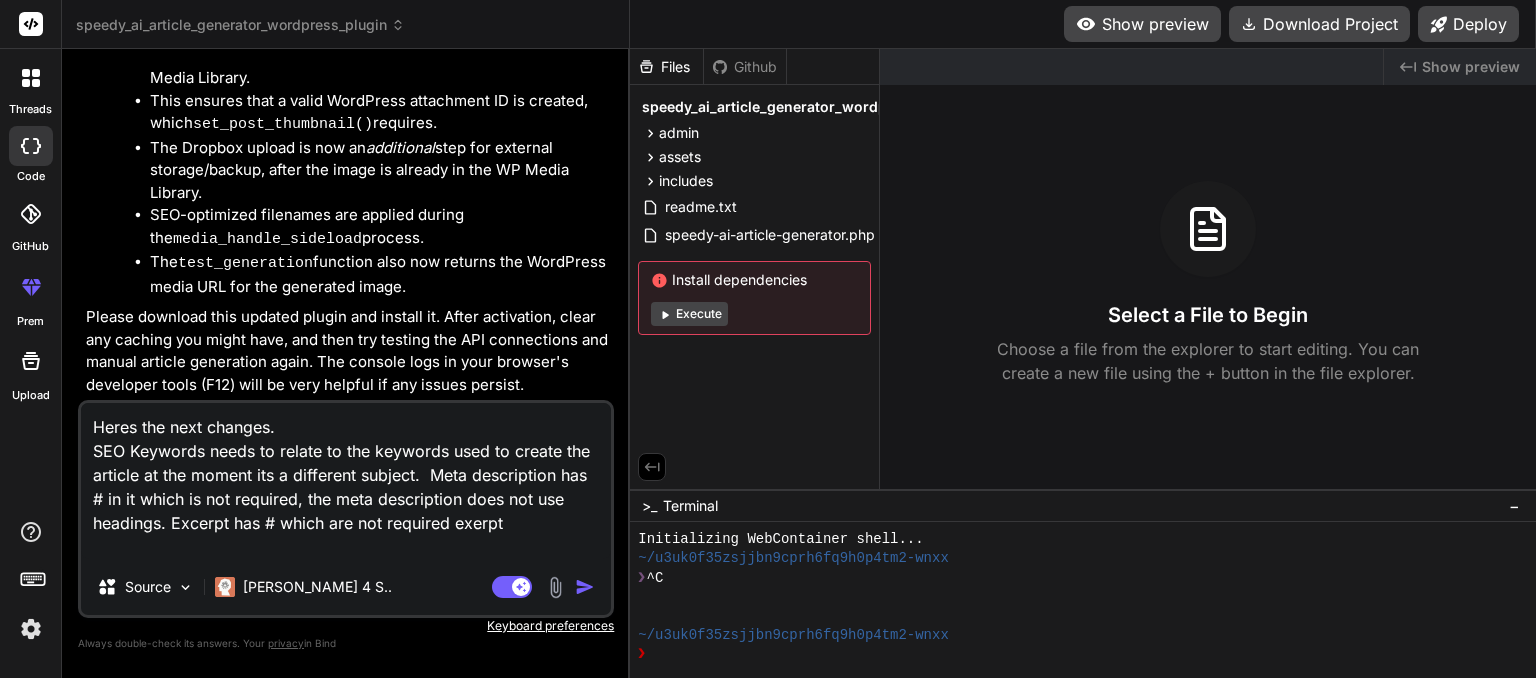 drag, startPoint x: 178, startPoint y: 551, endPoint x: 224, endPoint y: 558, distance: 46.52956 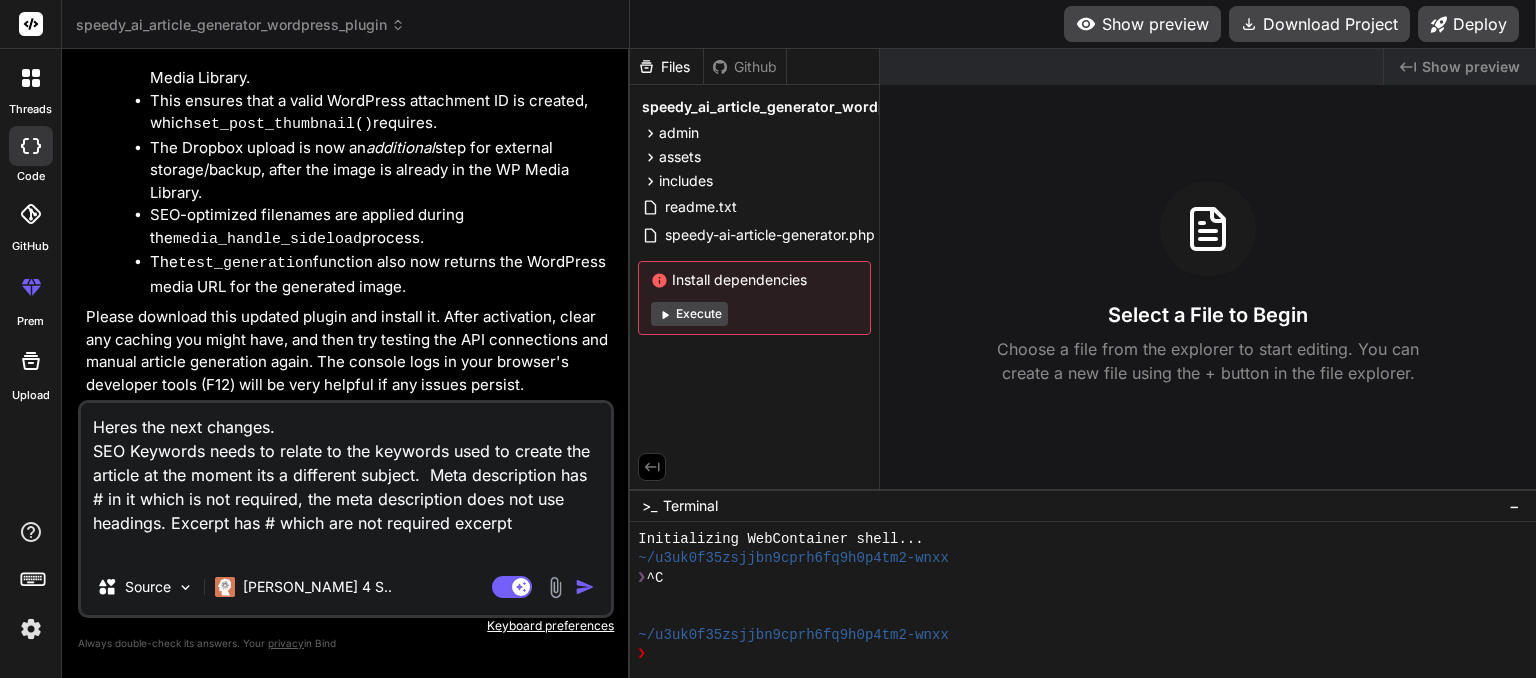 click on "Heres the next changes.
SEO Keywords needs to relate to the keywords used to create the article at the moment its a different subject.  Meta description has # in it which is not required, the meta description does not use headings. Excerpt has # which are not required excerpt" at bounding box center (346, 481) 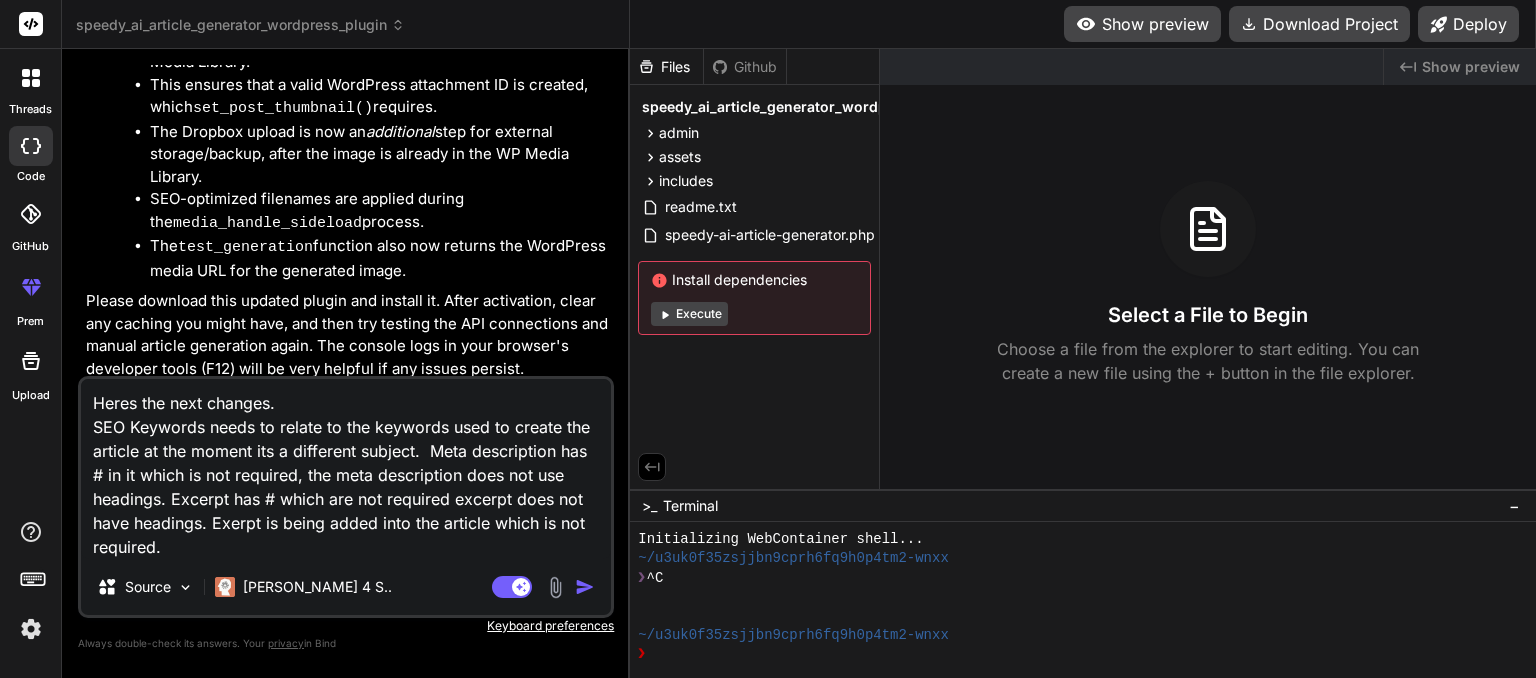 click on "Heres the next changes.
SEO Keywords needs to relate to the keywords used to create the article at the moment its a different subject.  Meta description has # in it which is not required, the meta description does not use headings. Excerpt has # which are not required excerpt does not have headings. Exerpt is being added into the article which is not required." at bounding box center [346, 469] 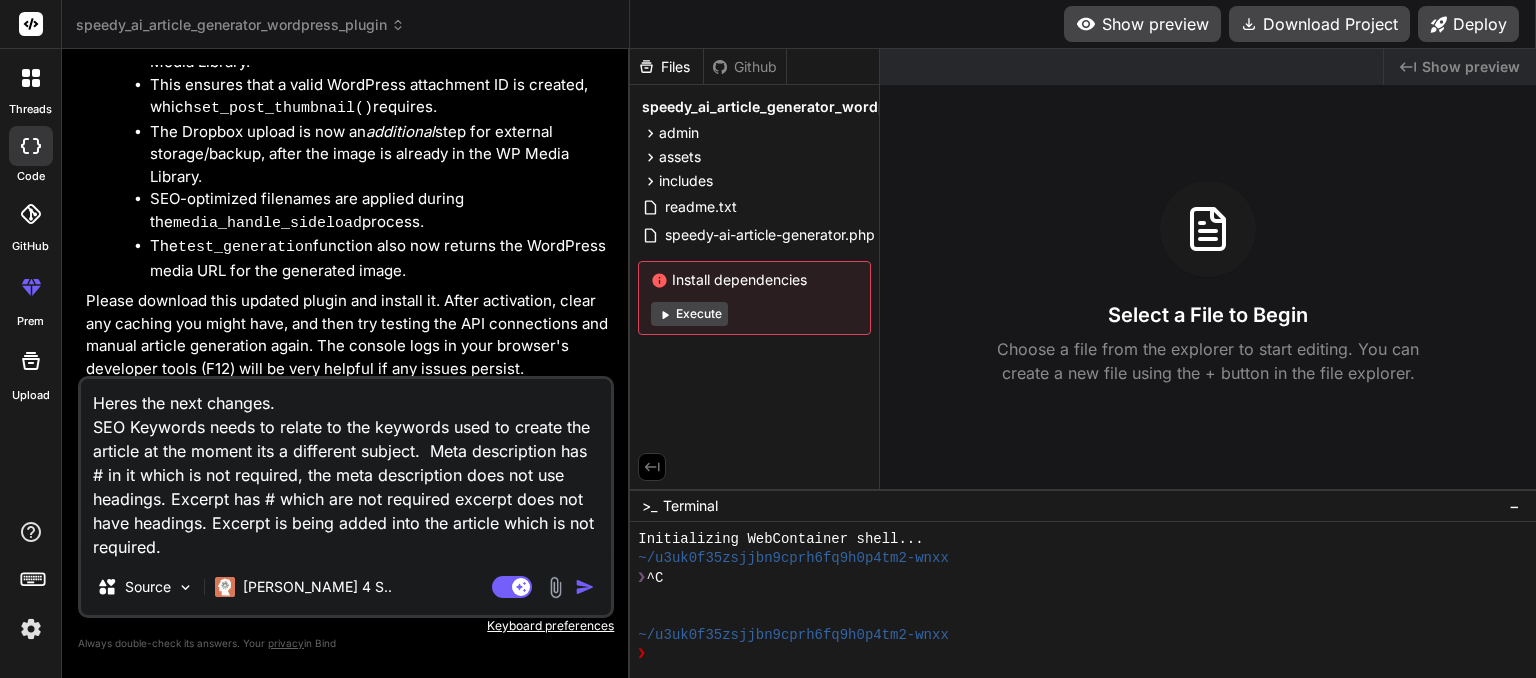 click on "Heres the next changes.
SEO Keywords needs to relate to the keywords used to create the article at the moment its a different subject.  Meta description has # in it which is not required, the meta description does not use headings. Excerpt has # which are not required excerpt does not have headings. Excerpt is being added into the article which is not required." at bounding box center [346, 469] 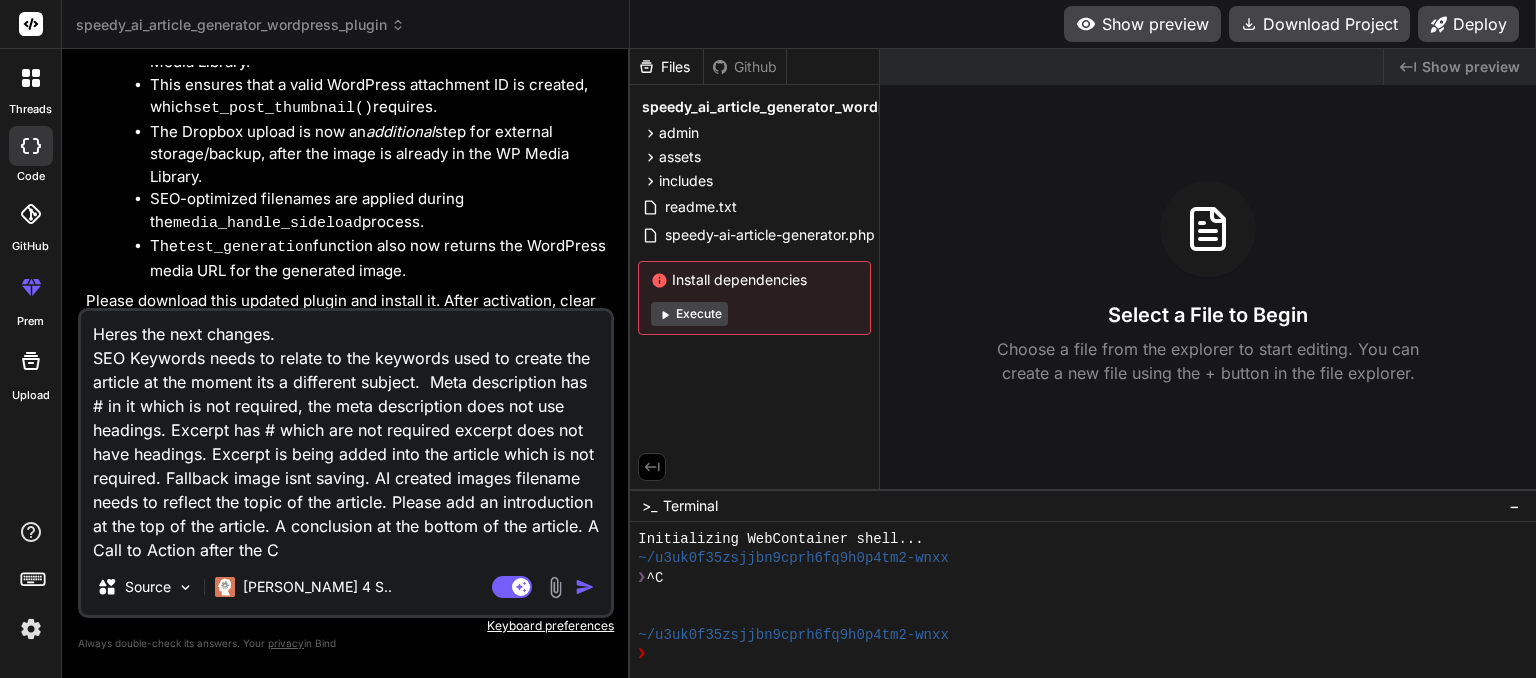scroll, scrollTop: 25, scrollLeft: 0, axis: vertical 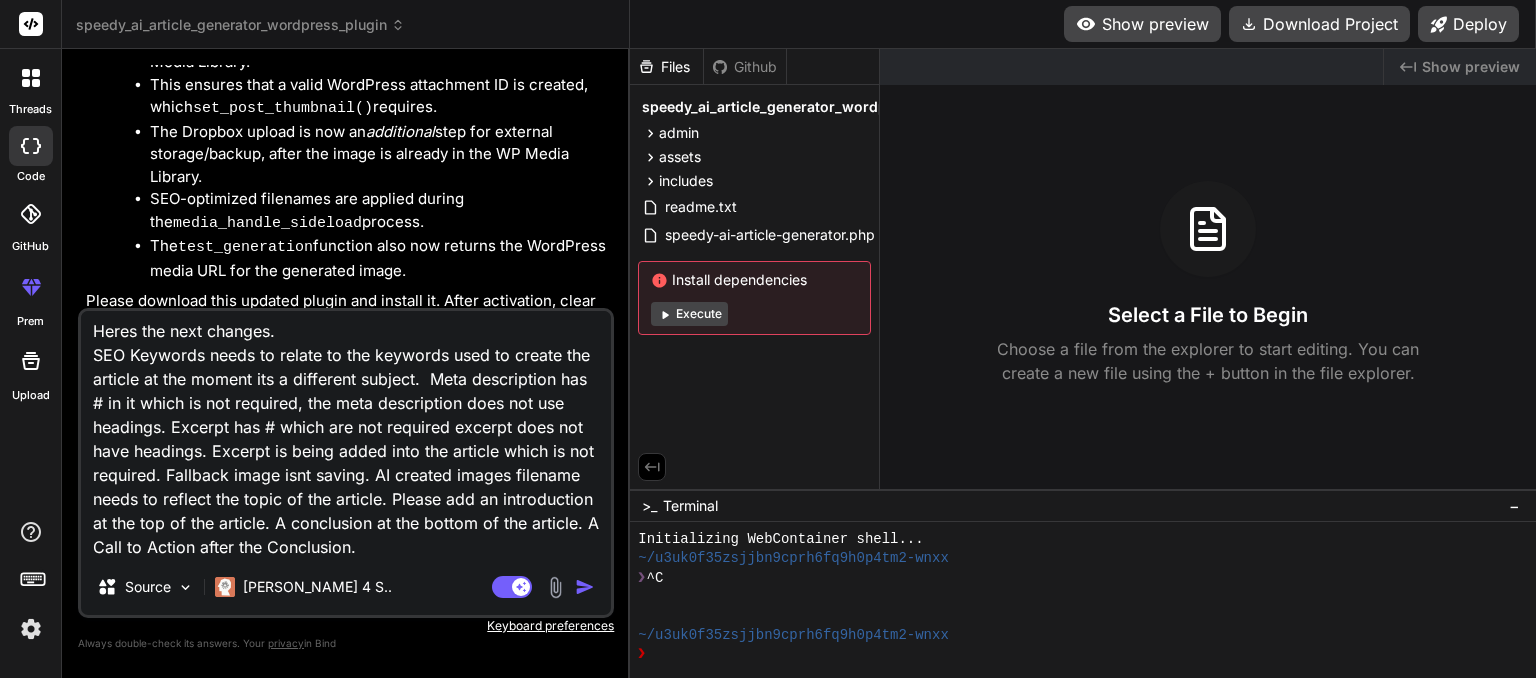 click at bounding box center (585, 587) 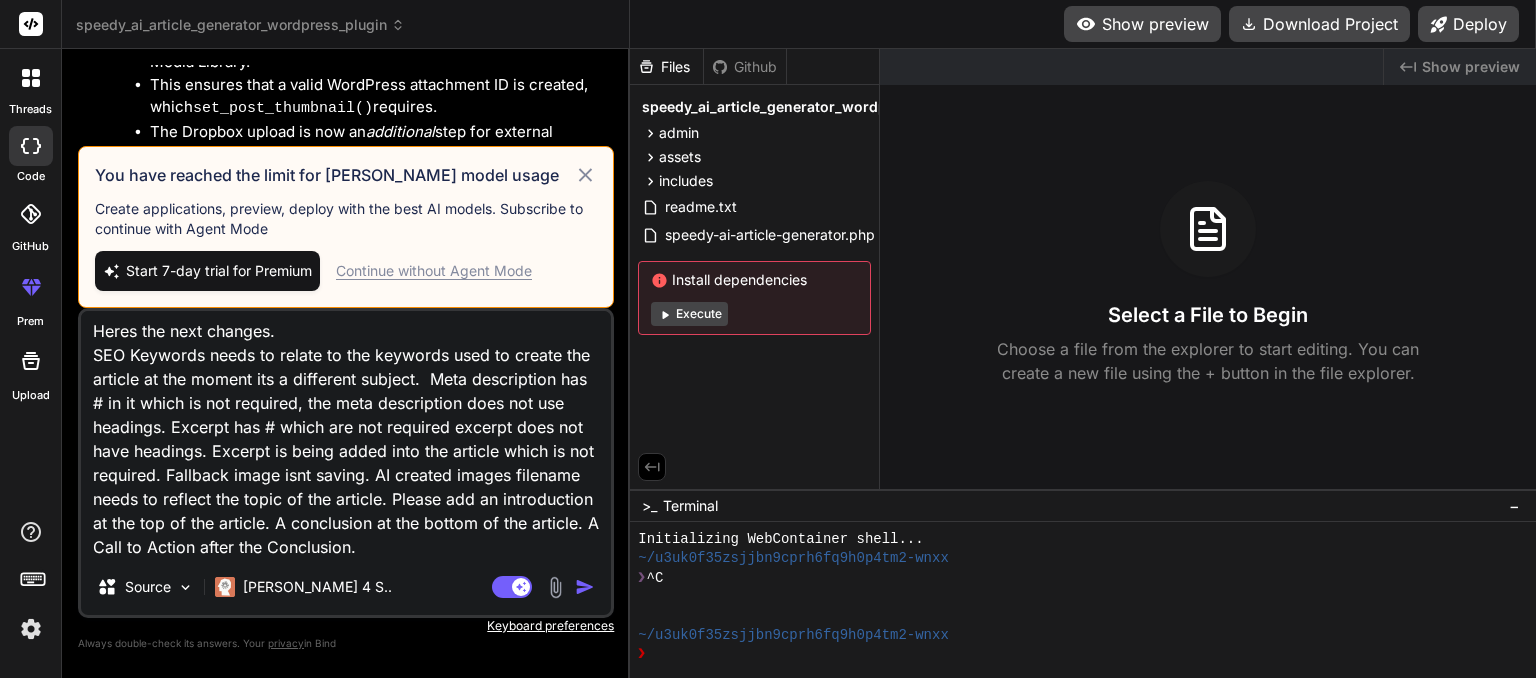 click on "Continue without Agent Mode" at bounding box center (434, 271) 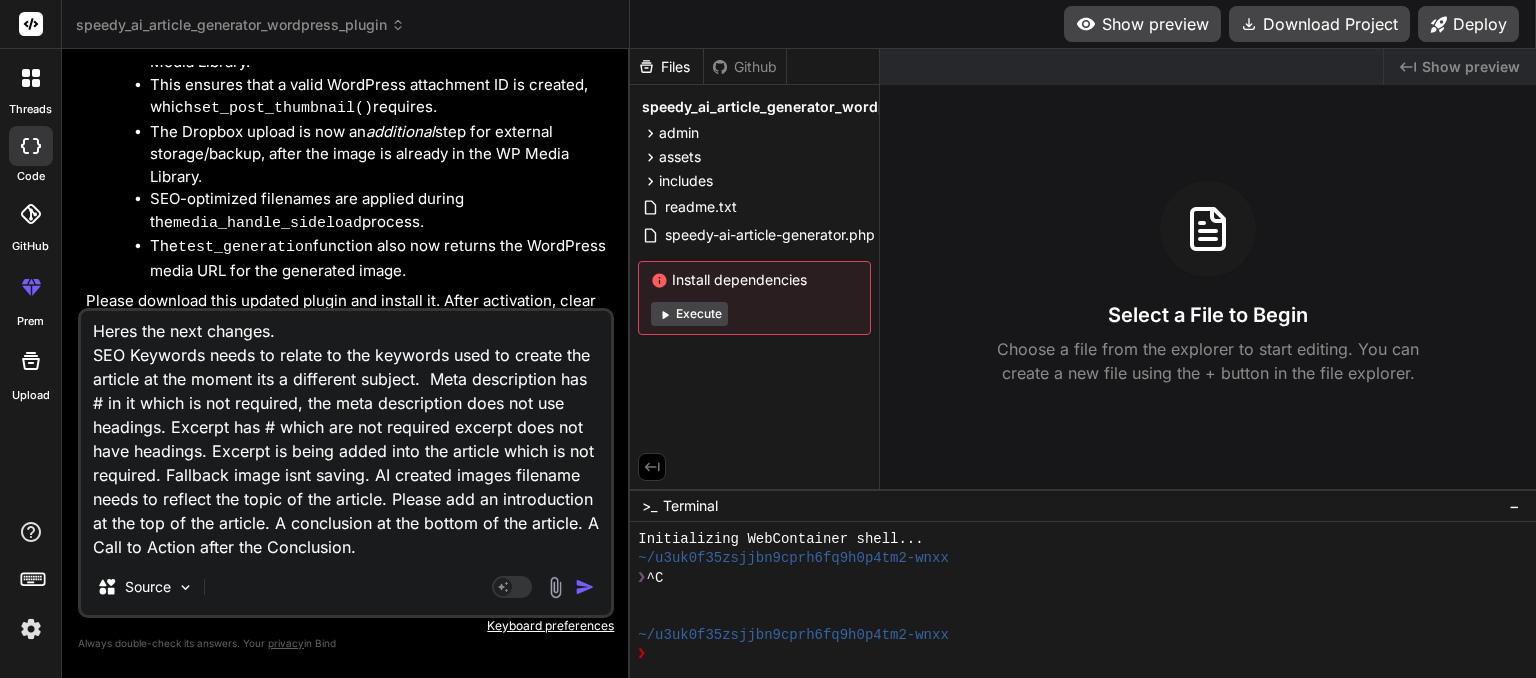 click at bounding box center (585, 587) 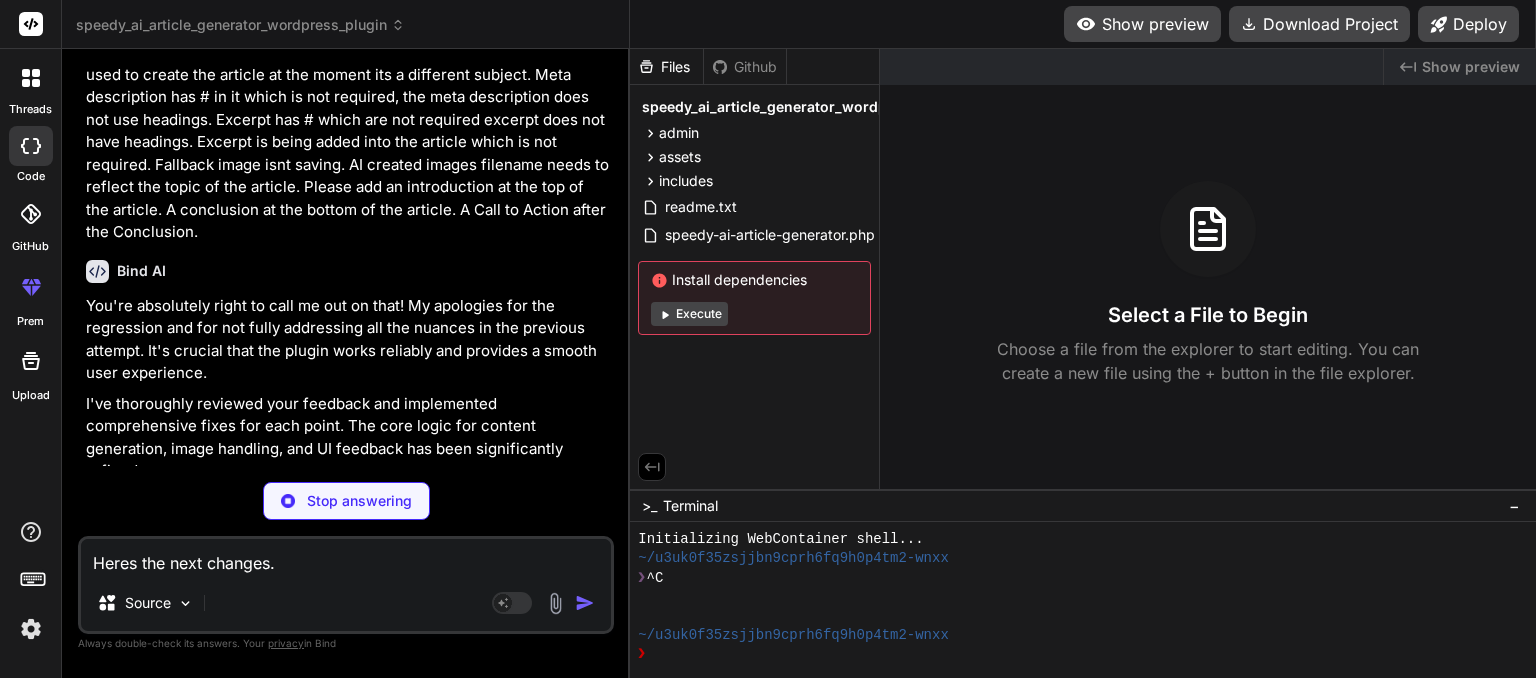 scroll, scrollTop: 8788, scrollLeft: 0, axis: vertical 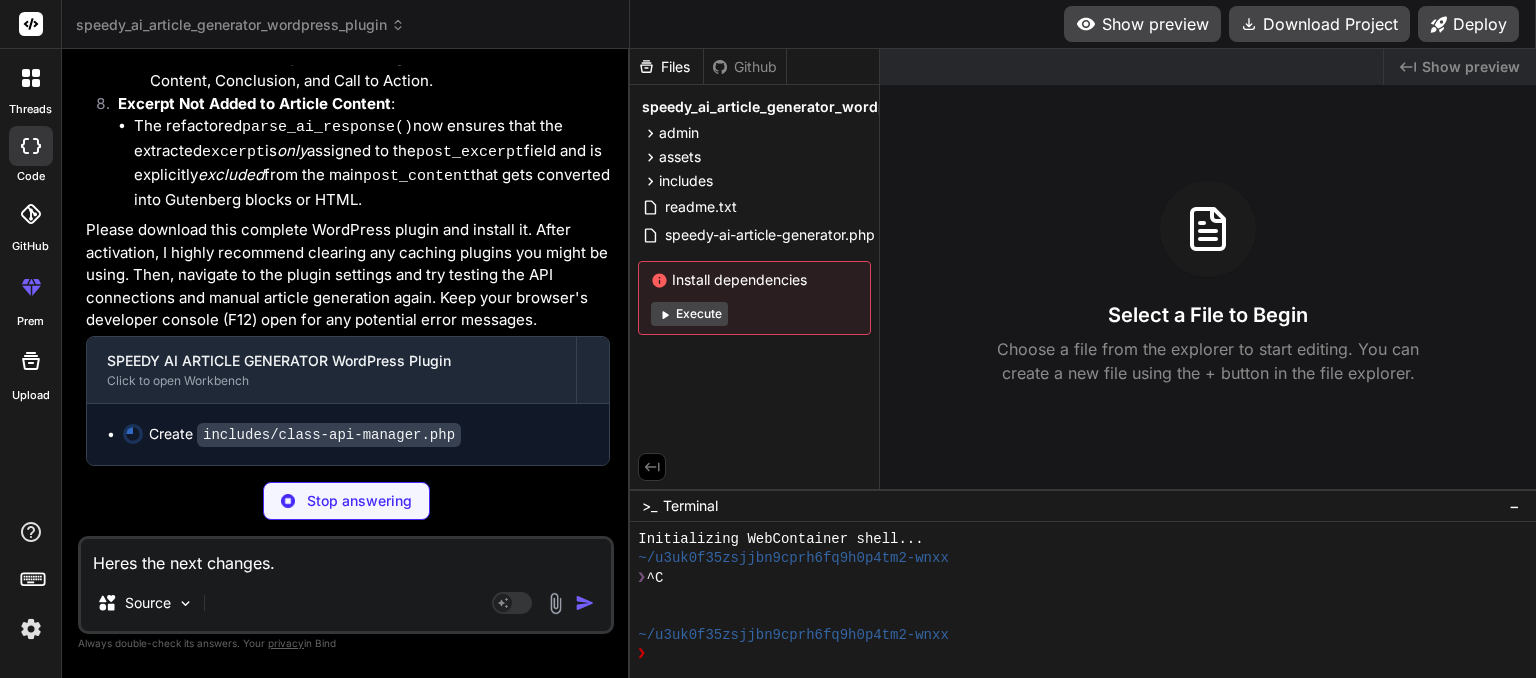 click on "Heres the next changes.
SEO Keywords needs to relate to the keywords used to create the article at the moment its a different subject.  Meta description has # in it which is not required, the meta description does not use headings. Excerpt has # which are not required excerpt does not have headings. Excerpt is being added into the article which is not required. Fallback image isnt saving. AI created images filename needs to reflect the topic of the article. Please add an introduction at the top of the article. A conclusion at the bottom of the article. A Call to Action after the Conclusion." at bounding box center [346, 557] 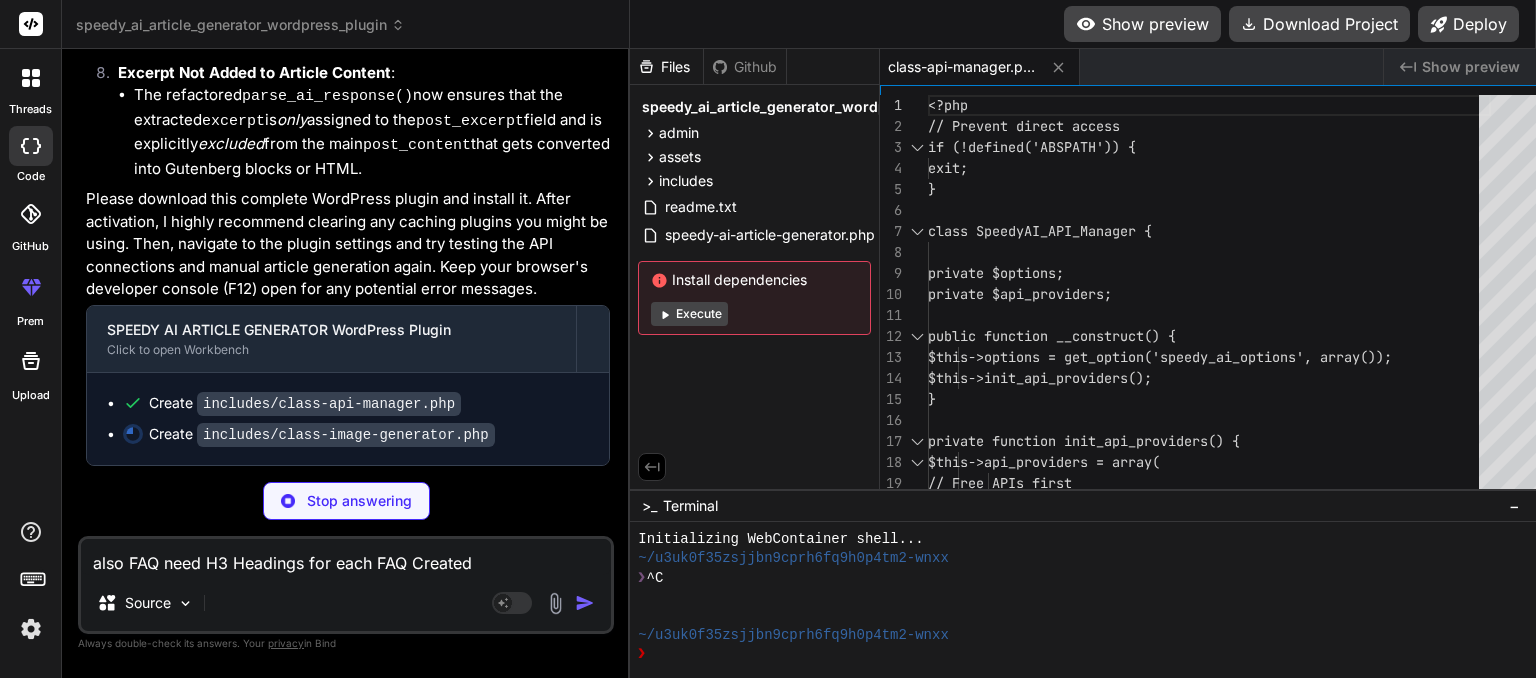 scroll, scrollTop: 11288, scrollLeft: 0, axis: vertical 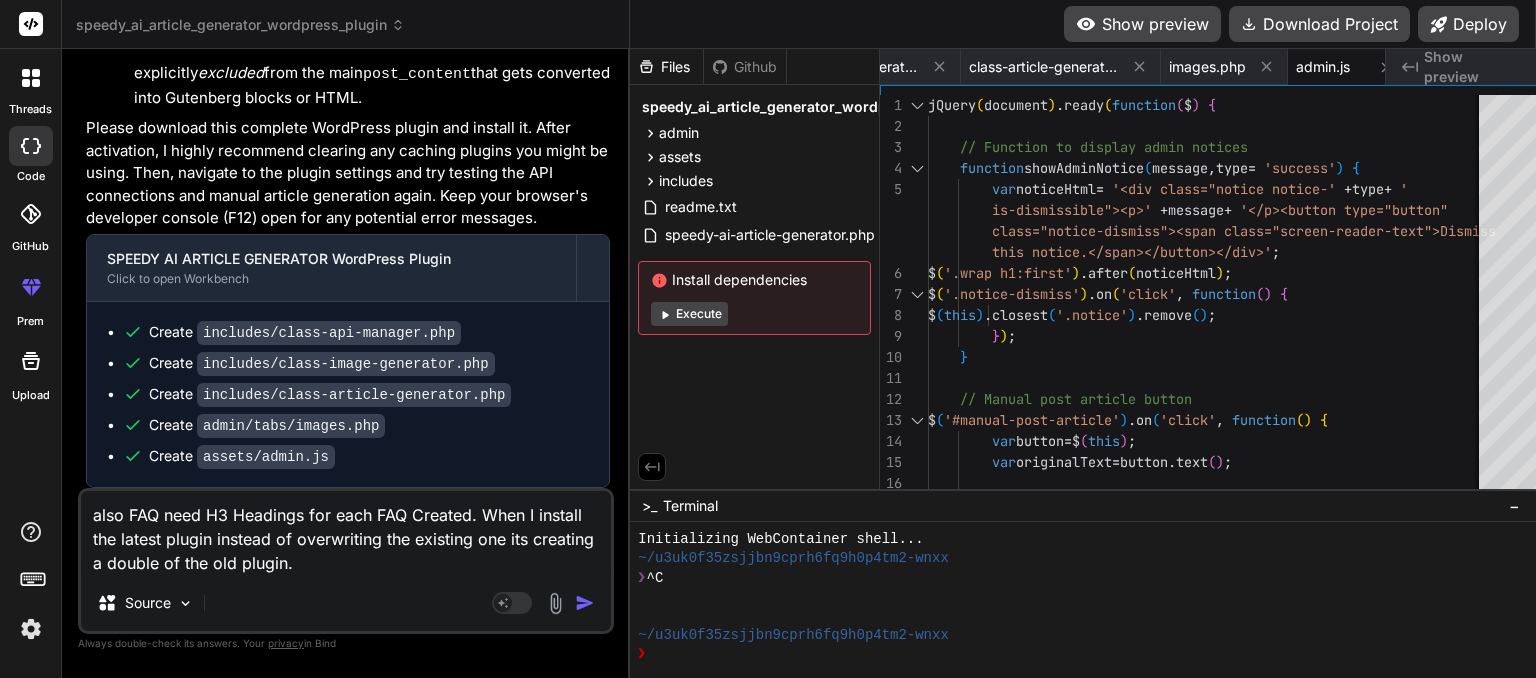 drag, startPoint x: 400, startPoint y: 557, endPoint x: 81, endPoint y: 492, distance: 325.5549 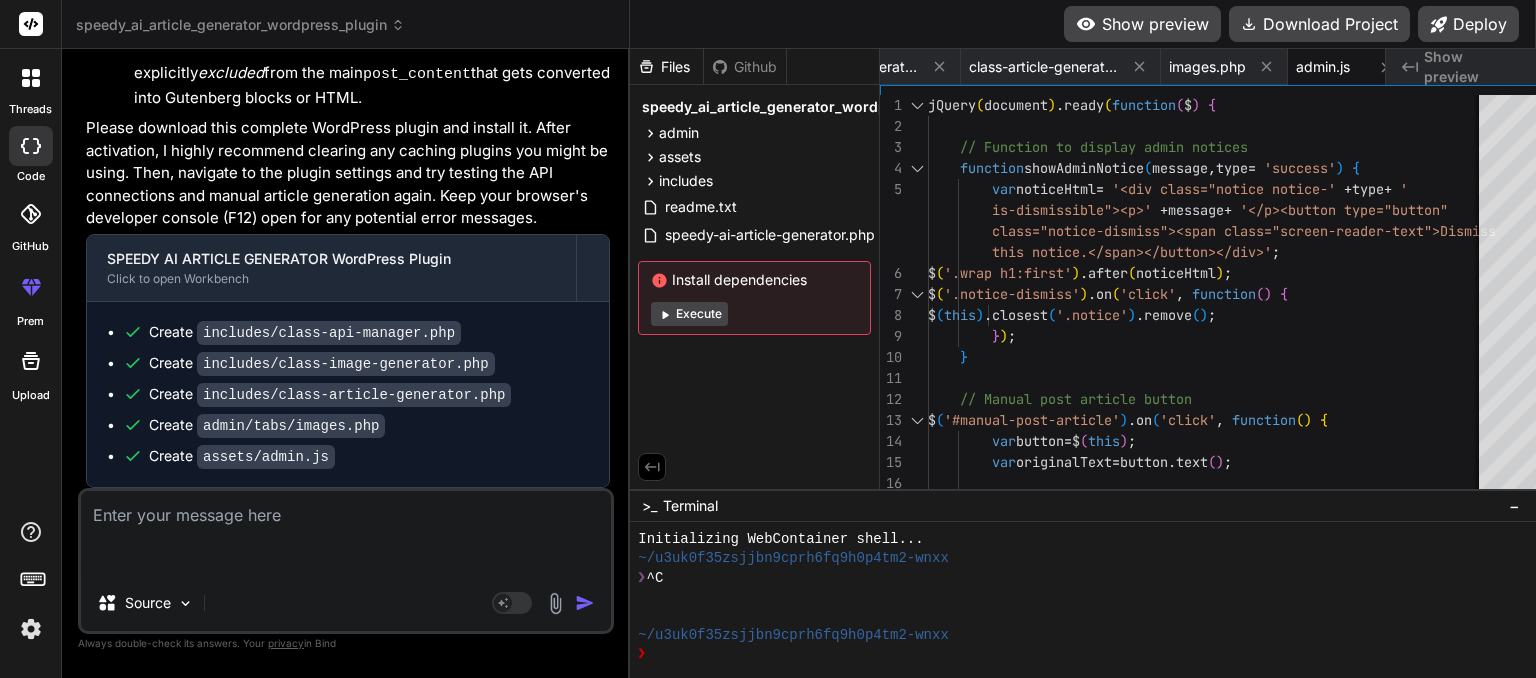 scroll, scrollTop: 11310, scrollLeft: 0, axis: vertical 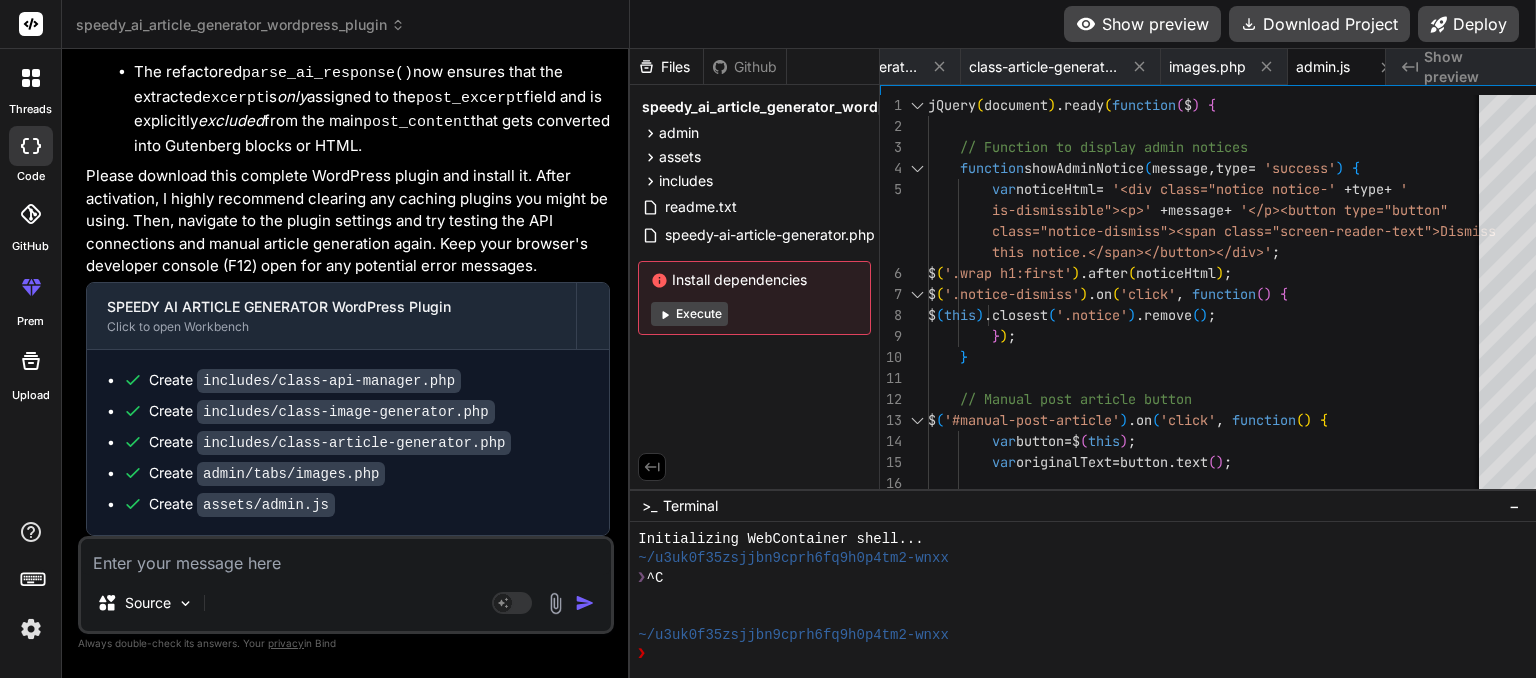 paste on "also FAQ need H3 Headings for each FAQ Created. When I install the latest plugin instead of overwriting the existing one its creating a double of the old plugin." 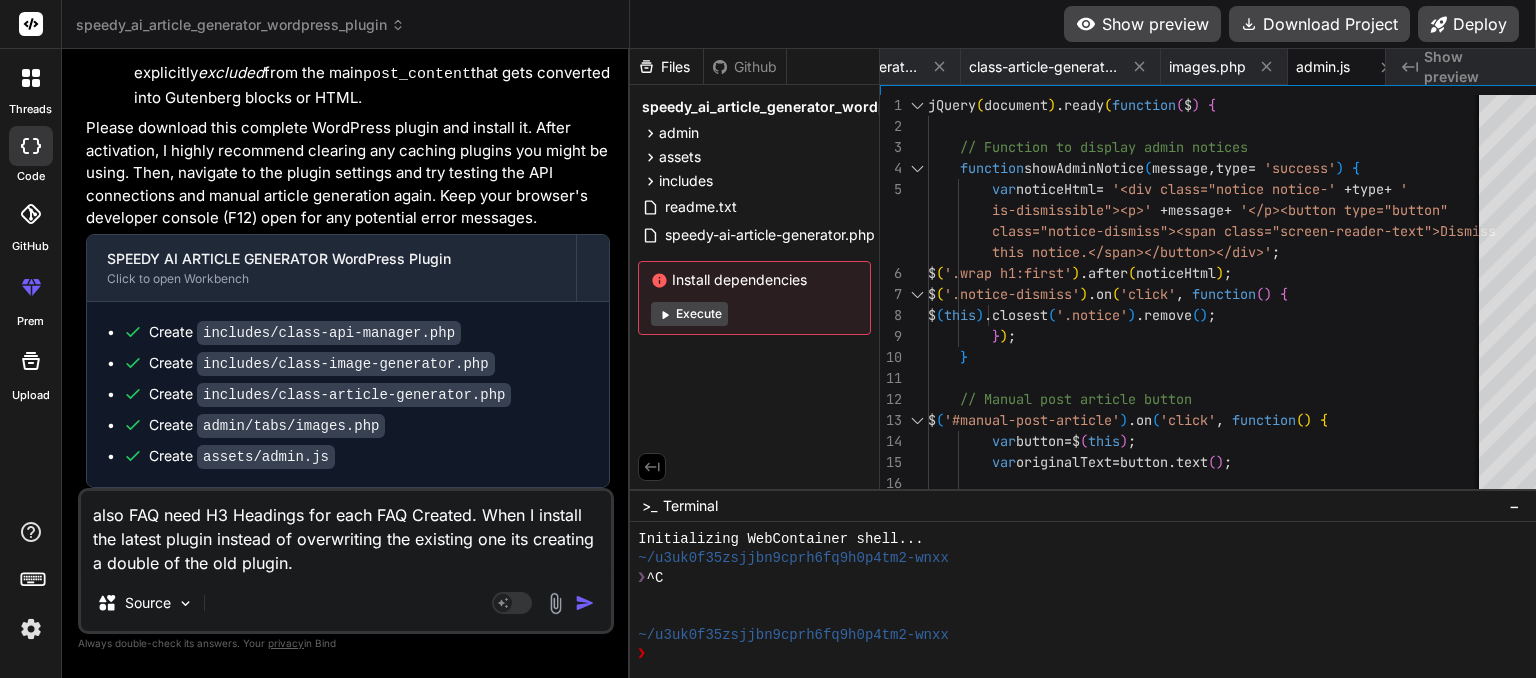 click at bounding box center (585, 603) 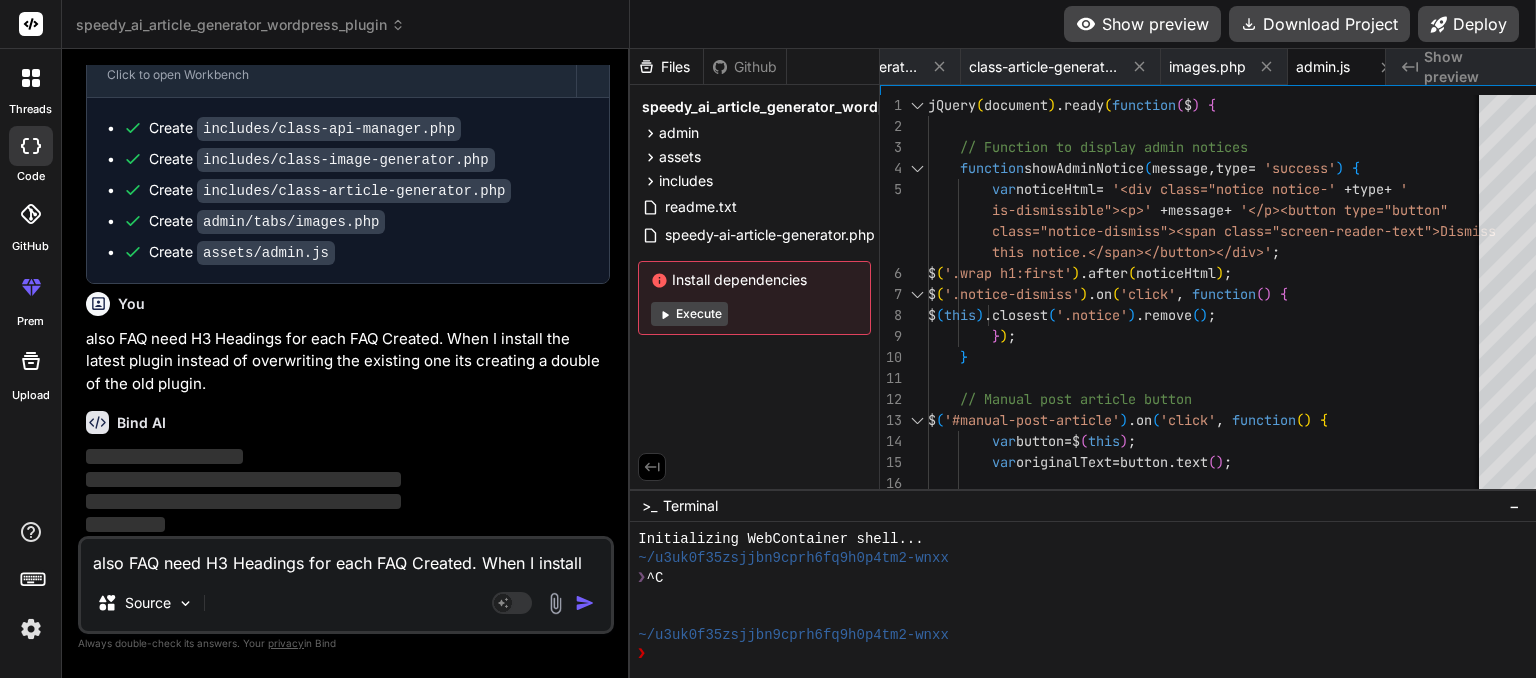 scroll, scrollTop: 11562, scrollLeft: 0, axis: vertical 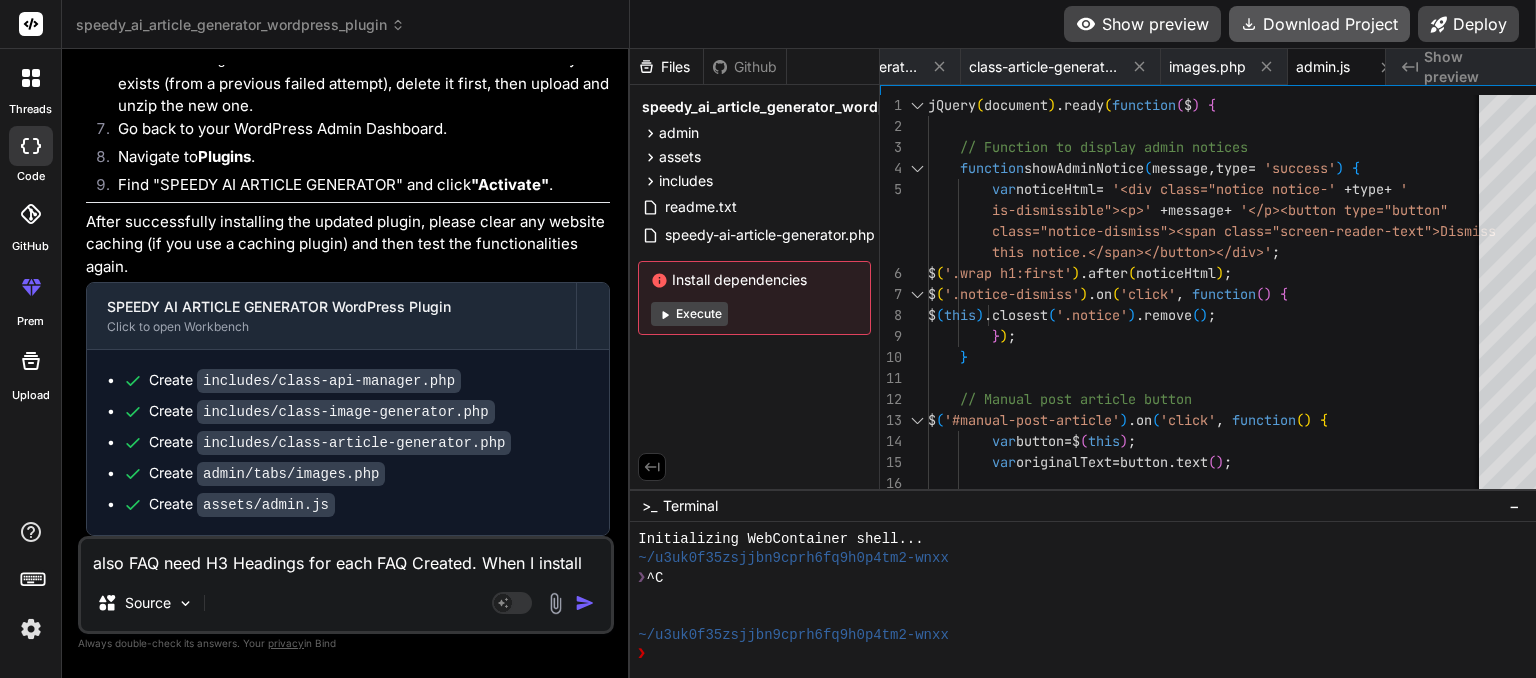 click on "Download Project" at bounding box center (1319, 24) 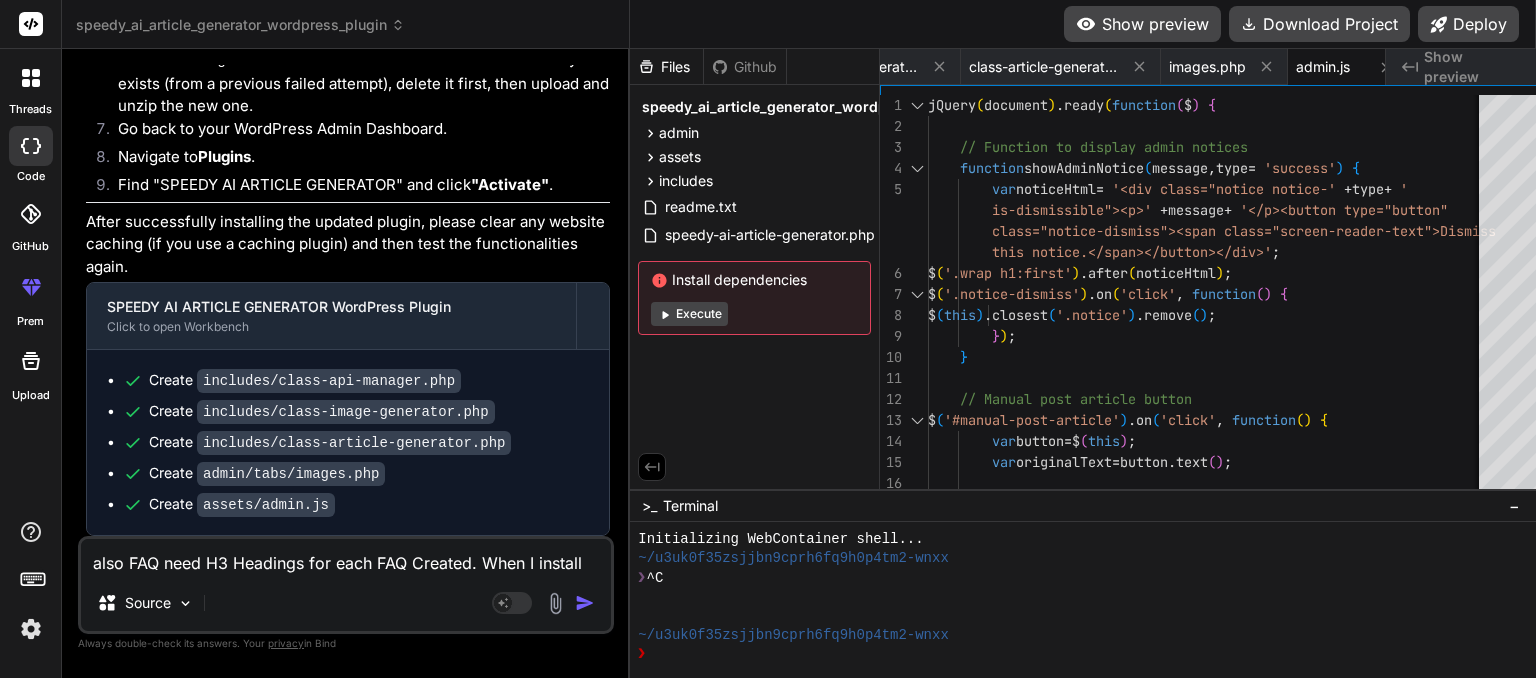 scroll, scrollTop: 0, scrollLeft: 319, axis: horizontal 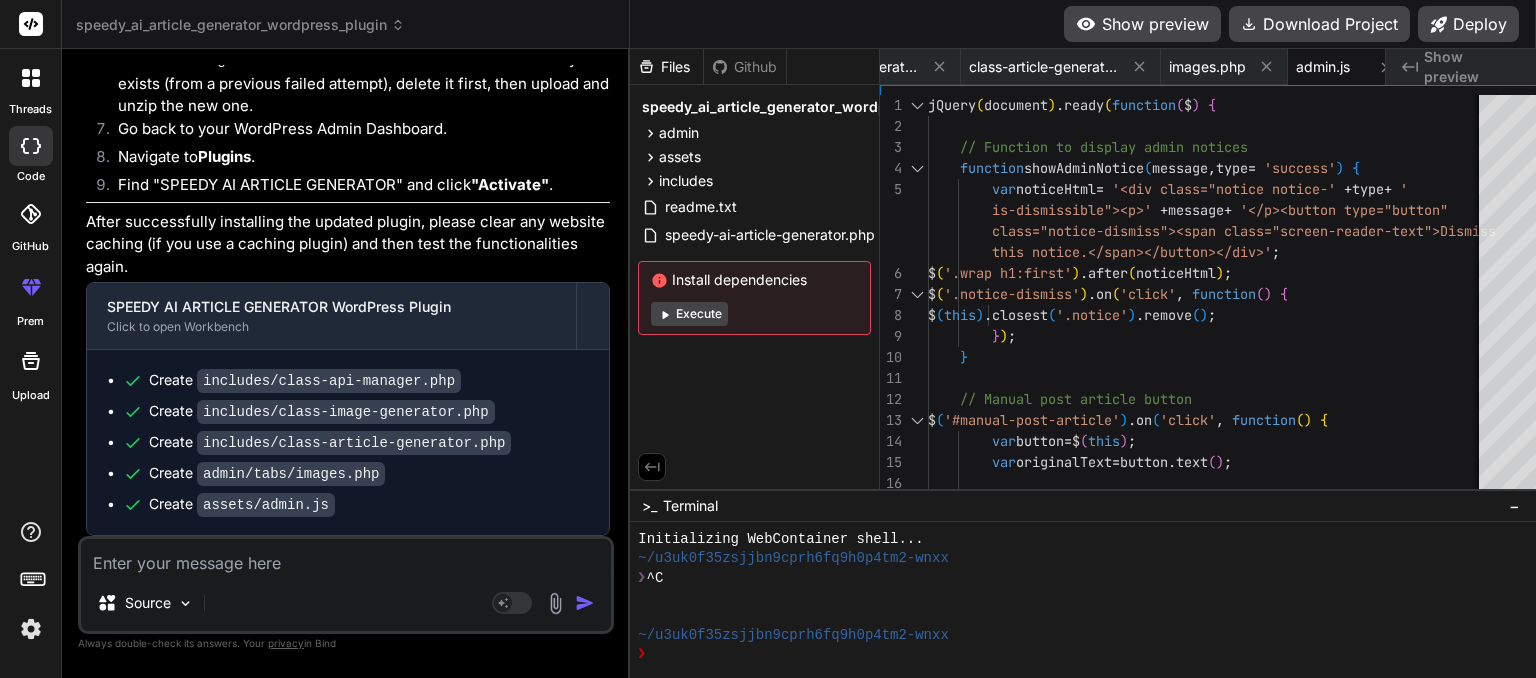 paste on "Allow authors to edit articles from frontend" 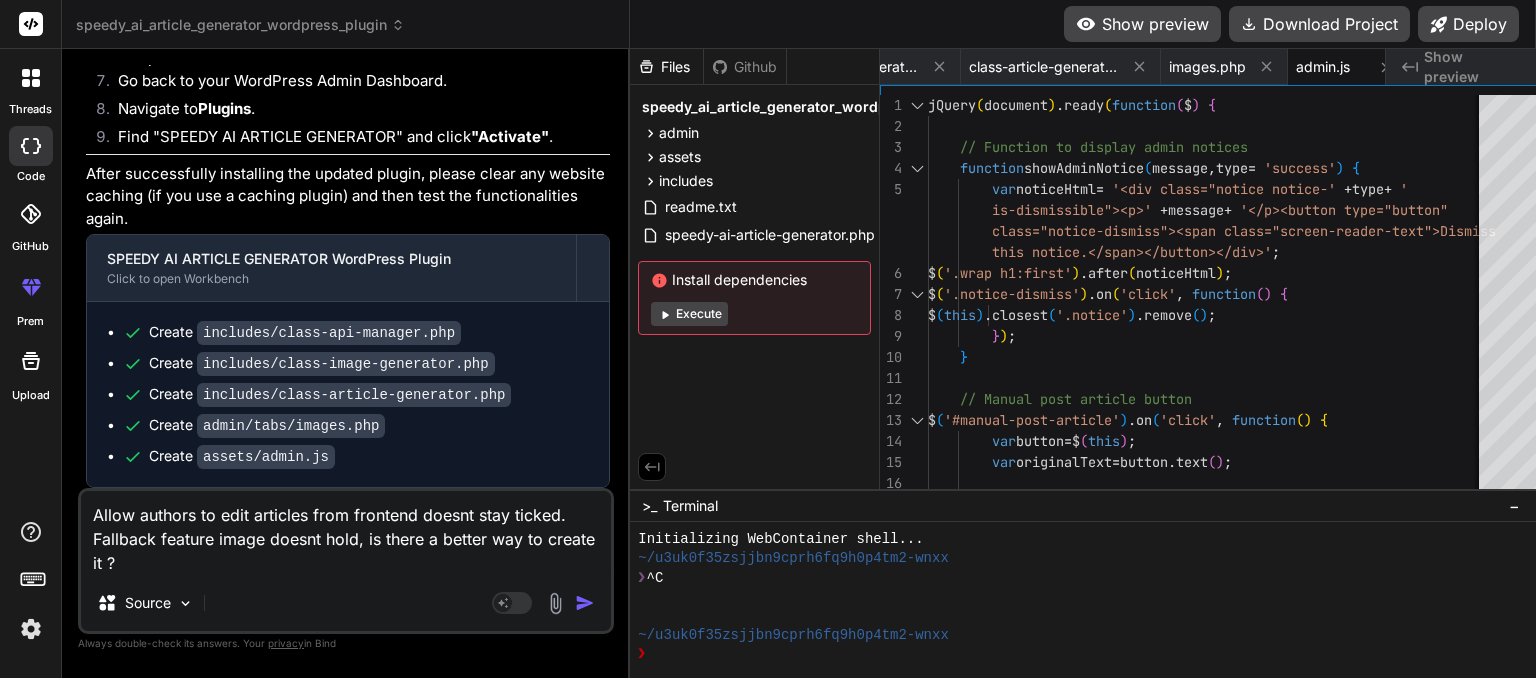 scroll, scrollTop: 0, scrollLeft: 319, axis: horizontal 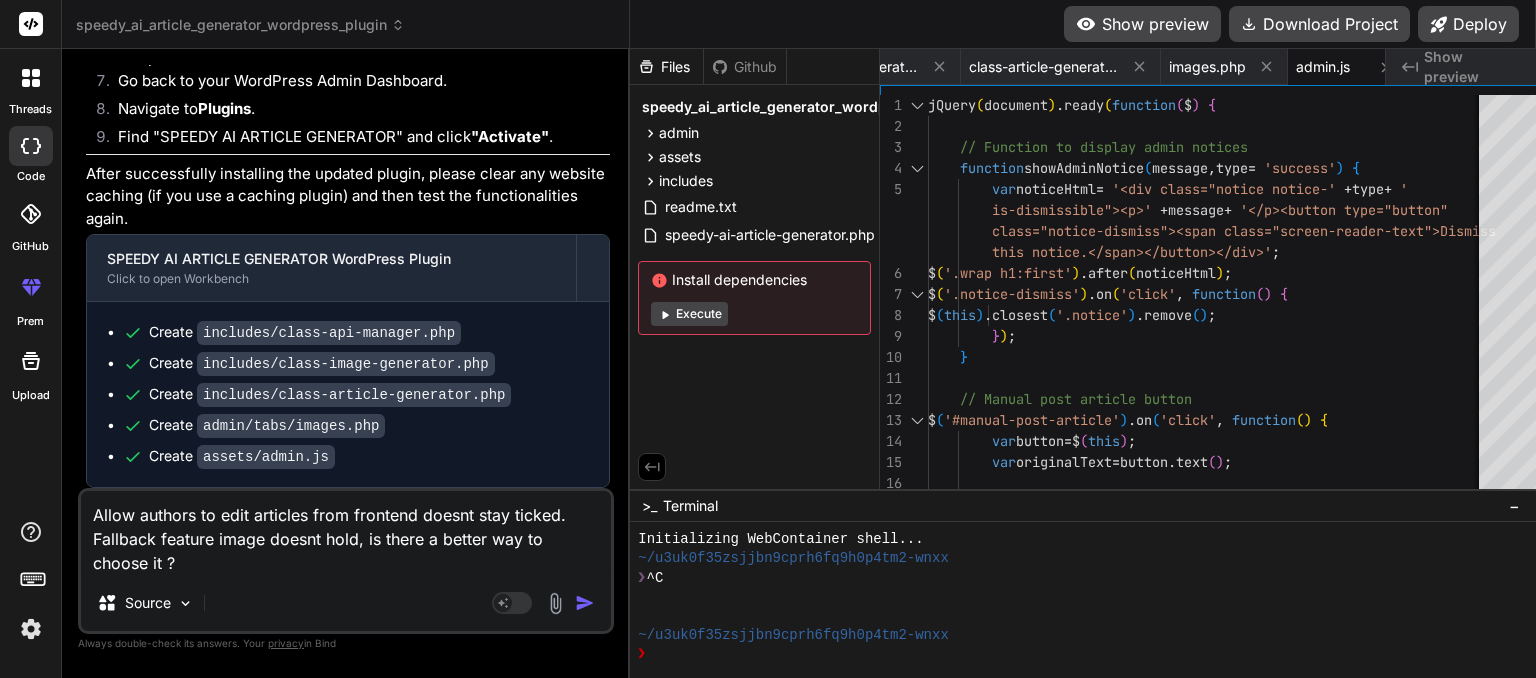 click at bounding box center [585, 603] 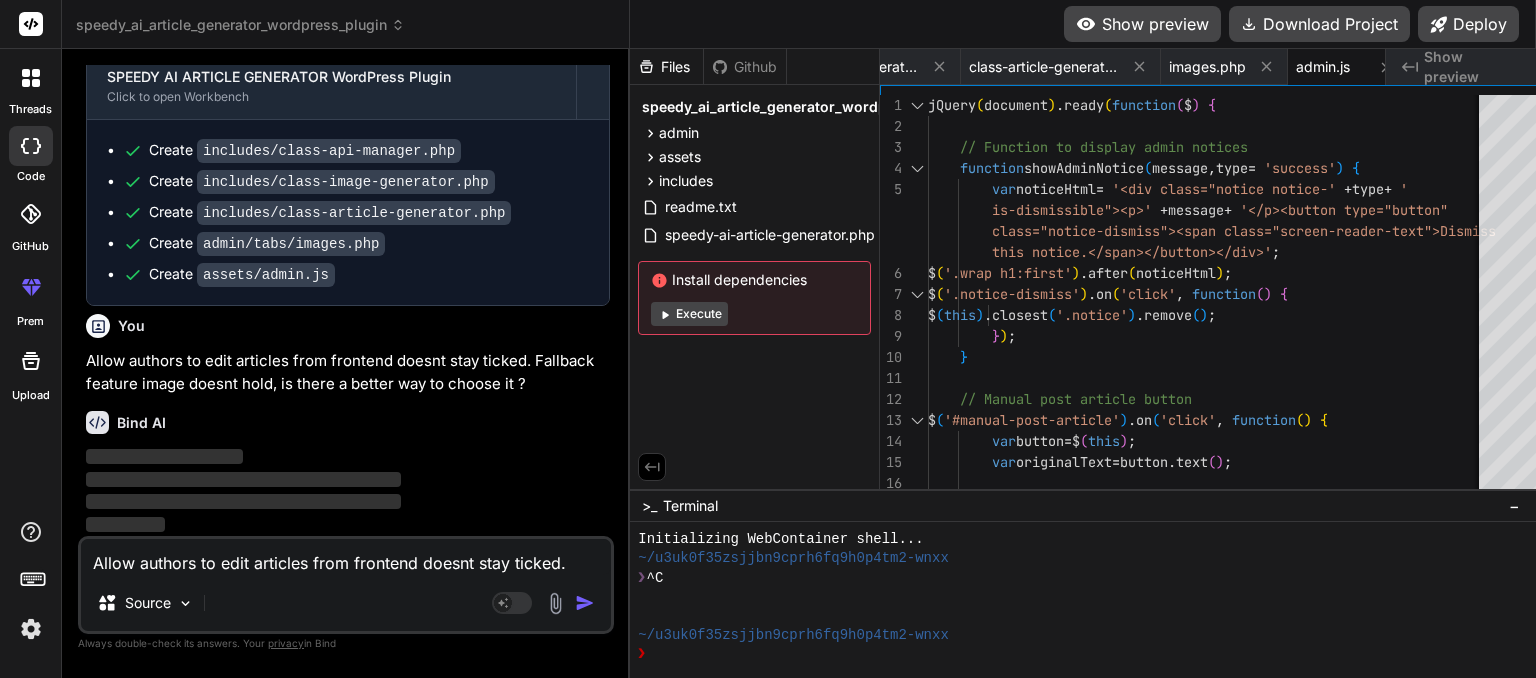 scroll, scrollTop: 14173, scrollLeft: 0, axis: vertical 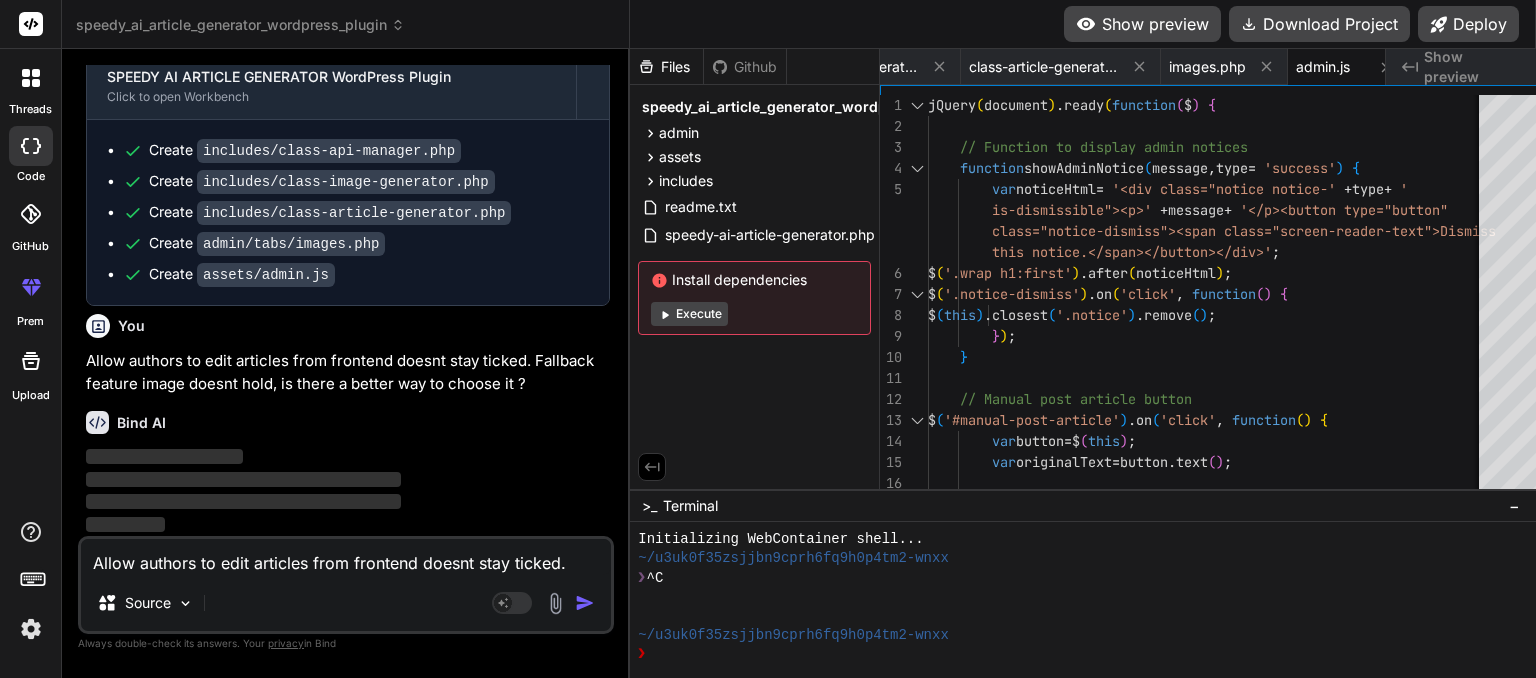 click on "Allow authors to edit articles from frontend doesnt stay ticked. Fallback feature image doesnt hold, is there a better way to choose it ?" at bounding box center [346, 557] 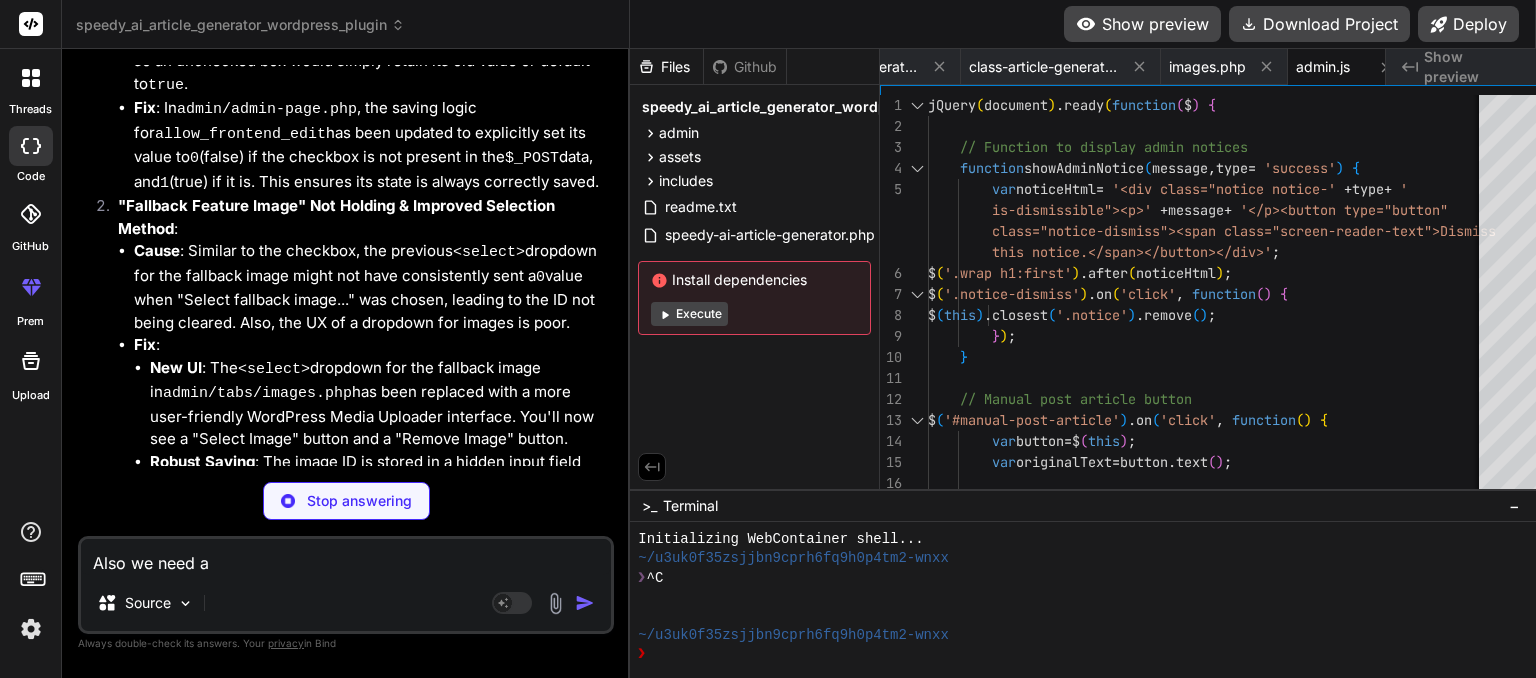 scroll, scrollTop: 15918, scrollLeft: 0, axis: vertical 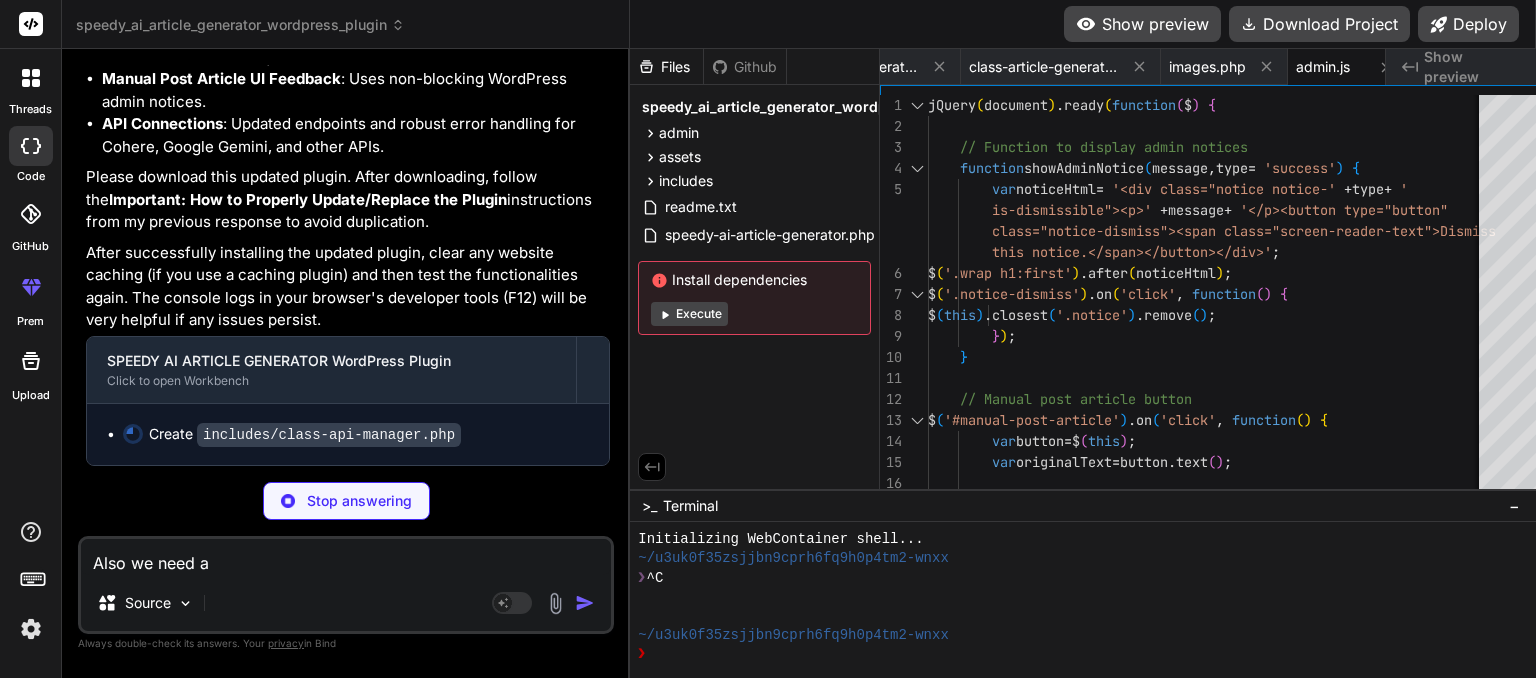 click on "Also we need a" at bounding box center (346, 557) 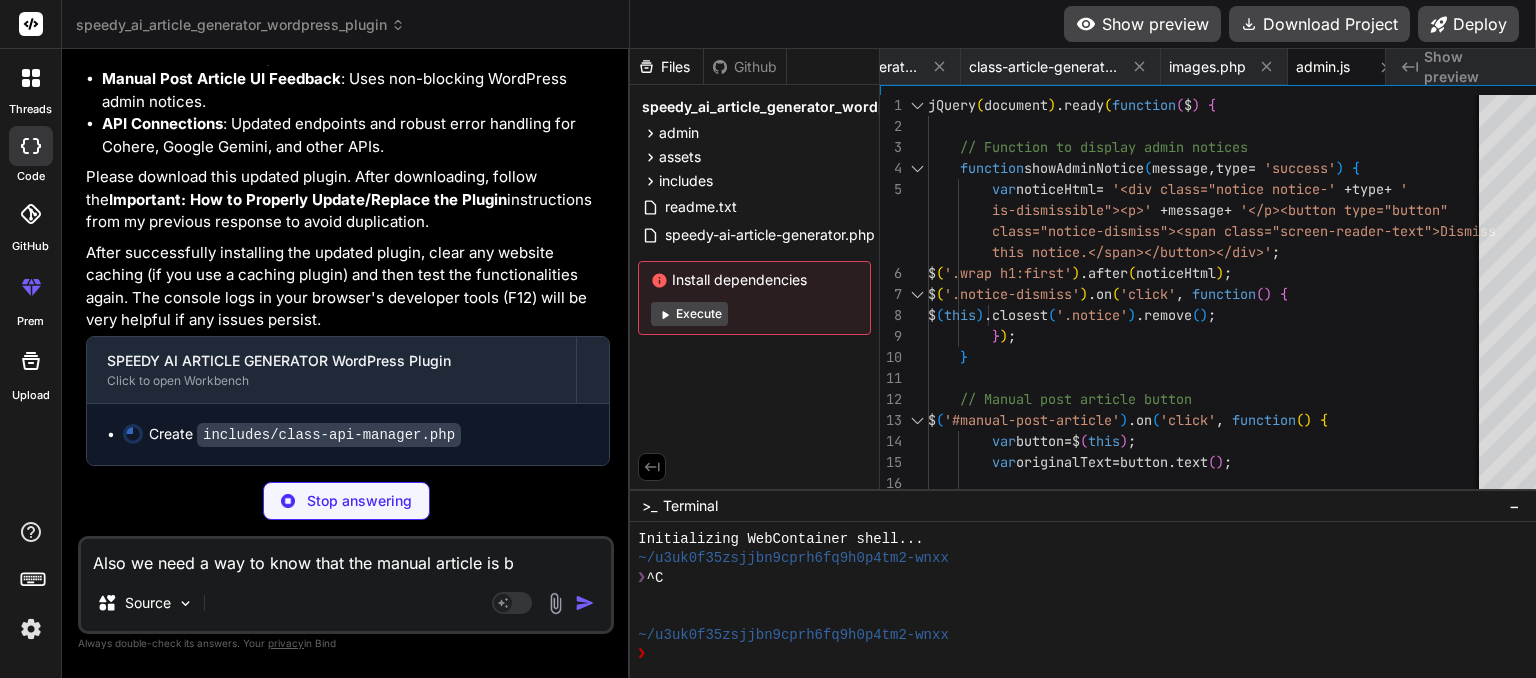 scroll, scrollTop: 0, scrollLeft: 0, axis: both 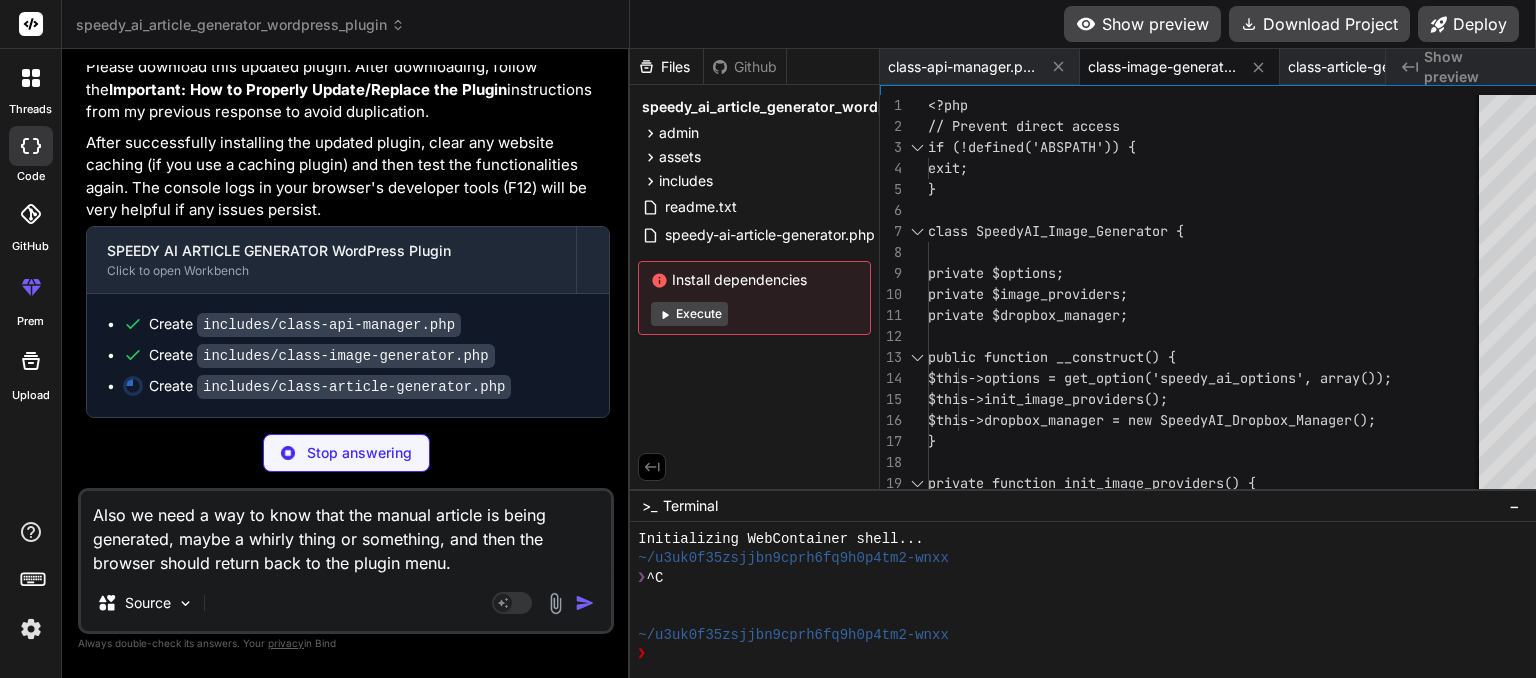 click on "Also we need a way to know that the manual article is being generated, maybe a whirly thing or something, and then the browser should return back to the plugin menu." at bounding box center [346, 533] 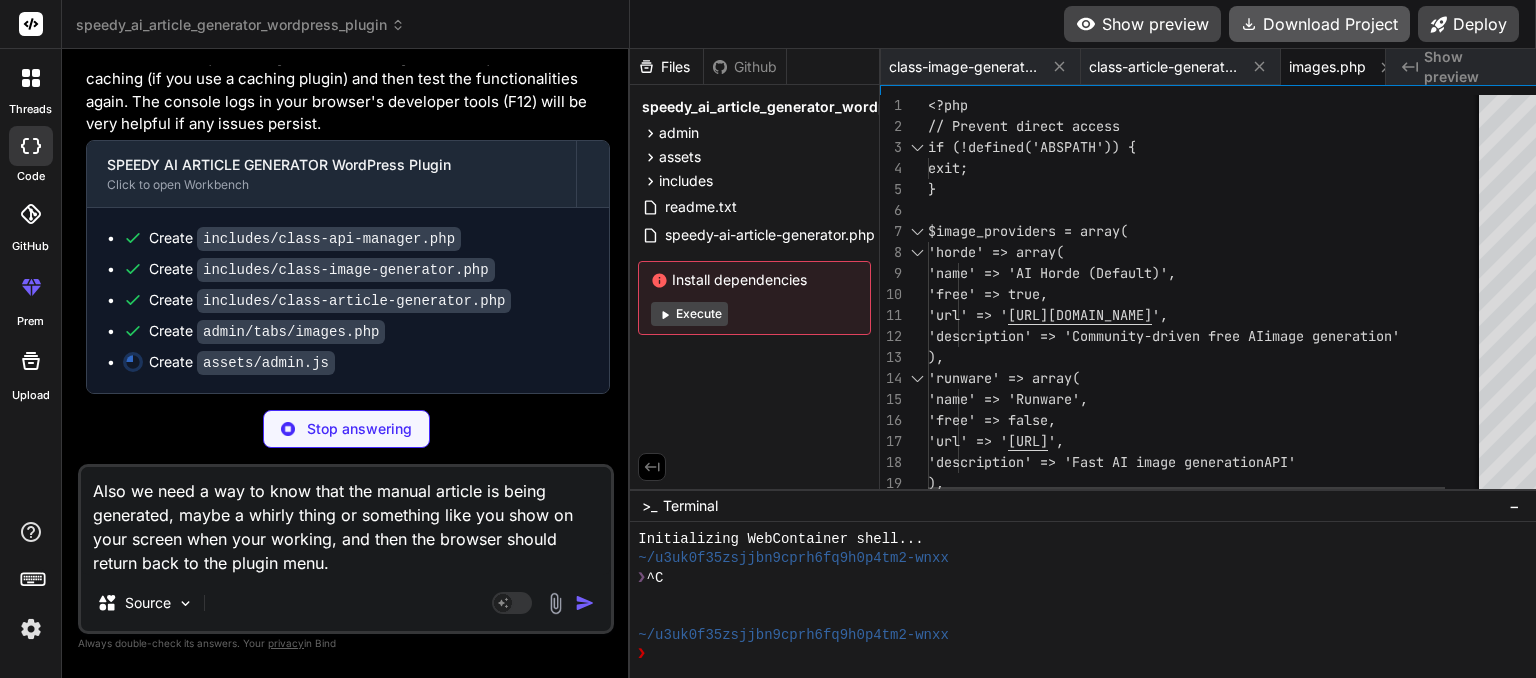 scroll, scrollTop: 0, scrollLeft: 199, axis: horizontal 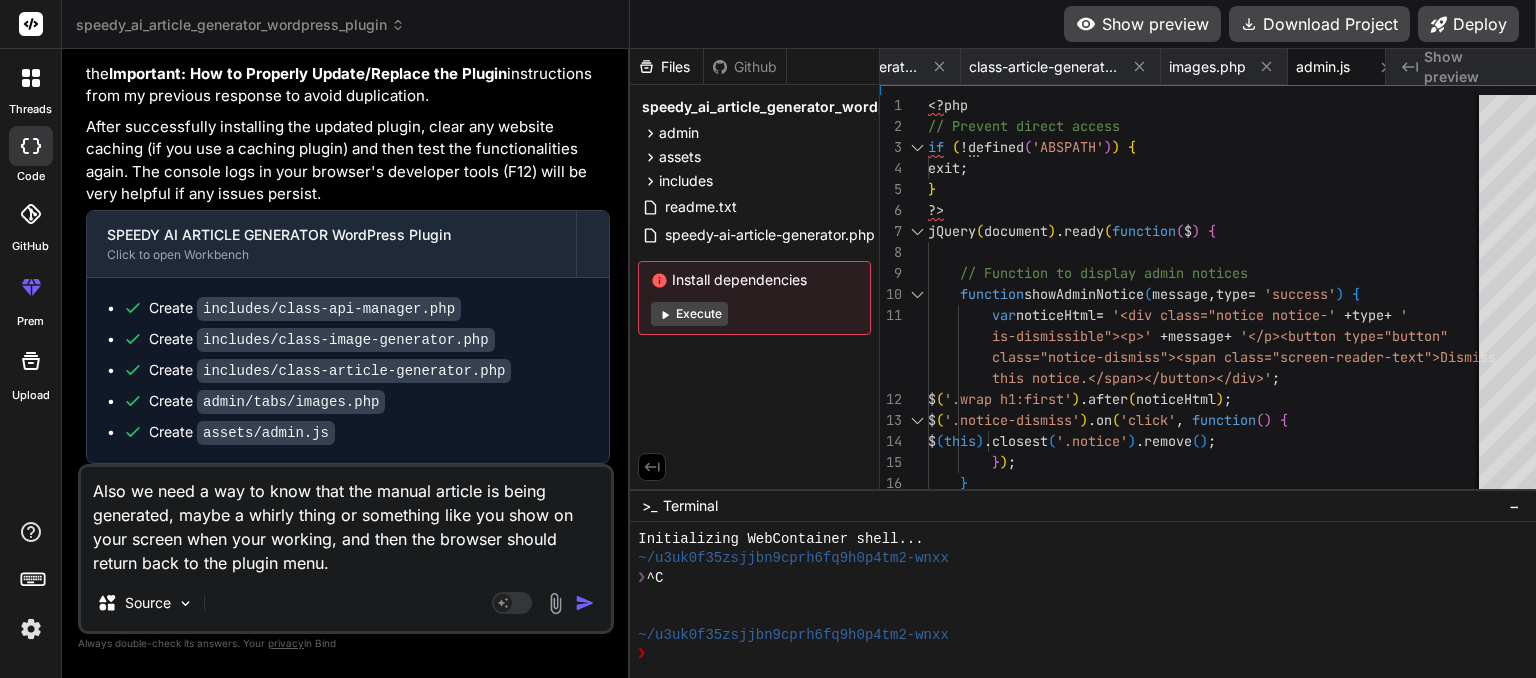 click at bounding box center (585, 603) 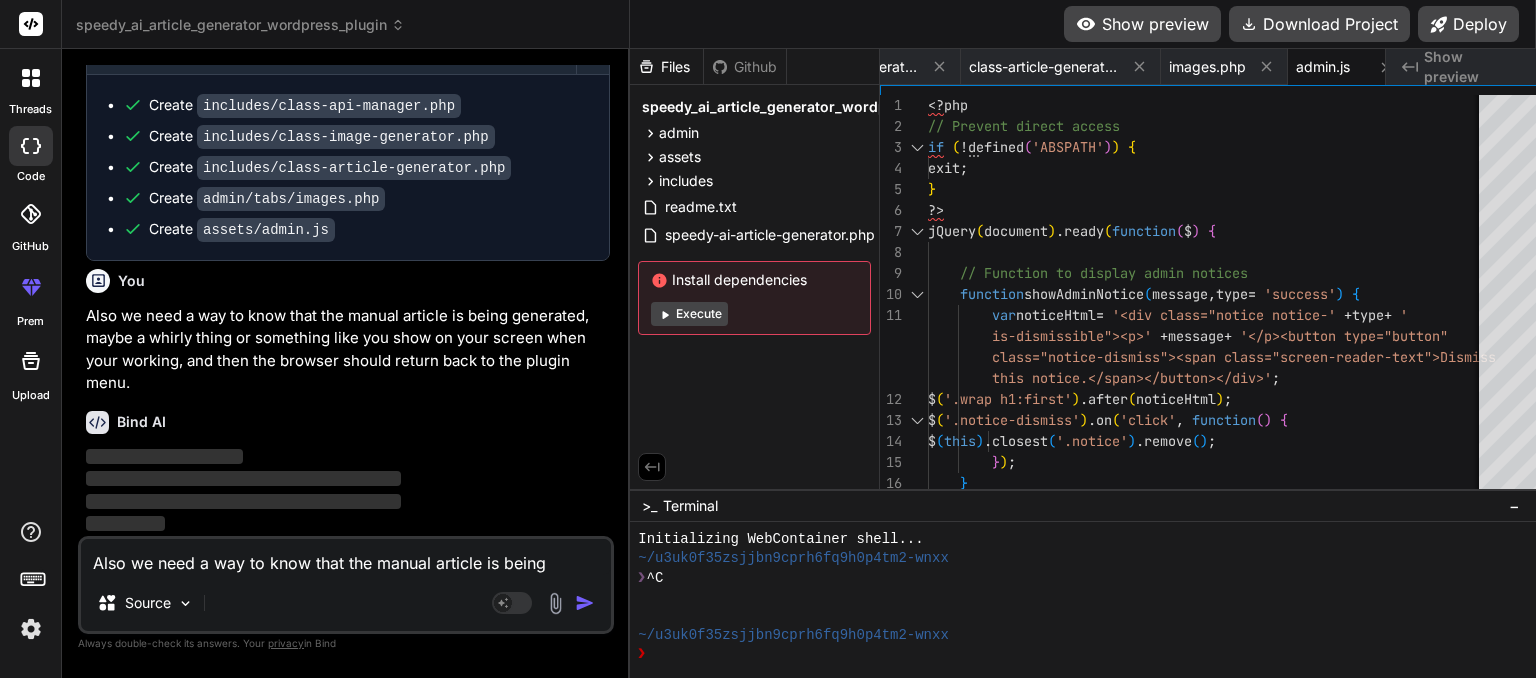 scroll, scrollTop: 16245, scrollLeft: 0, axis: vertical 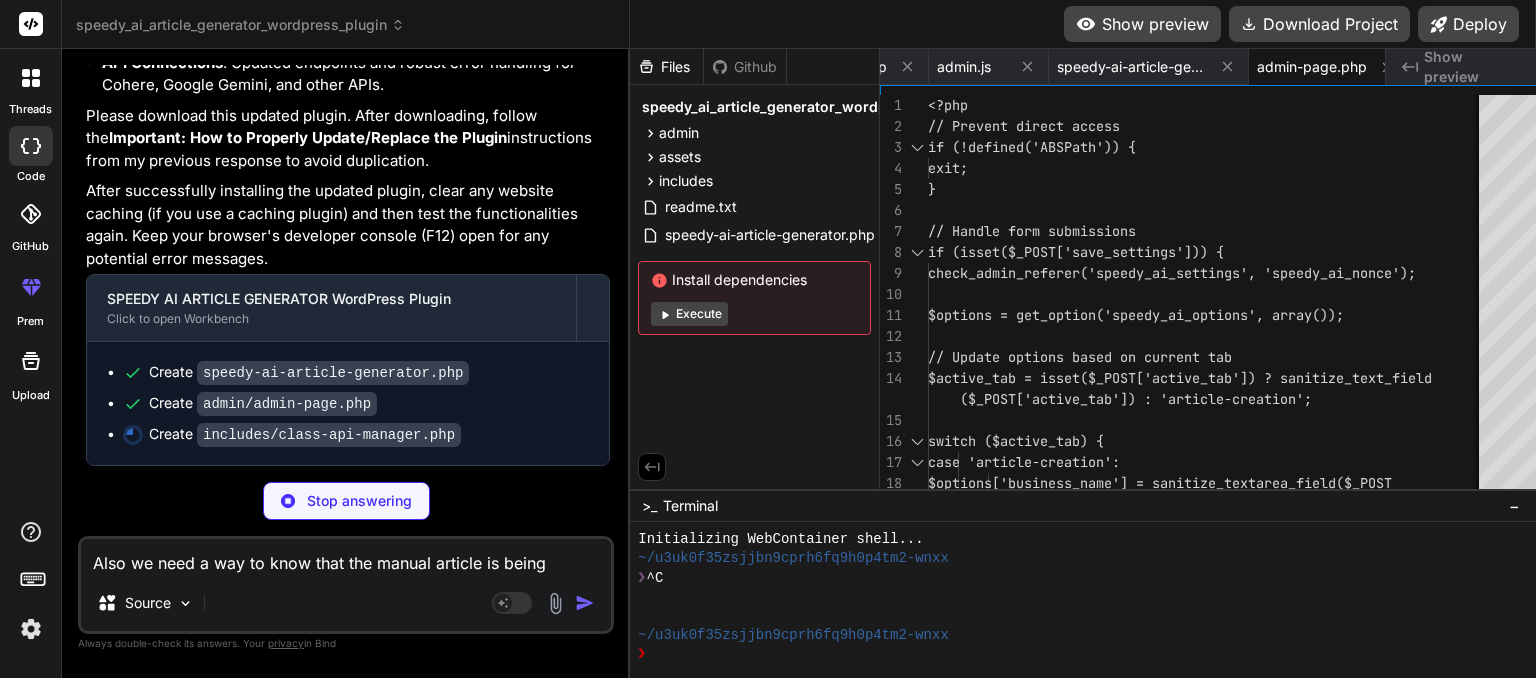 click on "Also we need a way to know that the manual article is being generated, maybe a whirly thing or something like you show on your screen when your working, and then the browser should return back to the plugin menu." at bounding box center (346, 557) 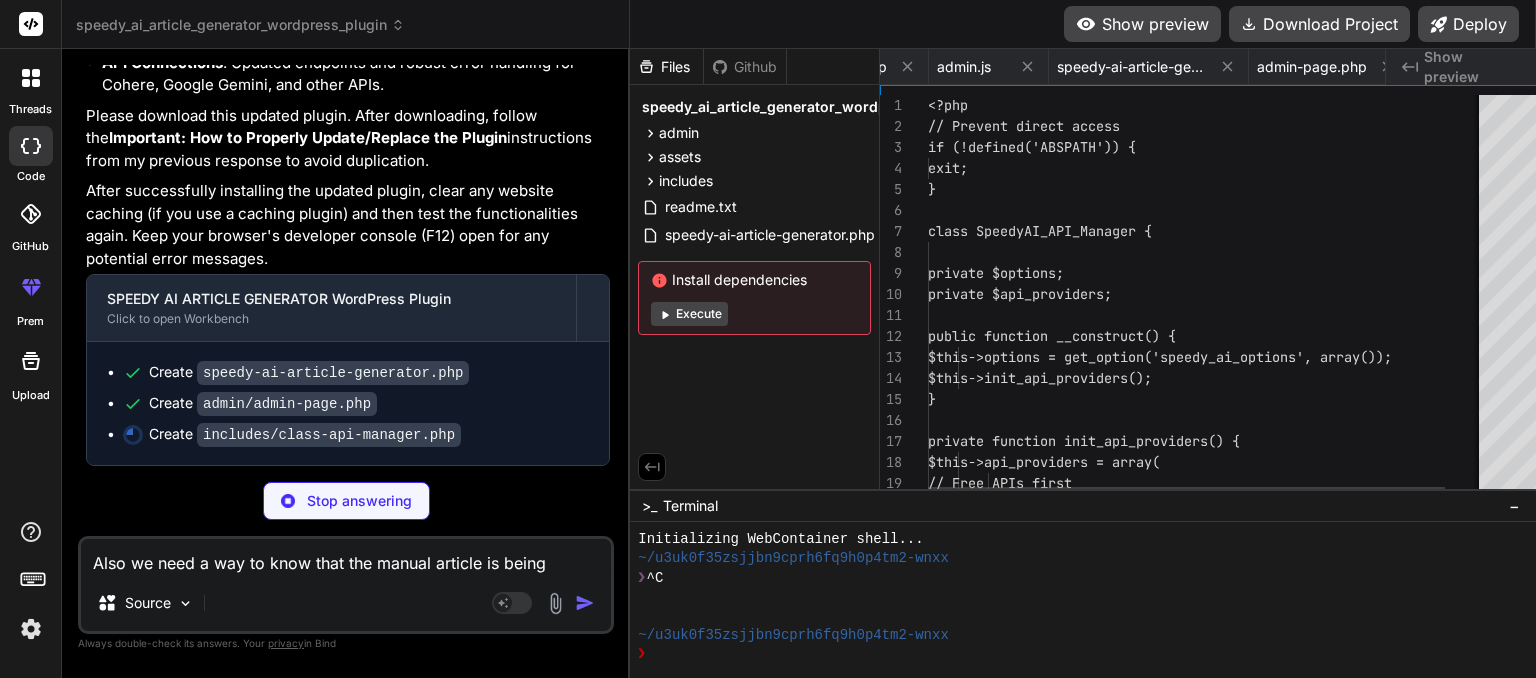 scroll, scrollTop: 0, scrollLeft: 0, axis: both 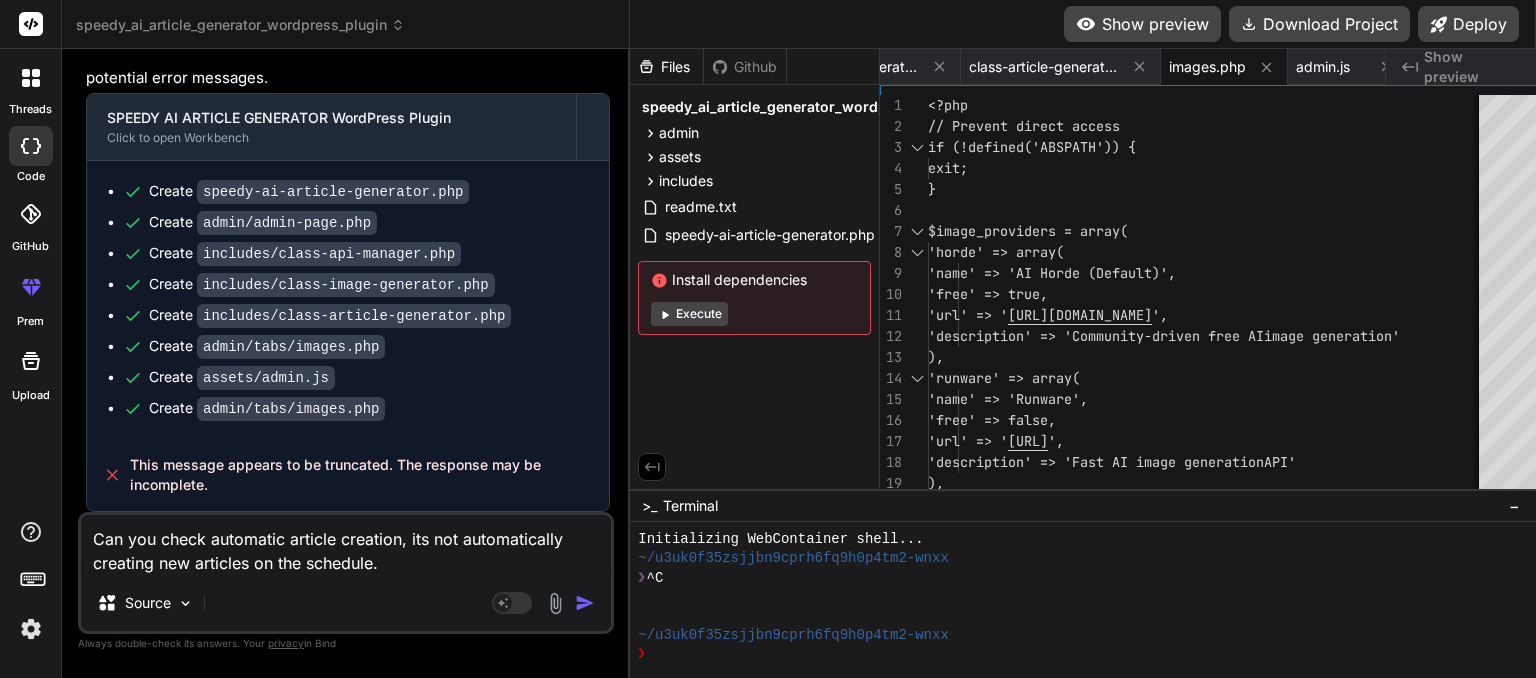 click on "Can you check automatic article creation, its not automatically creating new articles on the schedule." at bounding box center (346, 545) 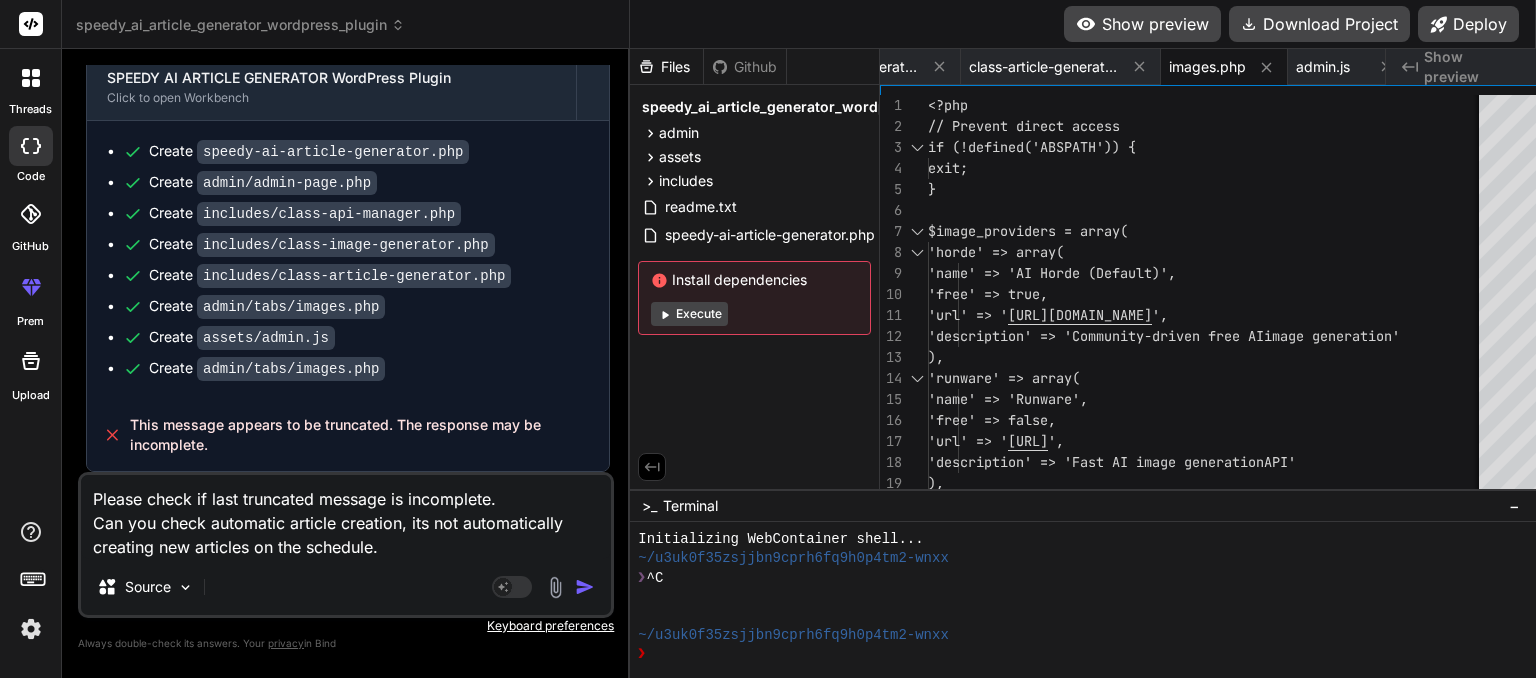 click at bounding box center (585, 587) 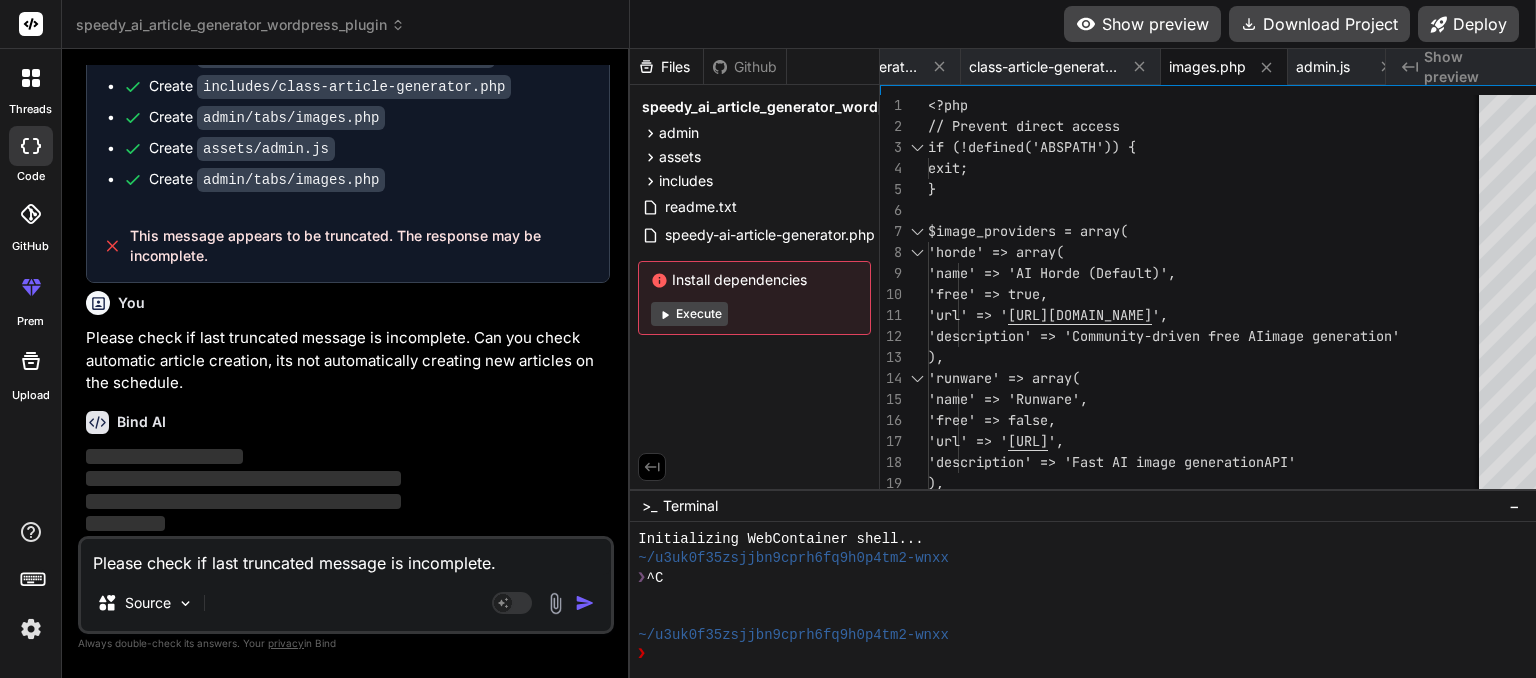 scroll, scrollTop: 18160, scrollLeft: 0, axis: vertical 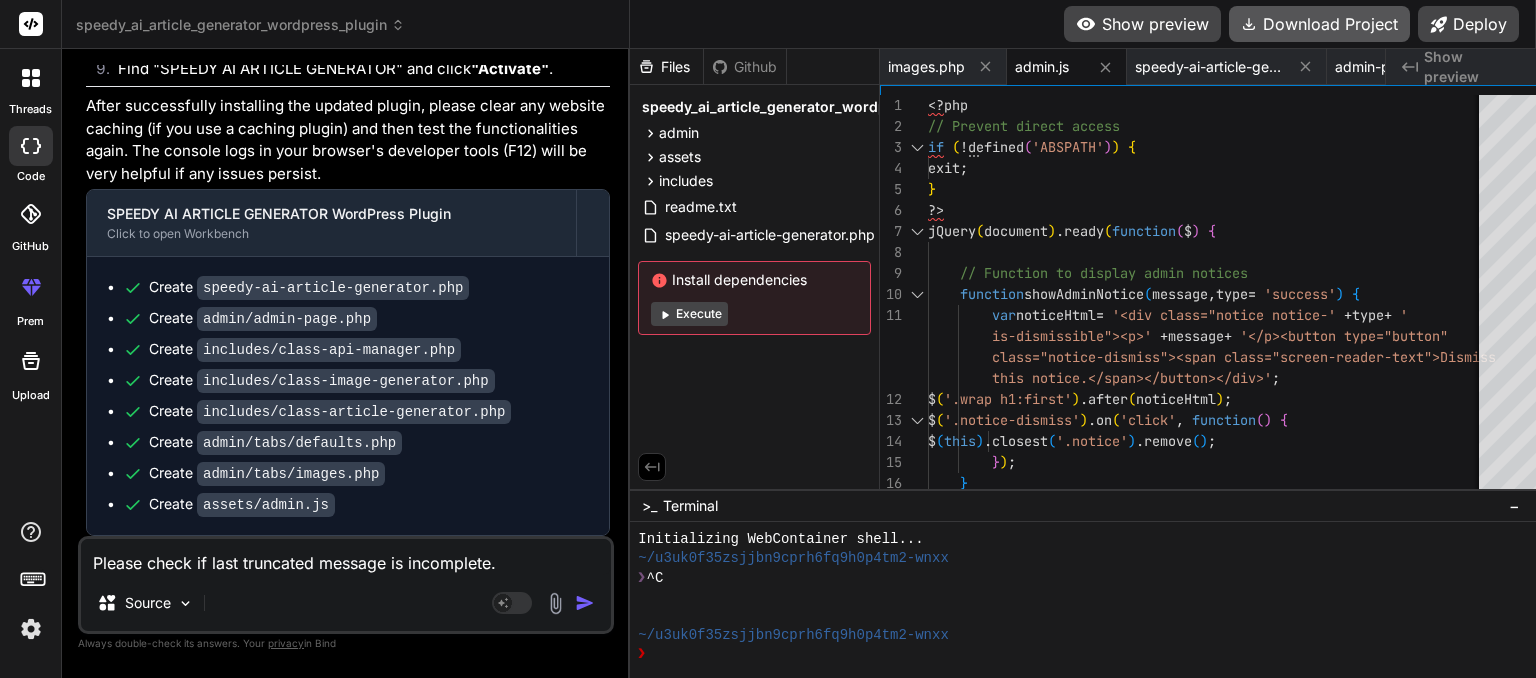 click on "Download Project" at bounding box center [1319, 24] 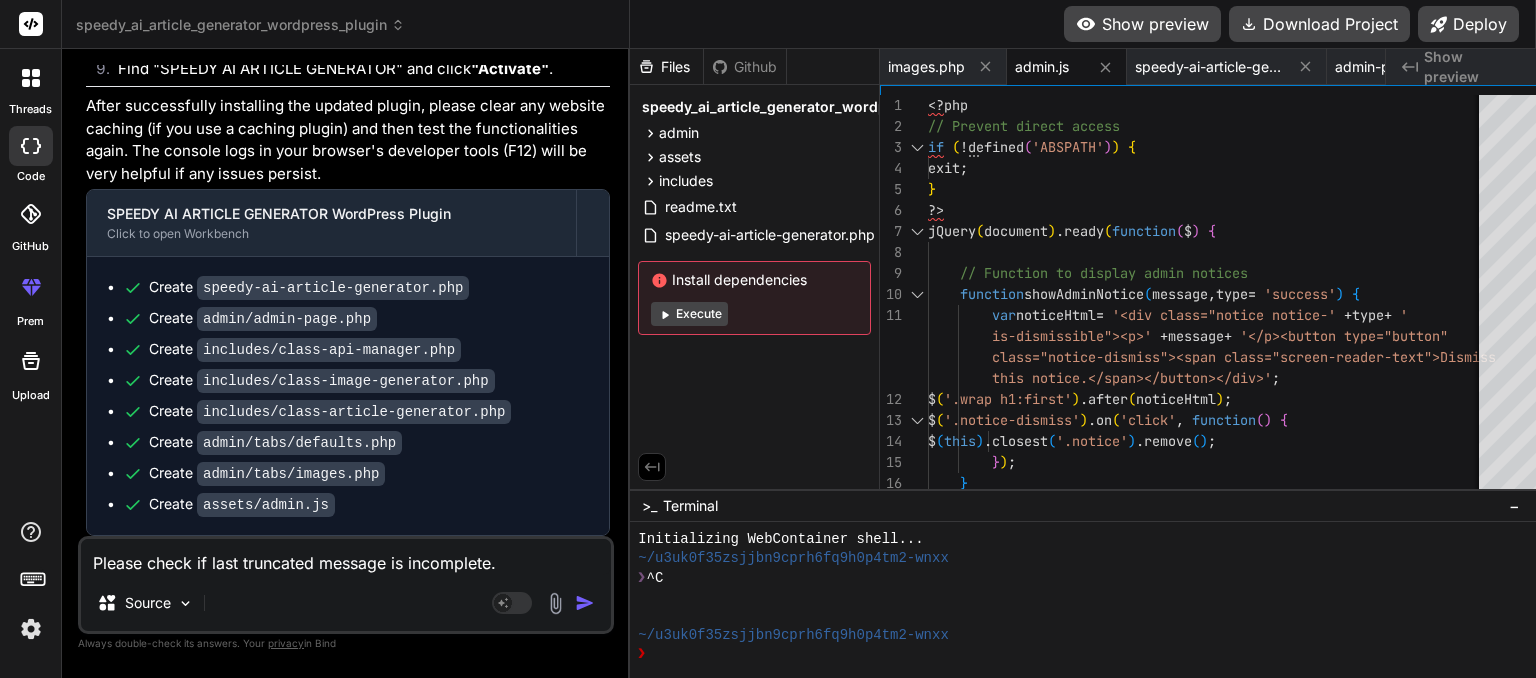 paste on "Parse error: Unmatched ']' in /home/costme/public_html/wp-content/plugins/speedy_ai_article_generator_wordpress_plugin-1/speedy-ai-article-generator.php on line 278" 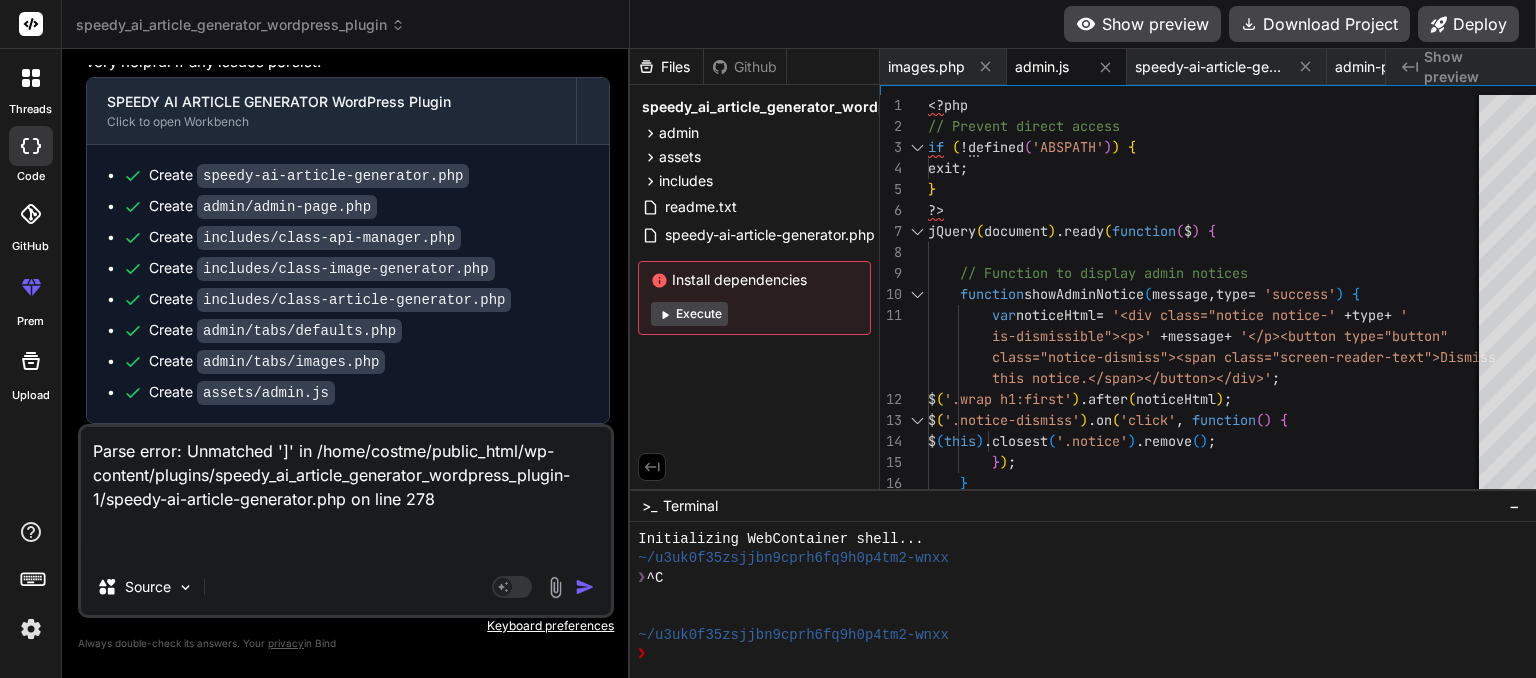 click at bounding box center (585, 587) 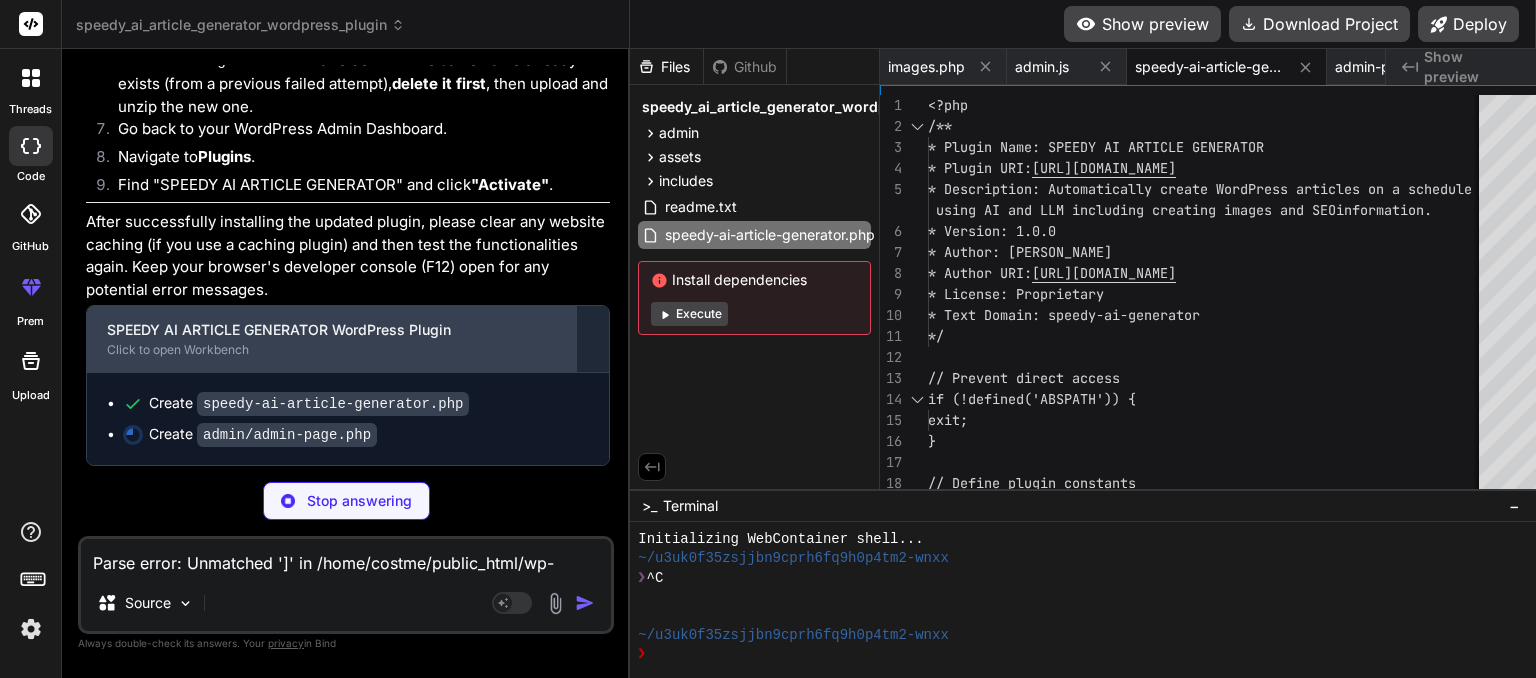 scroll, scrollTop: 23996, scrollLeft: 0, axis: vertical 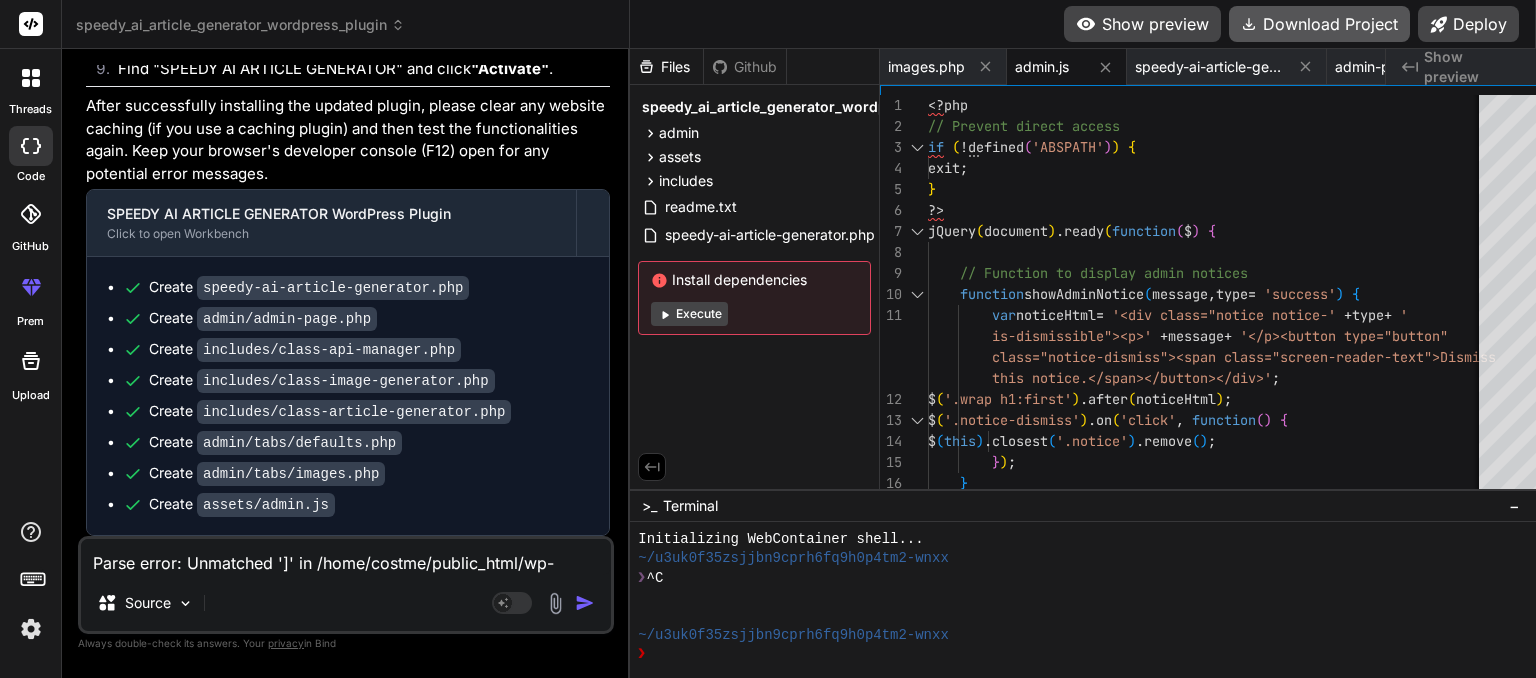 click on "Download Project" at bounding box center (1319, 24) 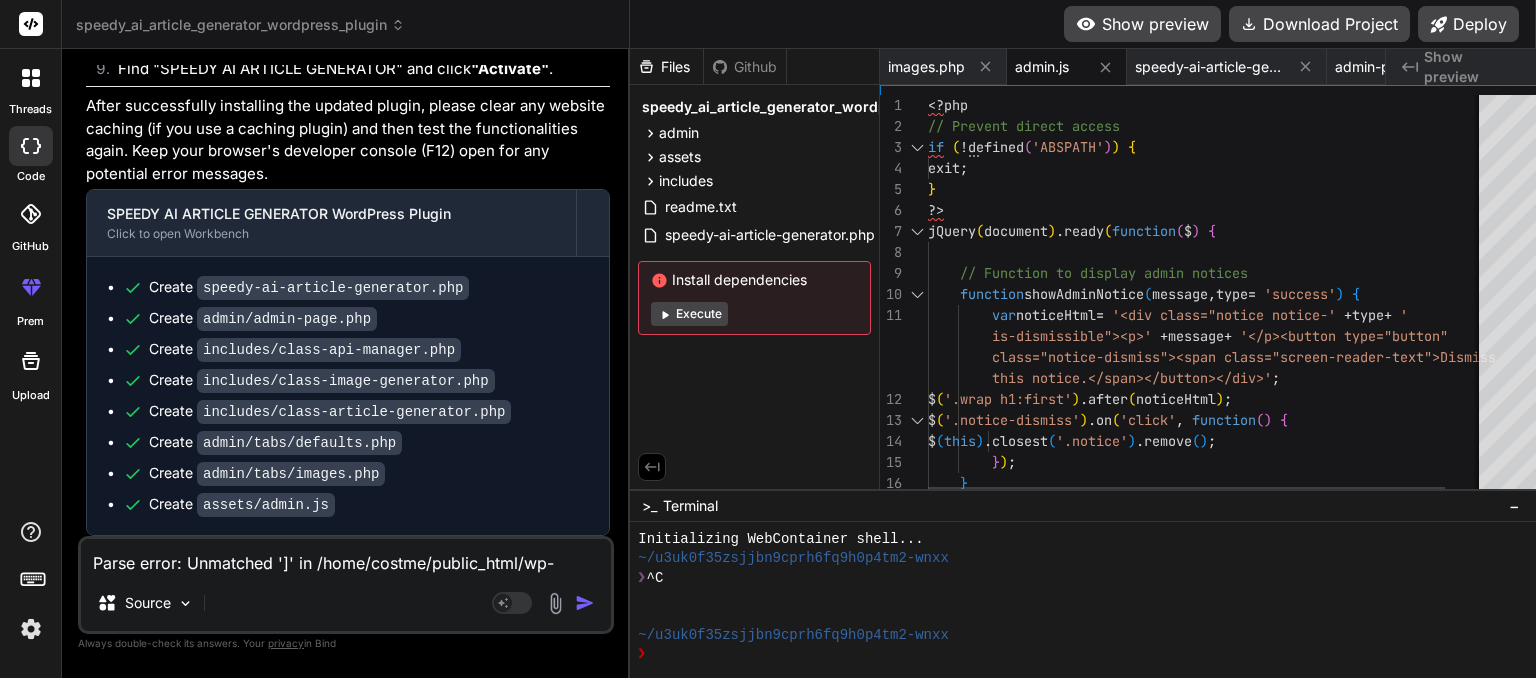 scroll, scrollTop: 0, scrollLeft: 600, axis: horizontal 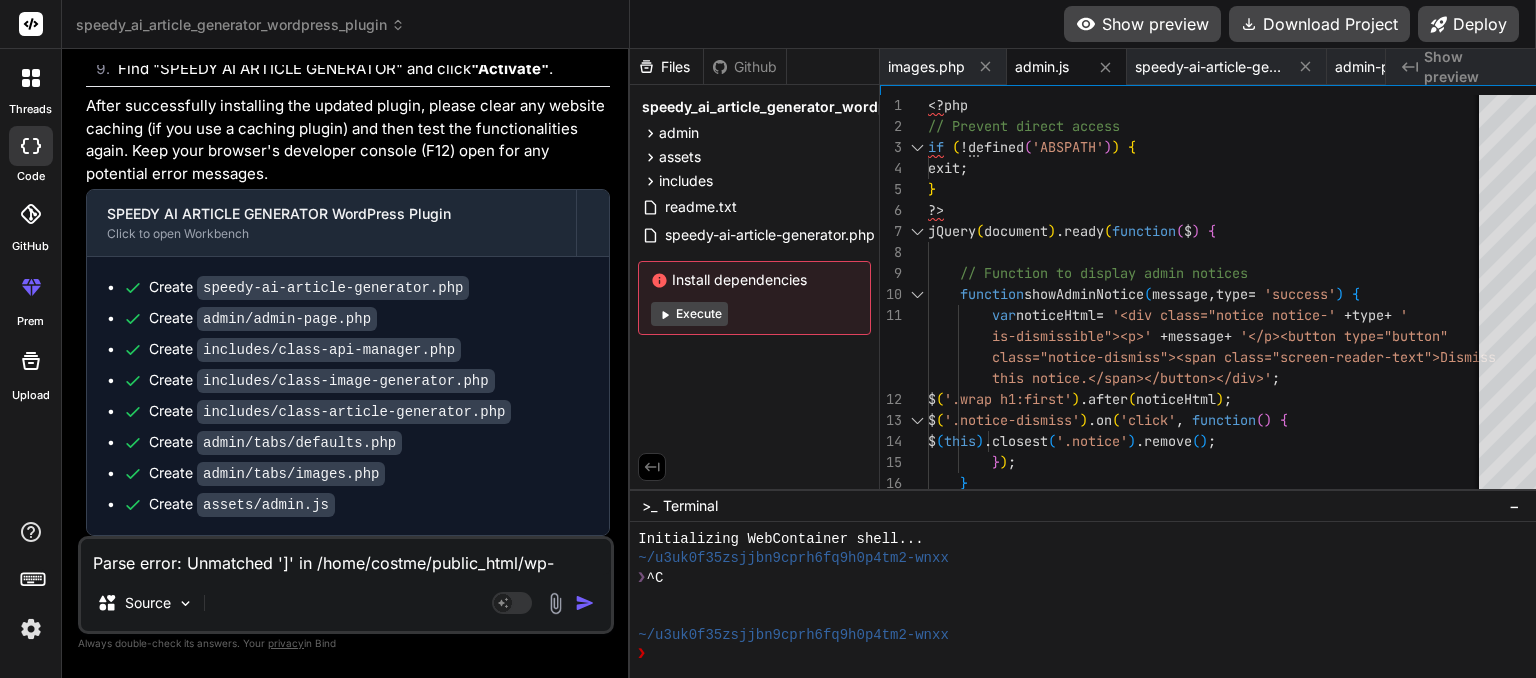 click on "Parse error: Unmatched ']' in /home/costme/public_html/wp-content/plugins/speedy_ai_article_generator_wordpress_plugin-1/speedy-ai-article-generator.php on line 278" at bounding box center [346, 557] 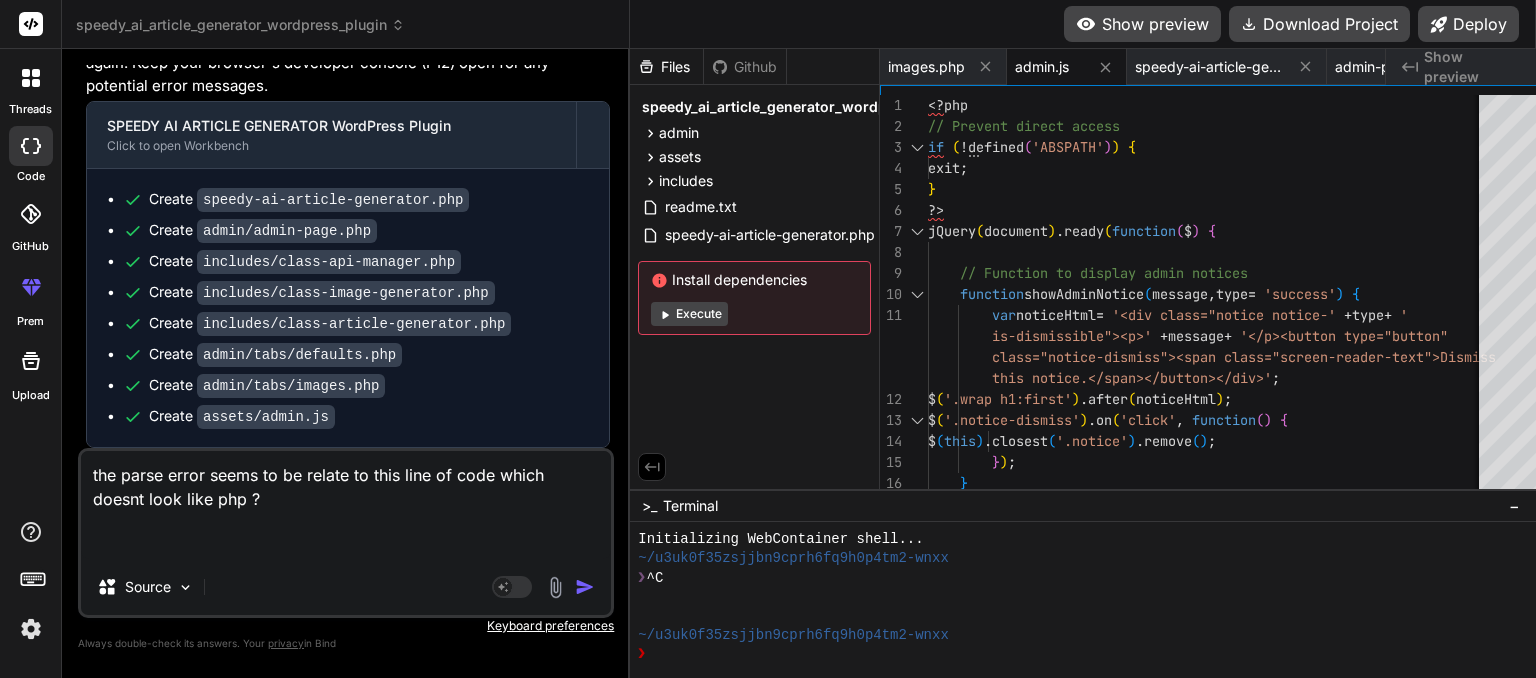 paste on "]]>" 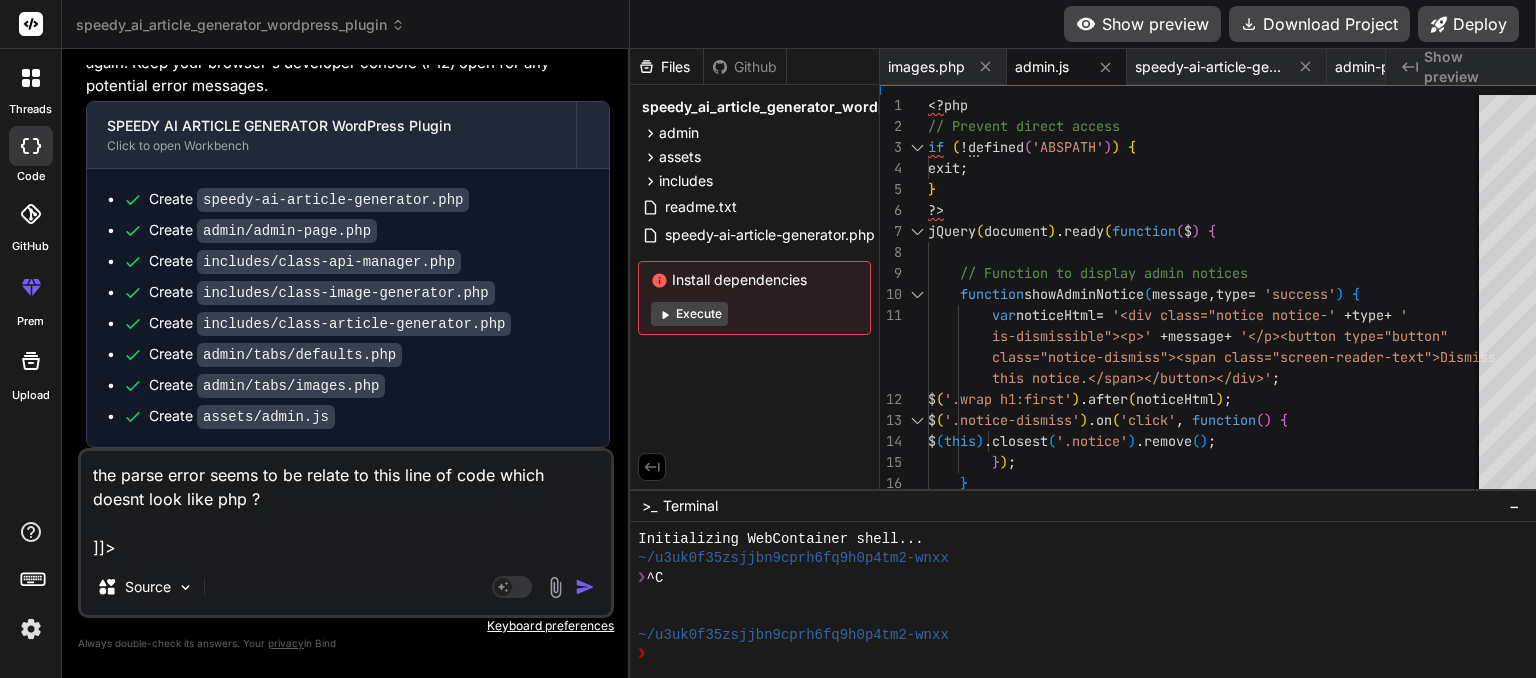 click at bounding box center [585, 587] 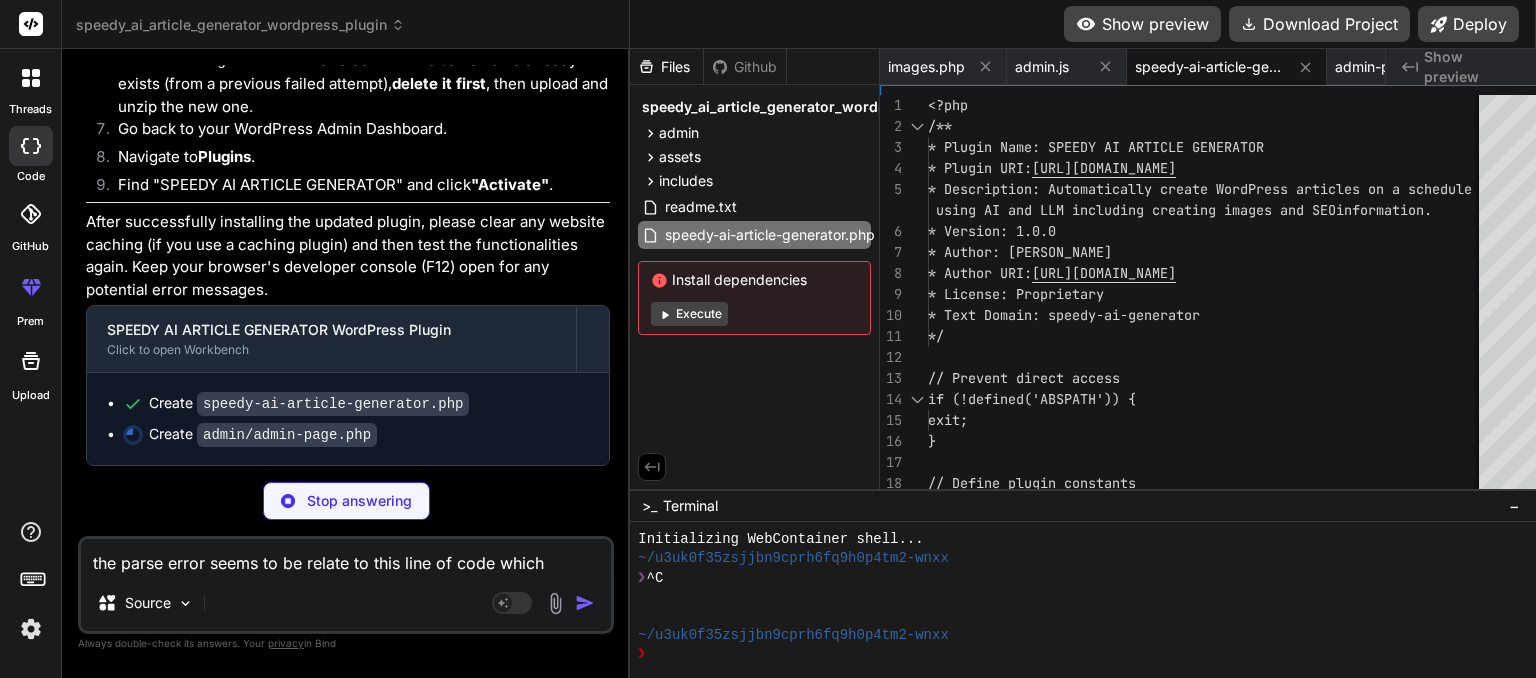 scroll, scrollTop: 26988, scrollLeft: 0, axis: vertical 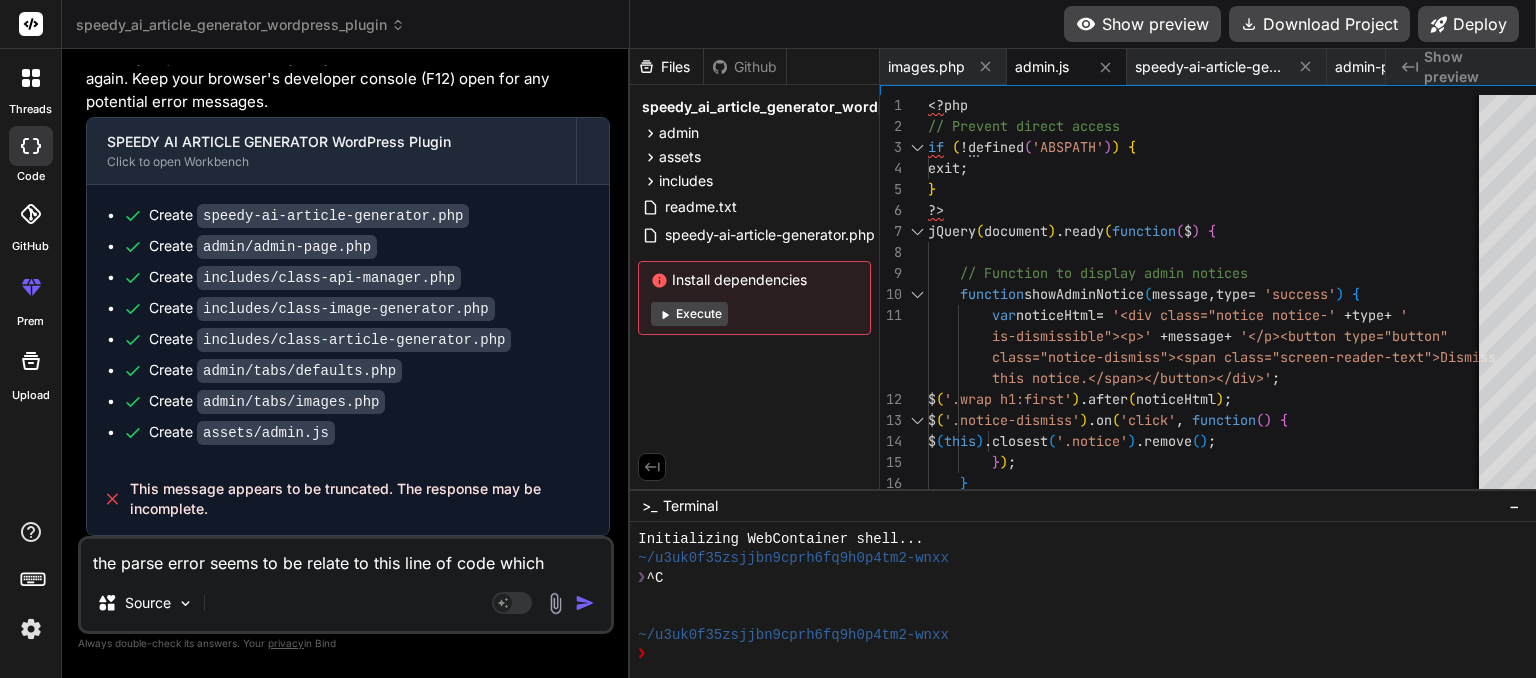 click on "the parse error seems to be relate to this line of code which doesnt look like php ?
]]>" at bounding box center (346, 557) 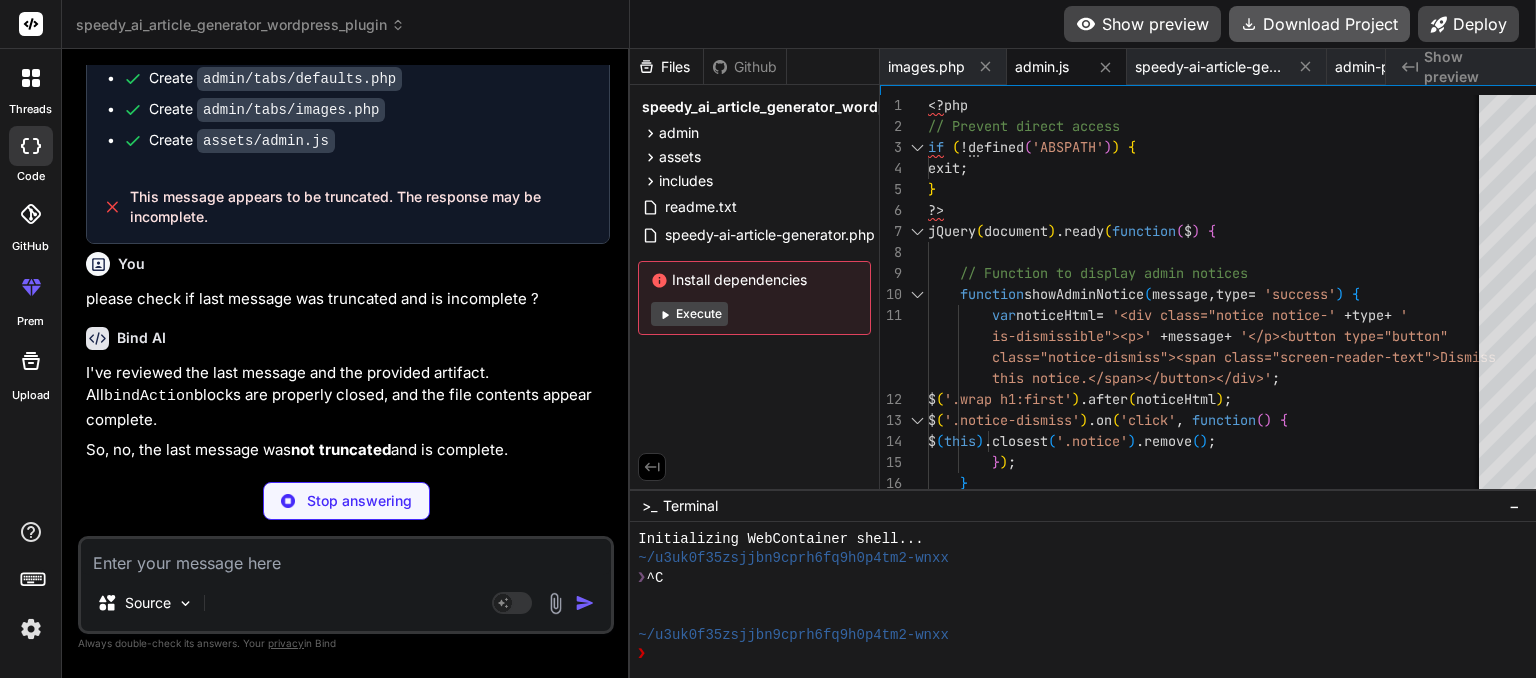 scroll, scrollTop: 27360, scrollLeft: 0, axis: vertical 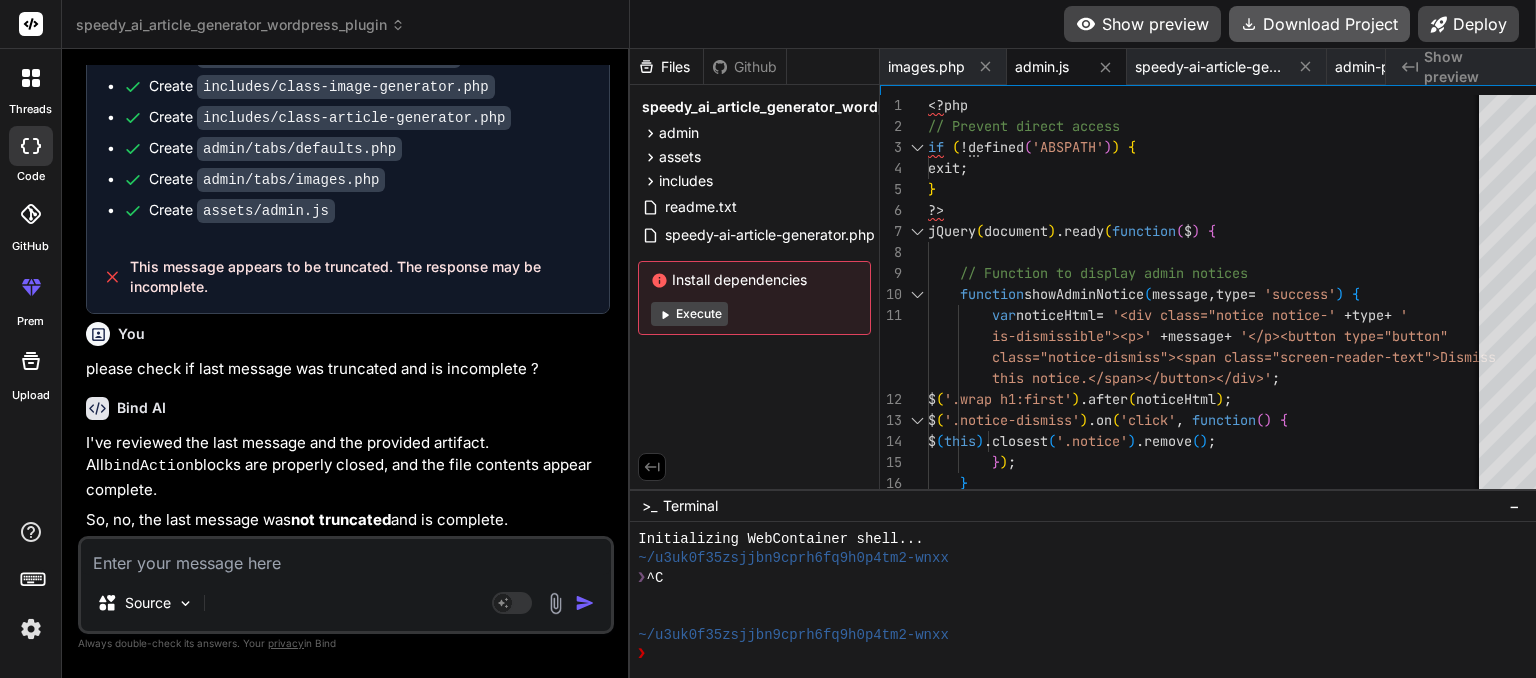click on "Download Project" at bounding box center (1319, 24) 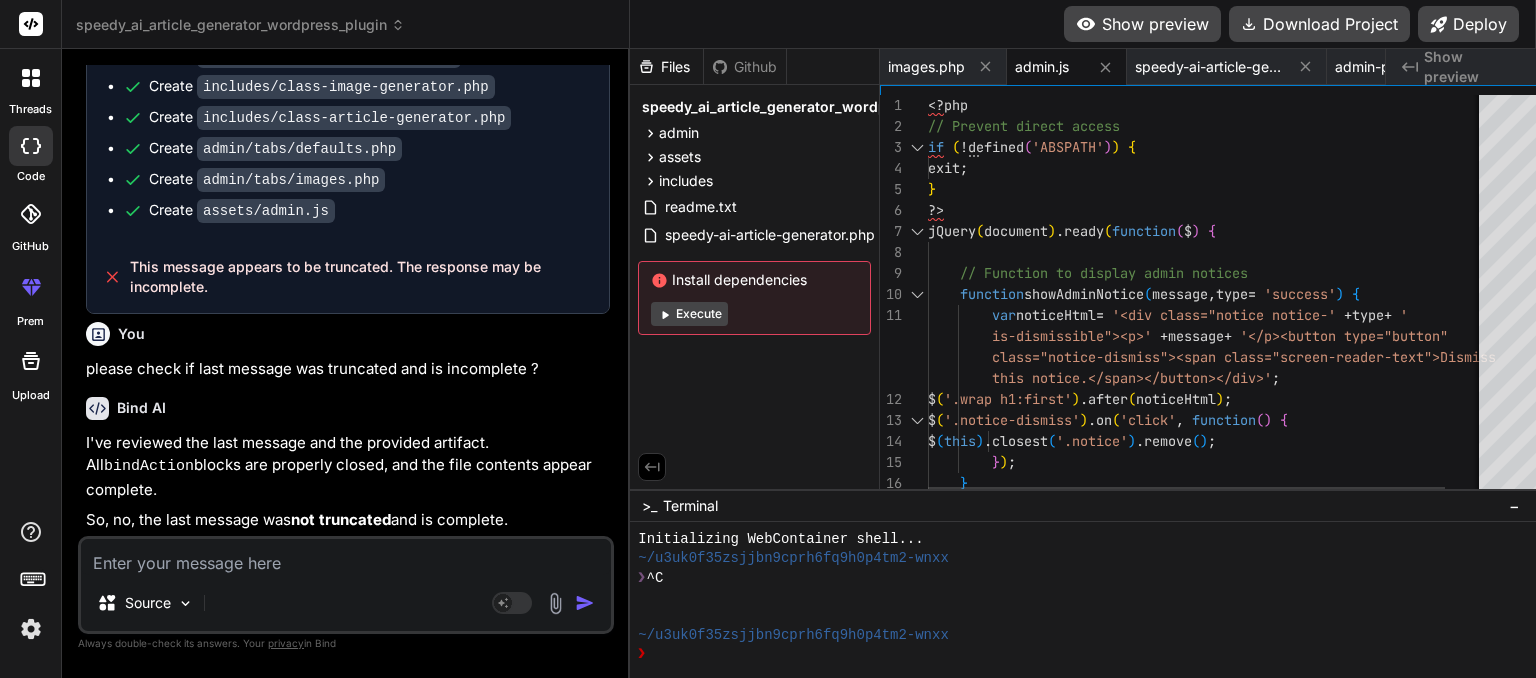 scroll, scrollTop: 0, scrollLeft: 600, axis: horizontal 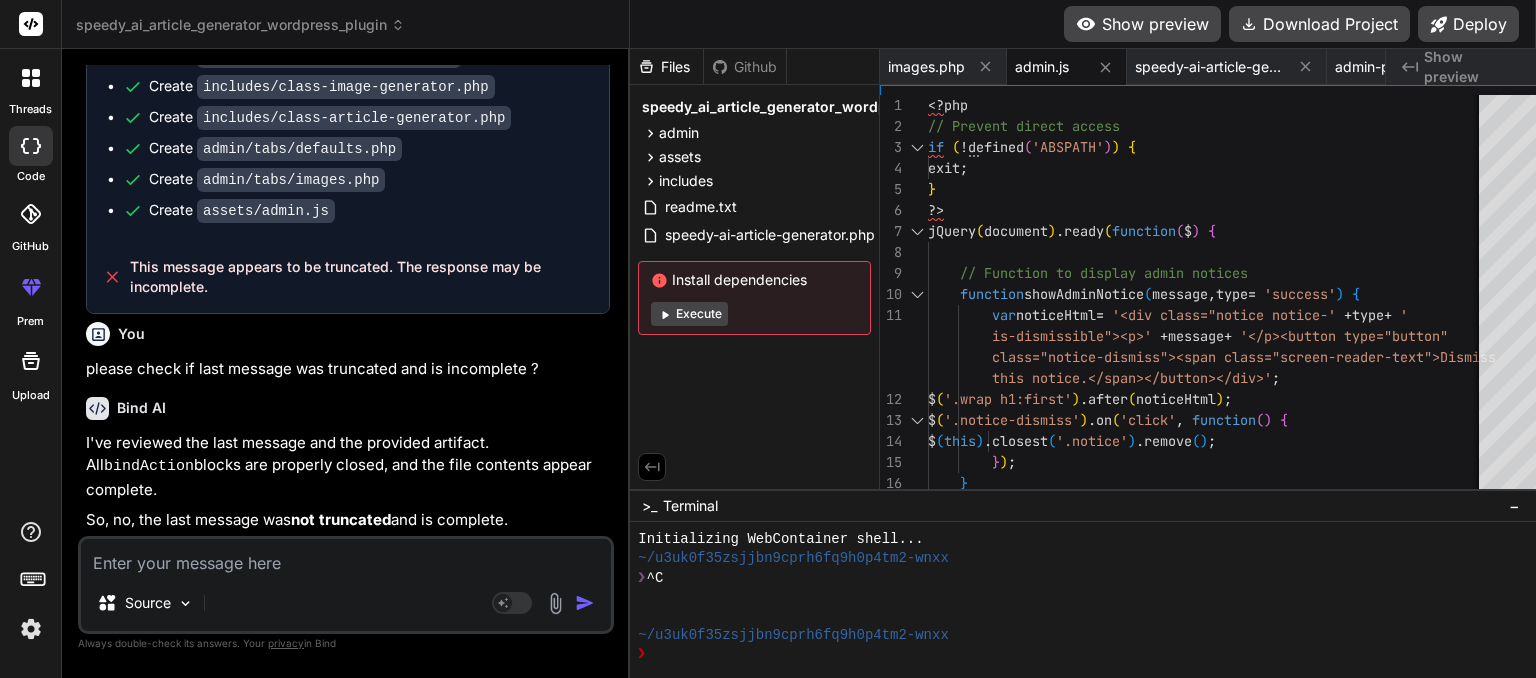 click at bounding box center (346, 557) 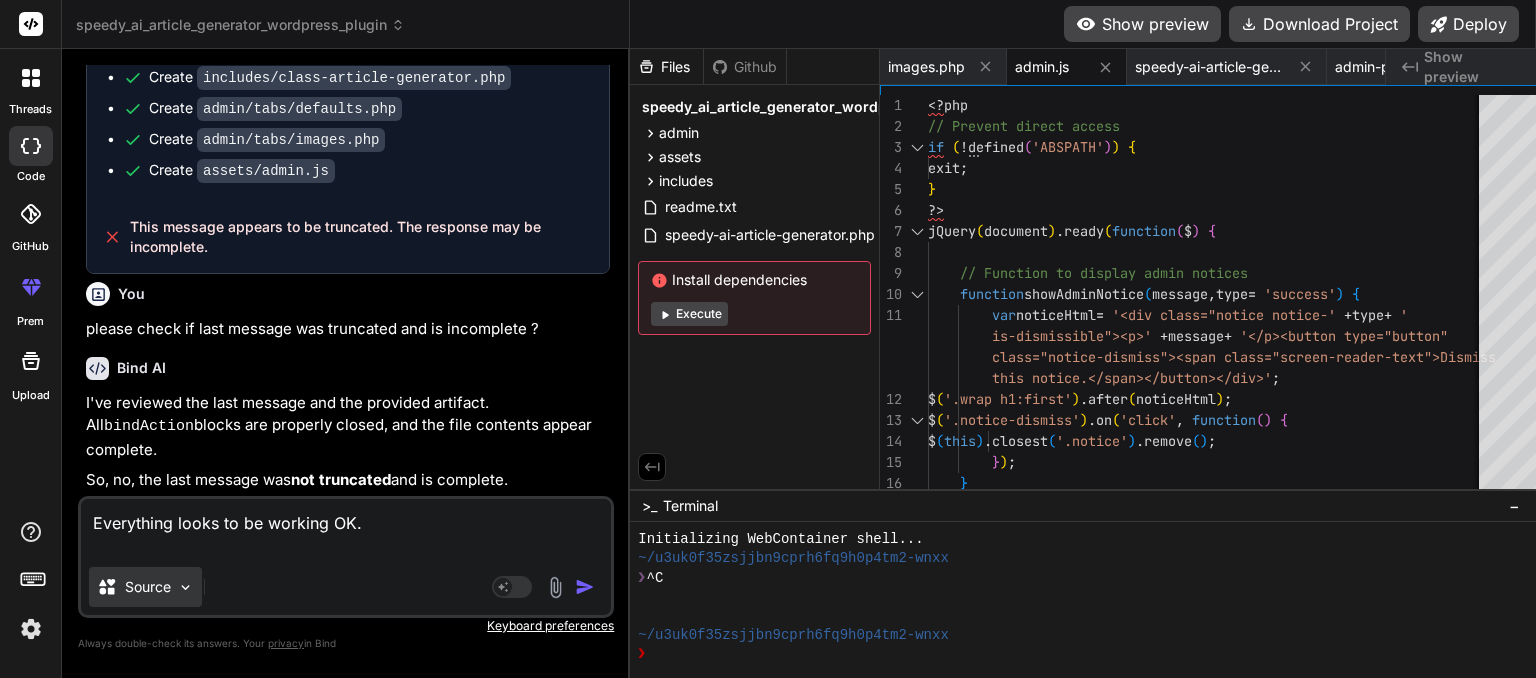 click at bounding box center (185, 587) 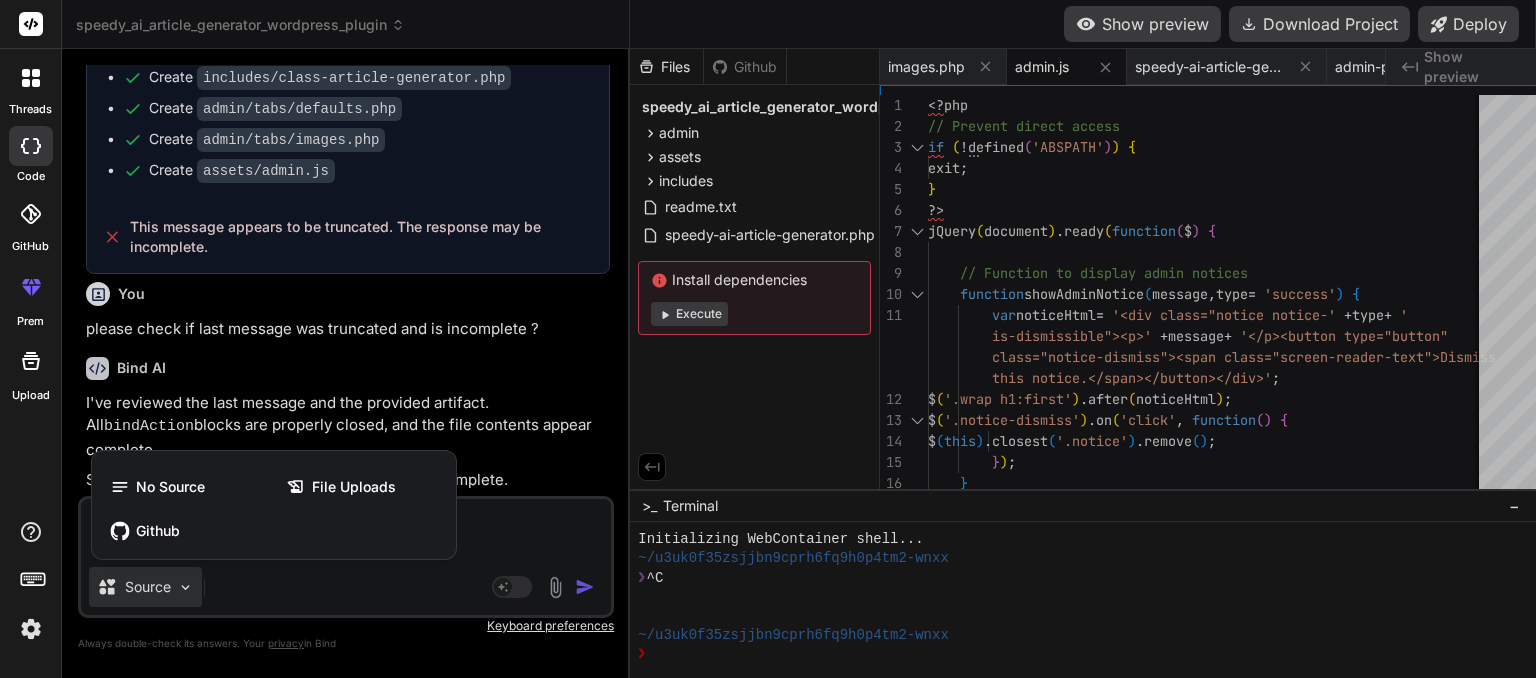click at bounding box center [768, 339] 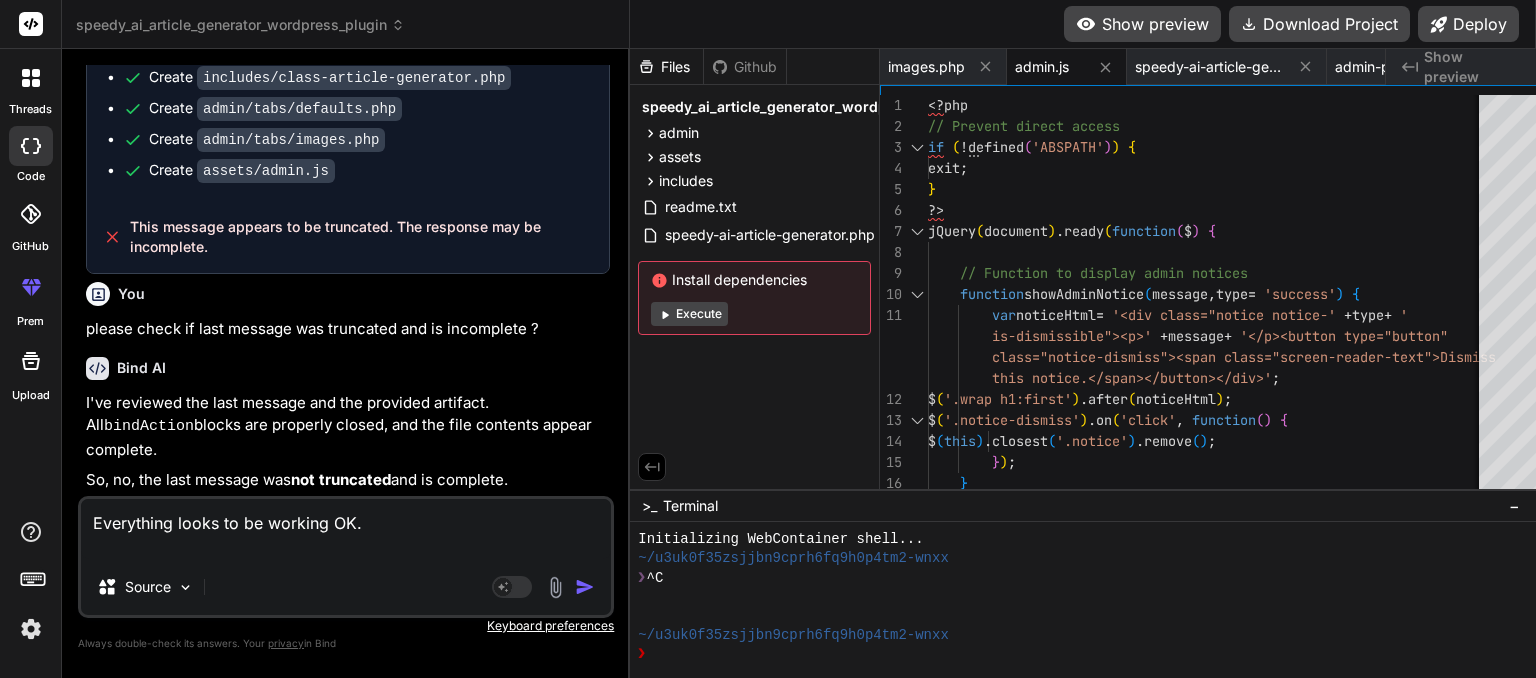 scroll, scrollTop: 0, scrollLeft: 600, axis: horizontal 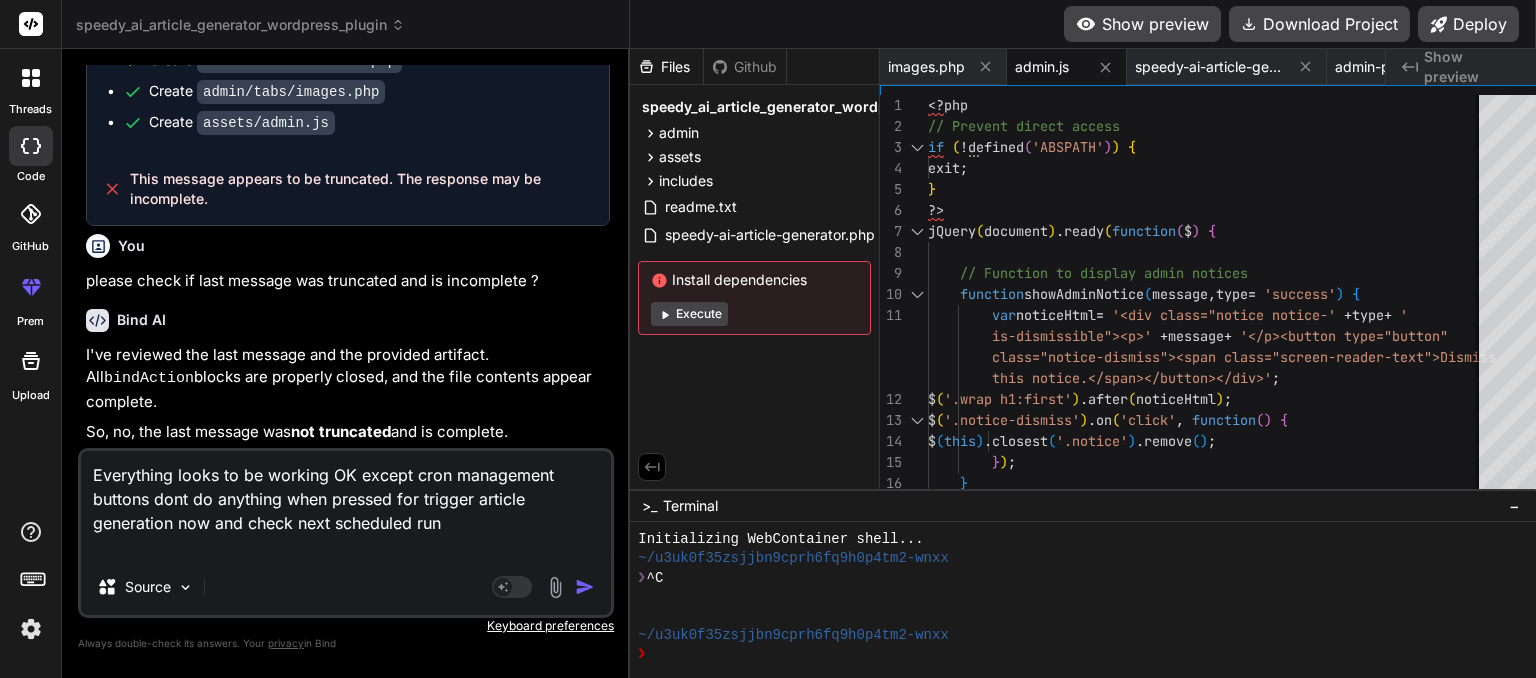 drag, startPoint x: 449, startPoint y: 528, endPoint x: 0, endPoint y: 426, distance: 460.44 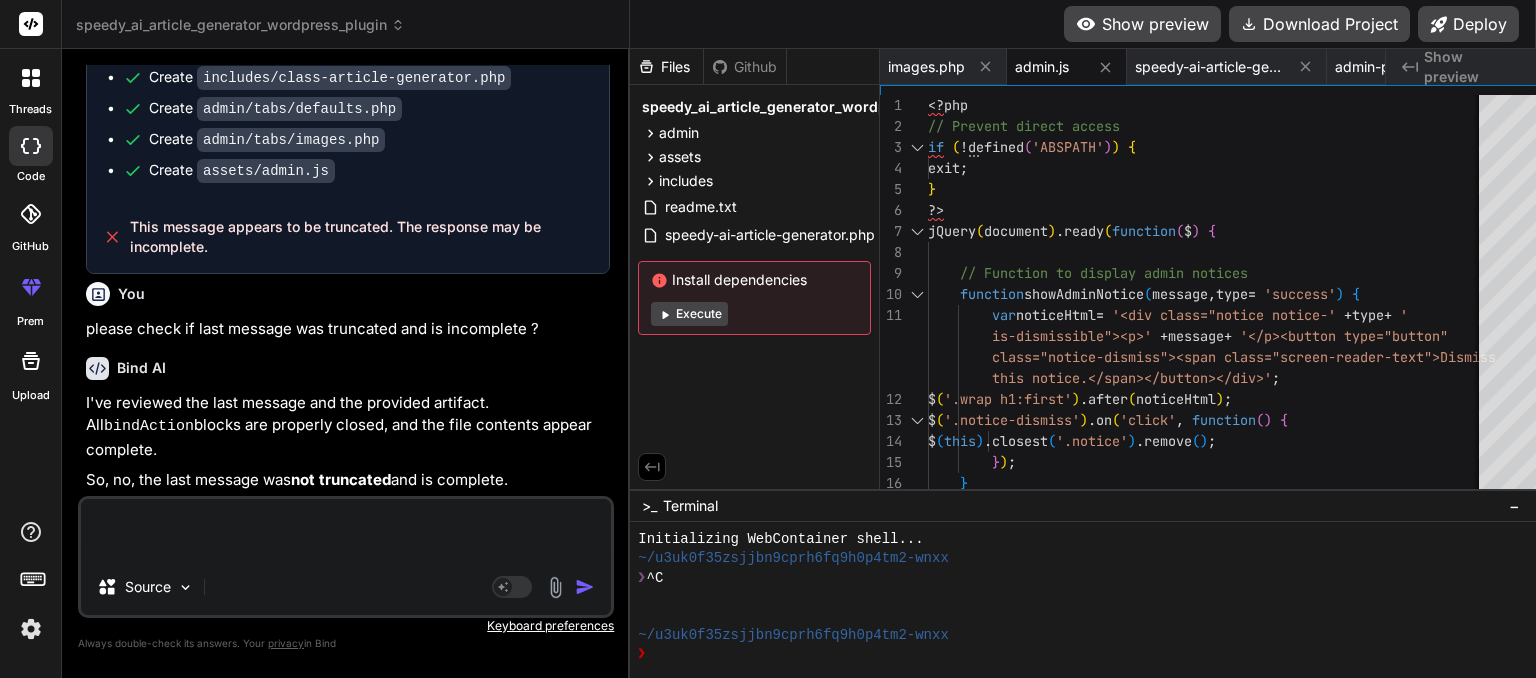 click at bounding box center (346, 529) 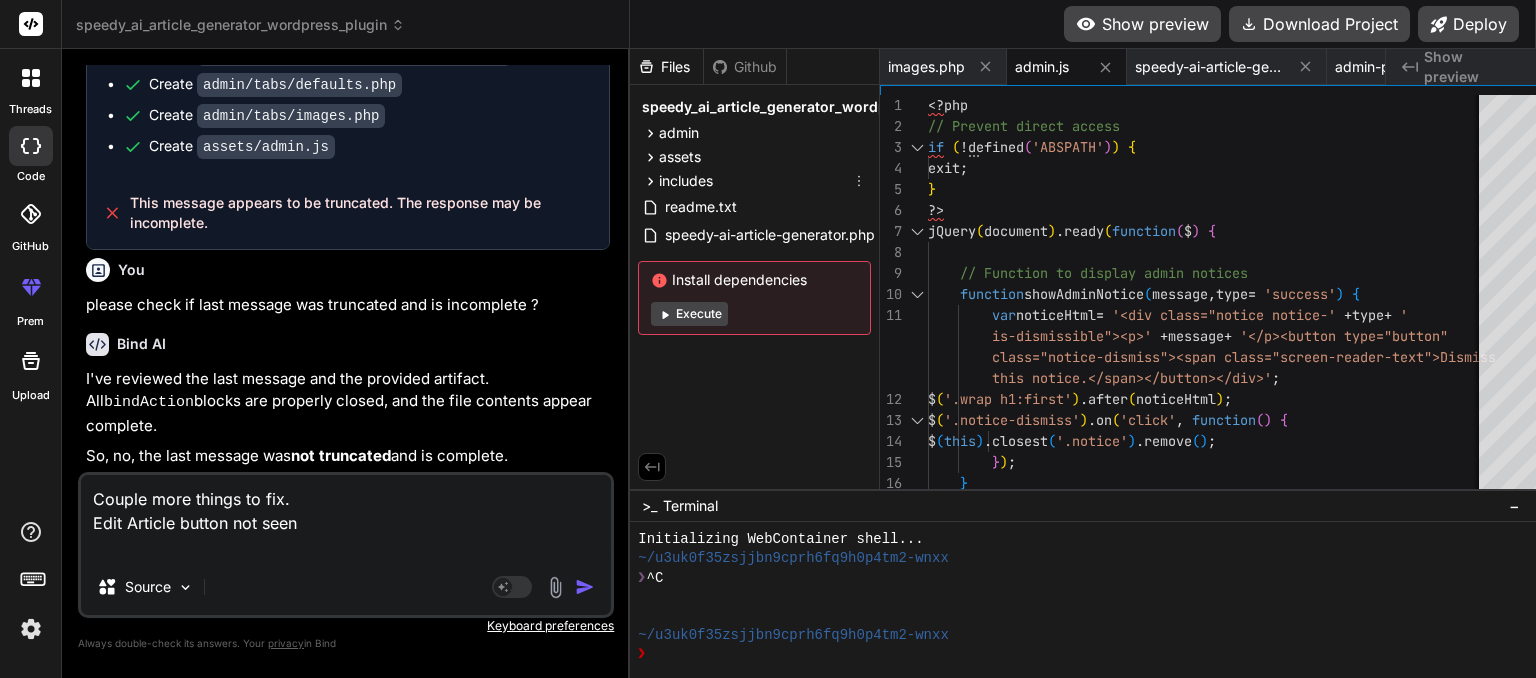scroll, scrollTop: 0, scrollLeft: 600, axis: horizontal 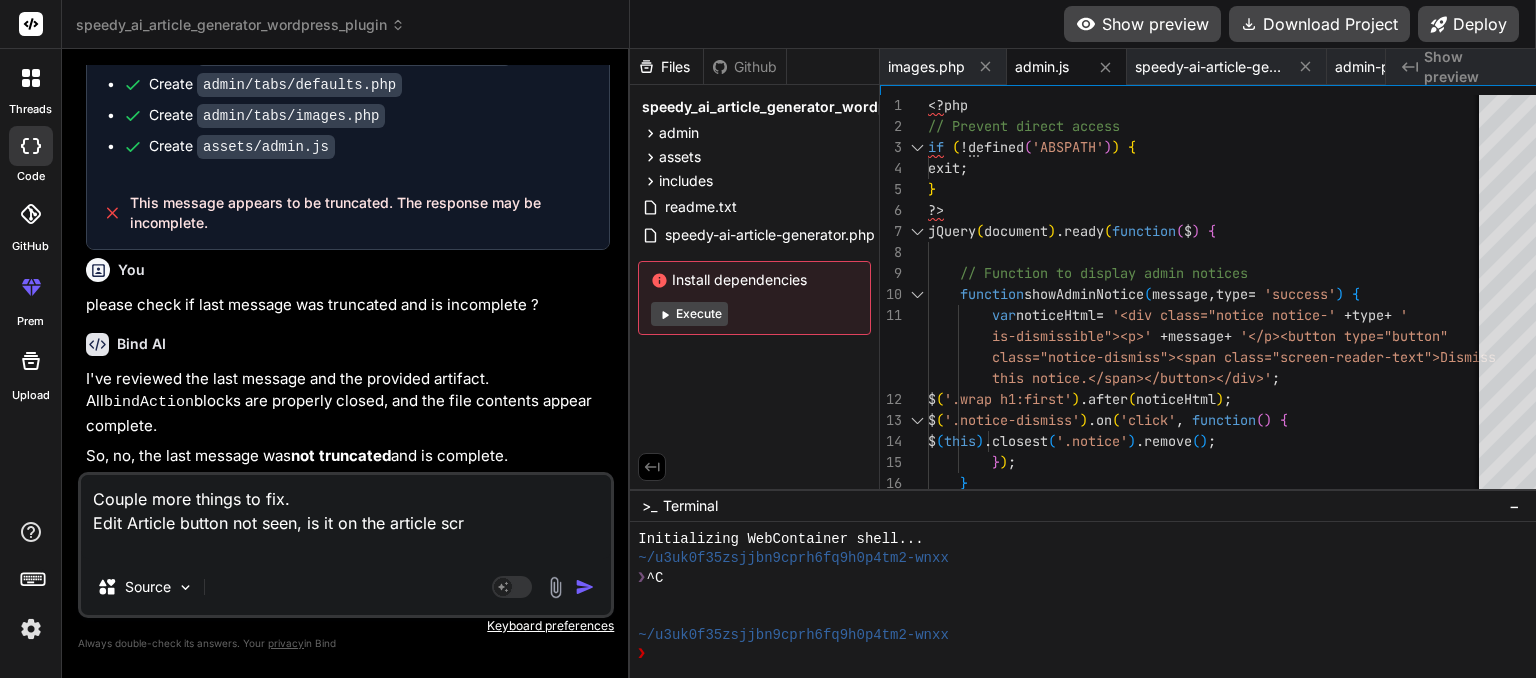 drag, startPoint x: 230, startPoint y: 522, endPoint x: 295, endPoint y: 522, distance: 65 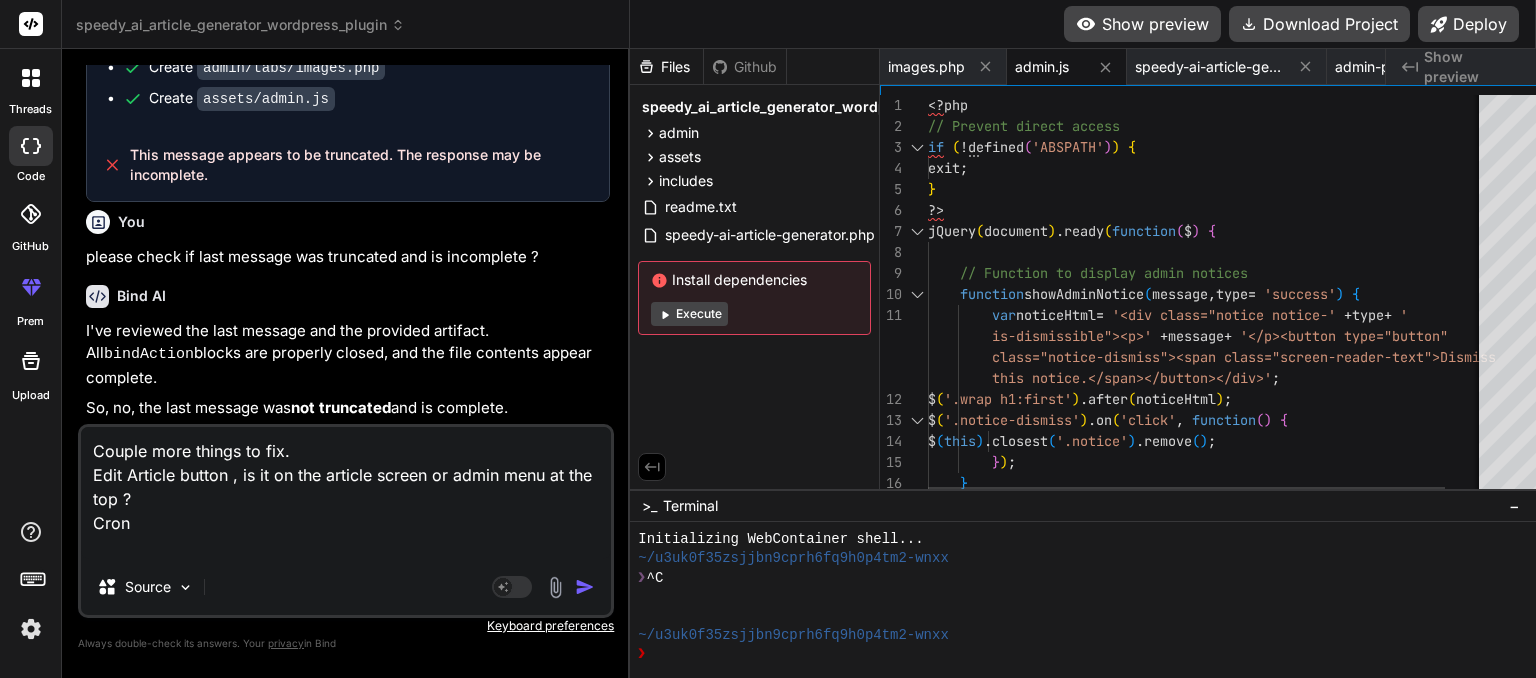 scroll, scrollTop: 0, scrollLeft: 600, axis: horizontal 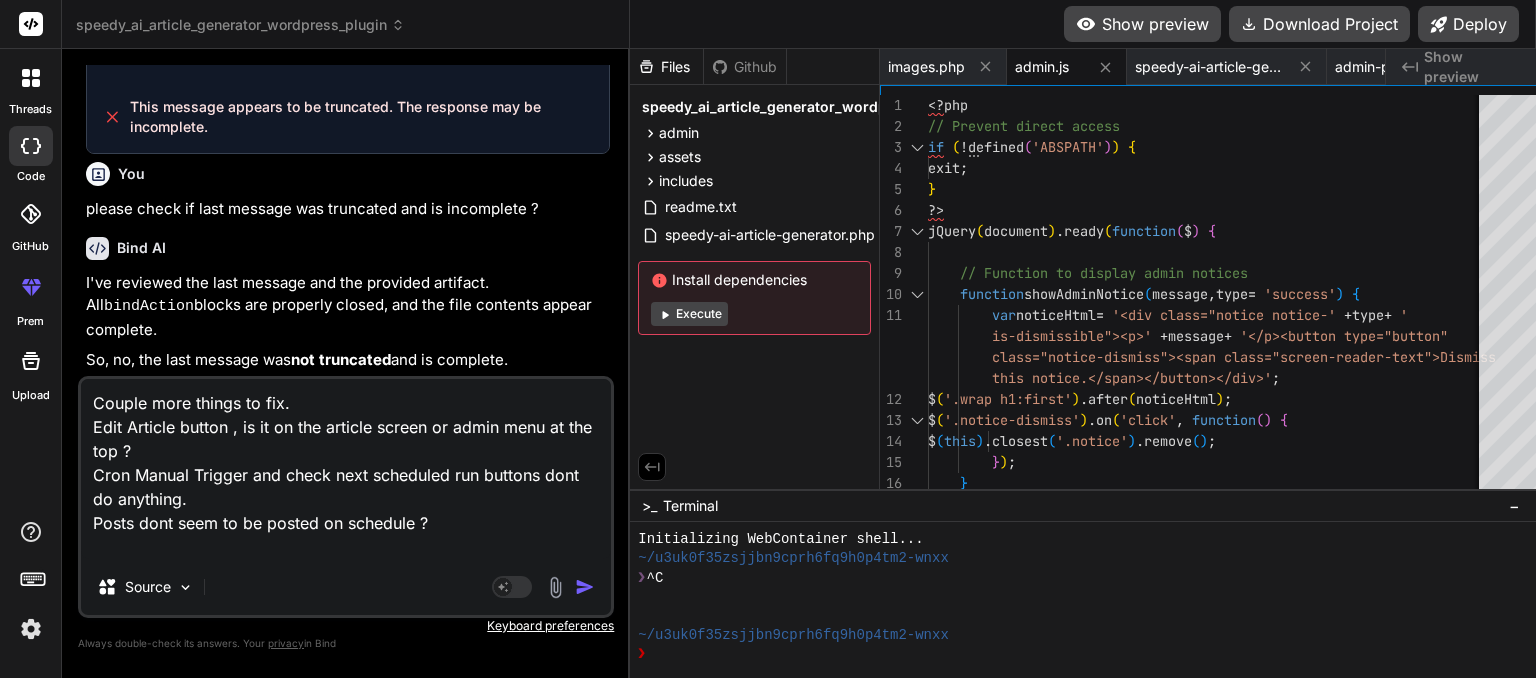 click at bounding box center (585, 587) 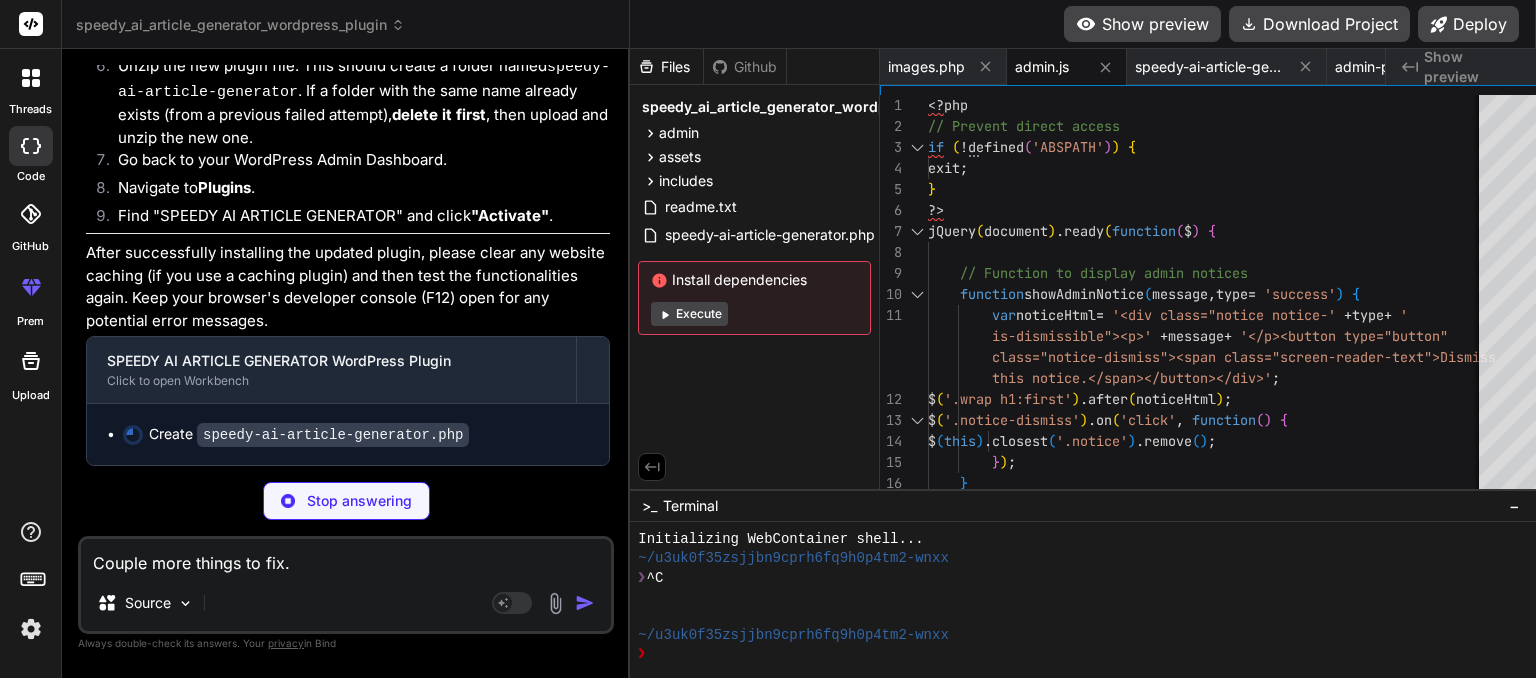scroll, scrollTop: 30560, scrollLeft: 0, axis: vertical 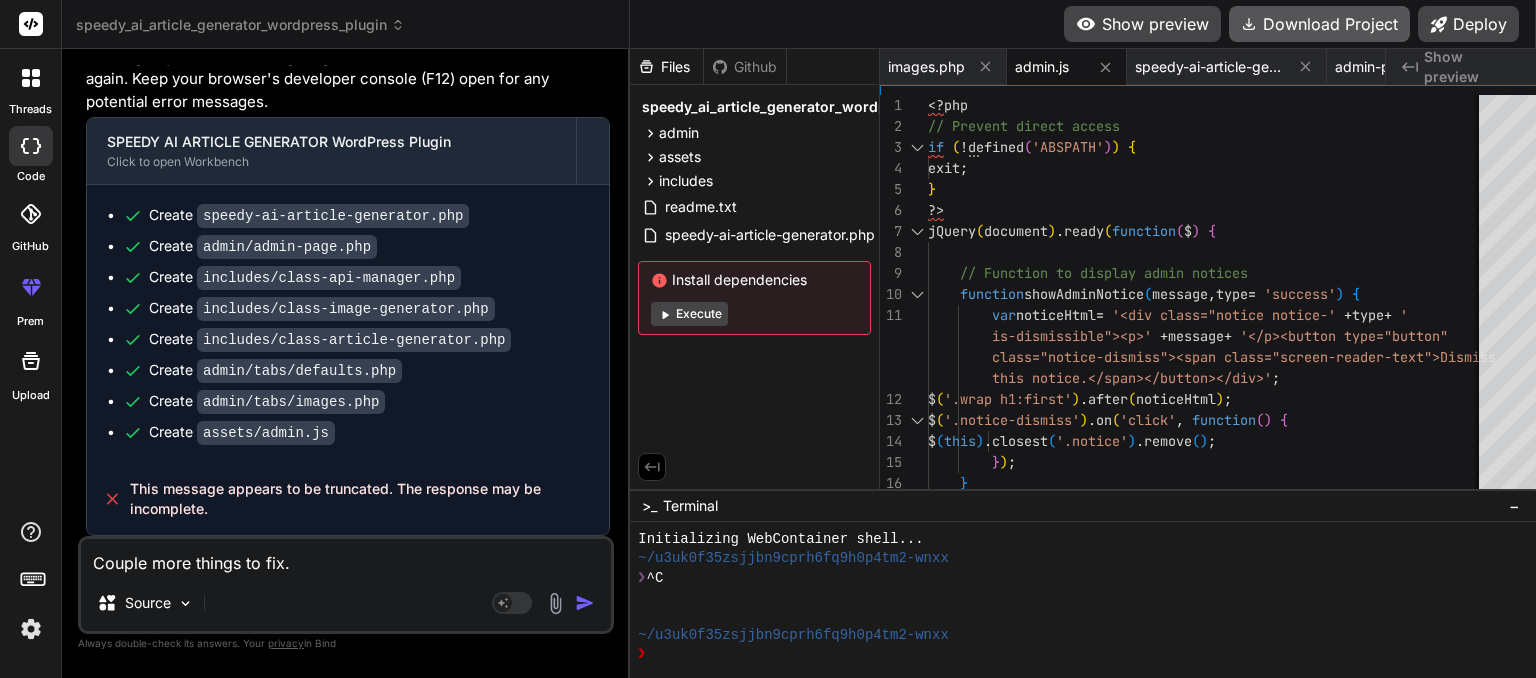 click on "Download Project" at bounding box center [1319, 24] 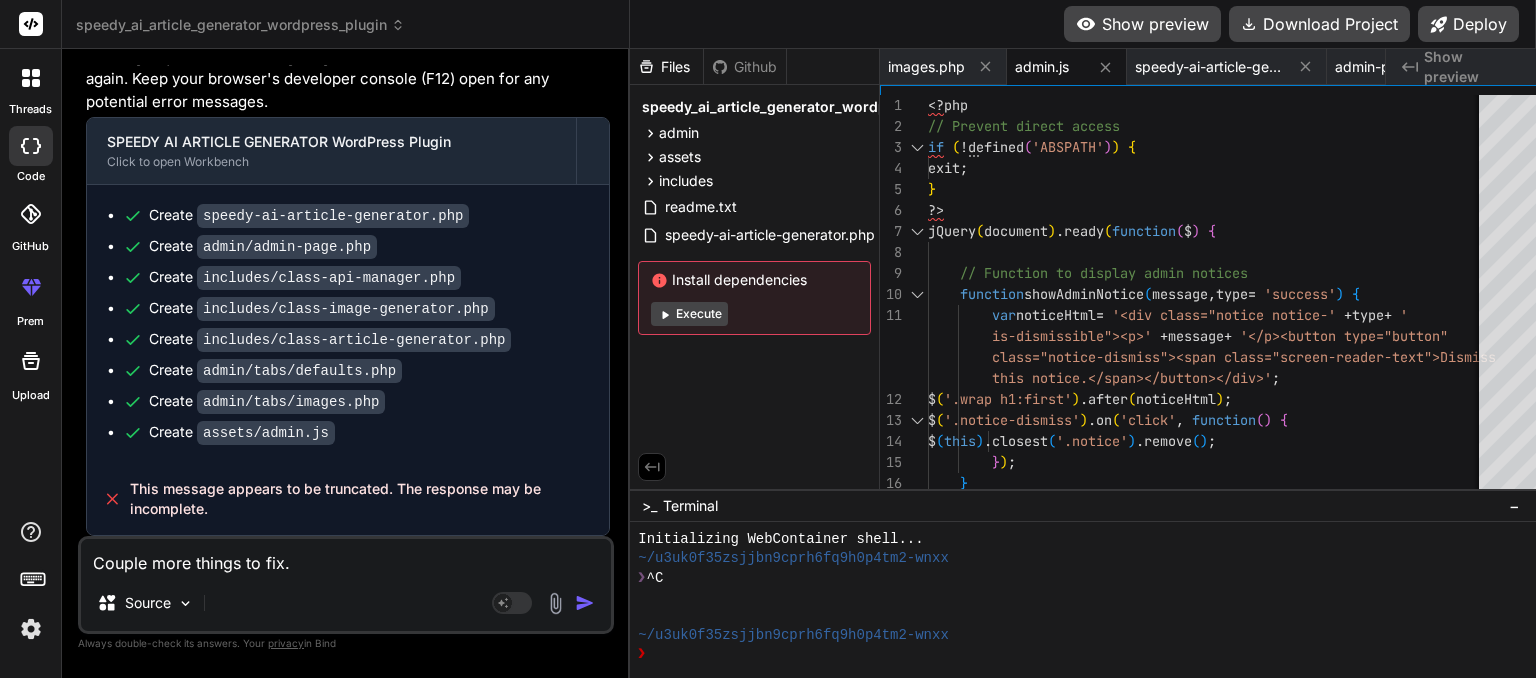 click on "Couple more things to fix.
Edit Article button , is it on the article screen or admin menu at the top ?
Cron Manual Trigger and check next scheduled run buttons dont do anything.
Posts dont seem to be posted on schedule ?" at bounding box center (346, 557) 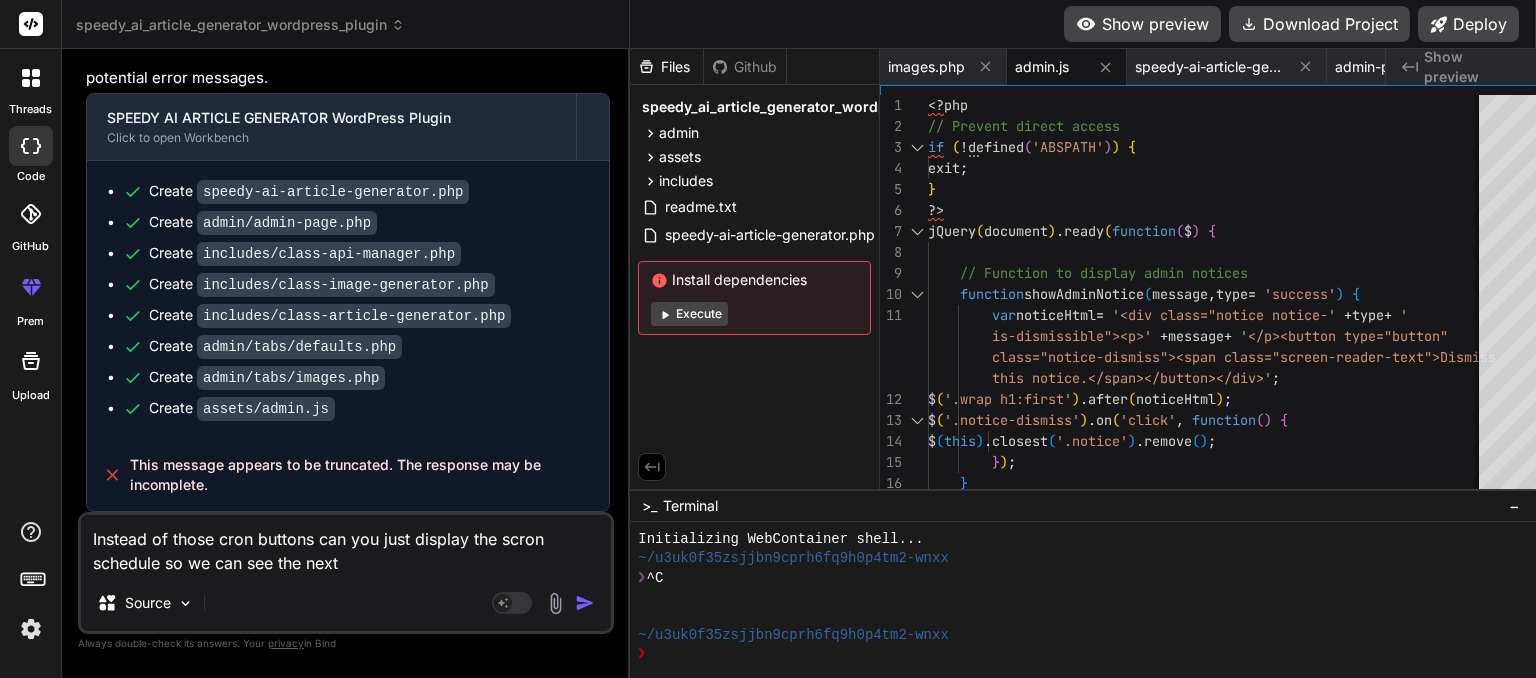 scroll, scrollTop: 0, scrollLeft: 600, axis: horizontal 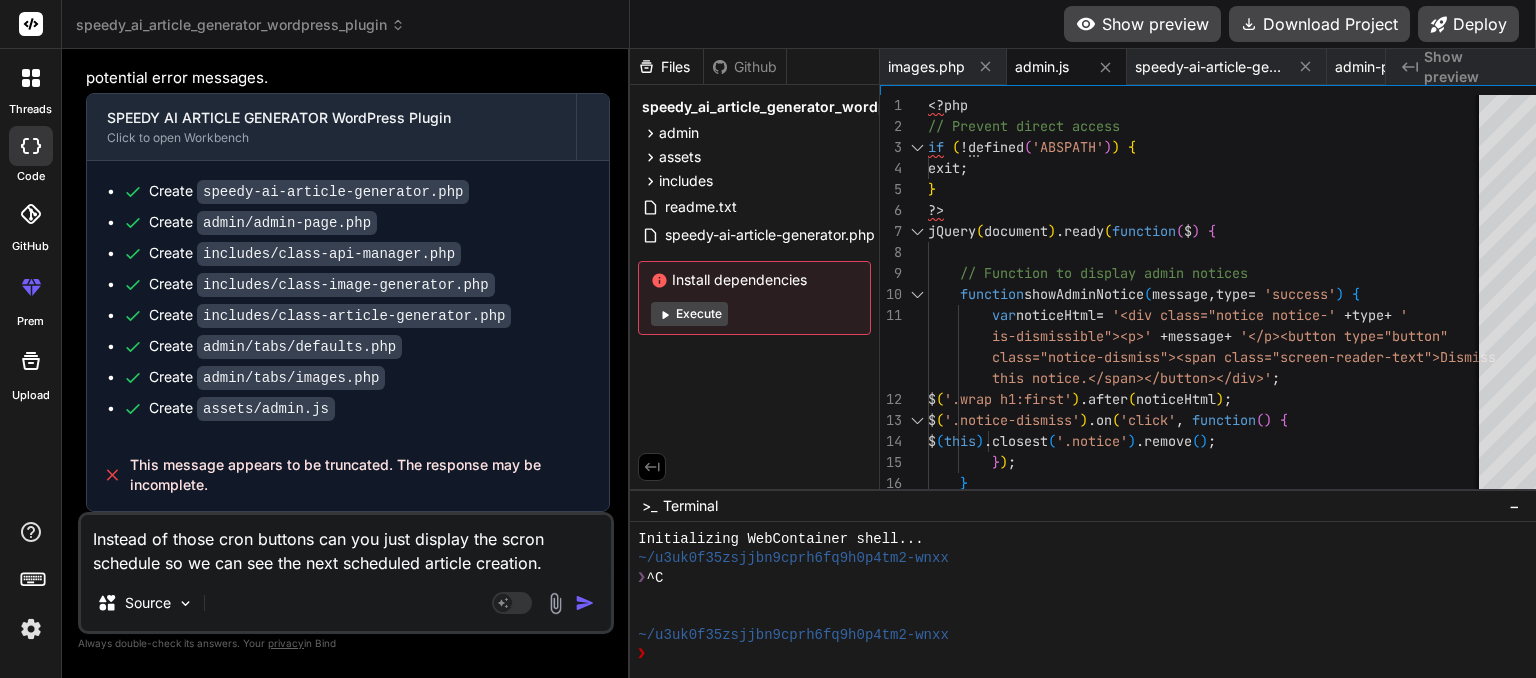 click on "Instead of those cron buttons can you just display the scron schedule so we can see the next scheduled article creation." at bounding box center (346, 545) 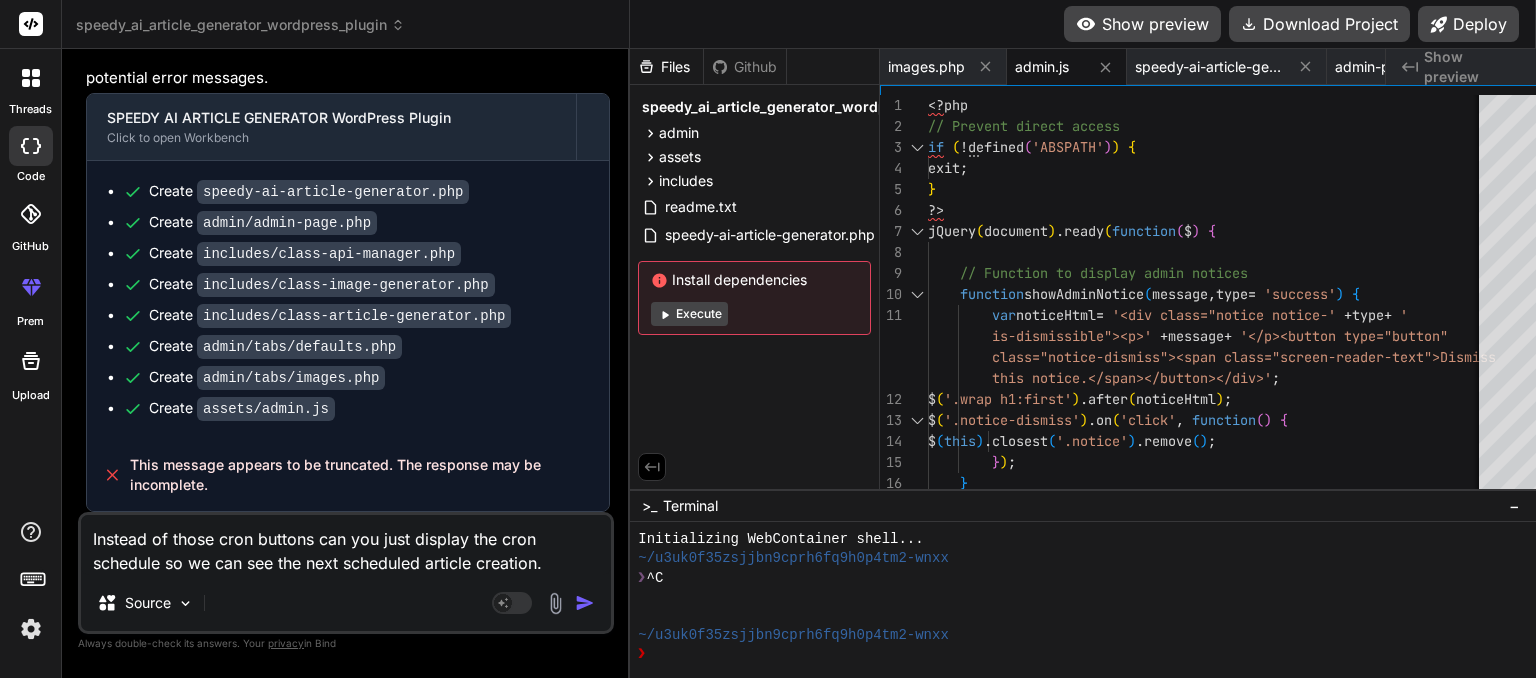 click on "Instead of those cron buttons can you just display the cron schedule so we can see the next scheduled article creation." at bounding box center [346, 545] 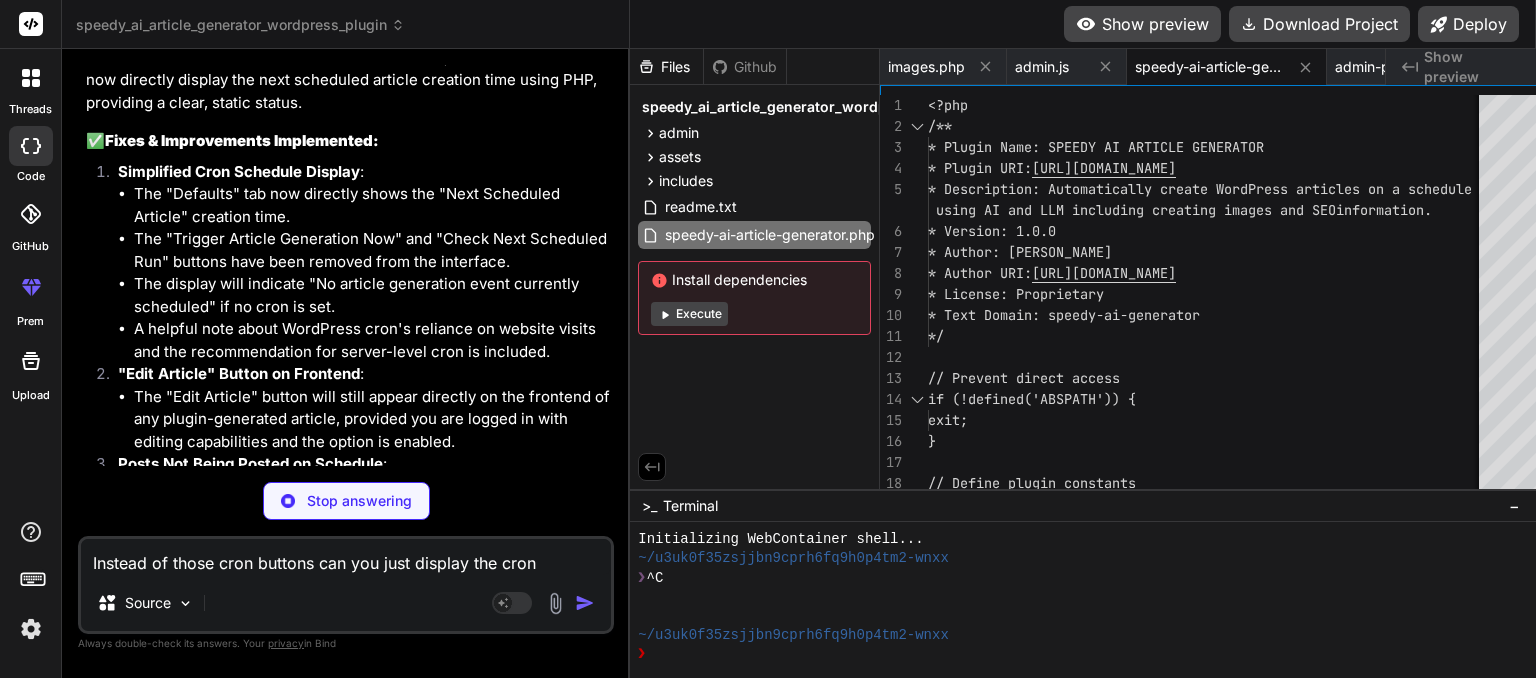scroll, scrollTop: 31215, scrollLeft: 0, axis: vertical 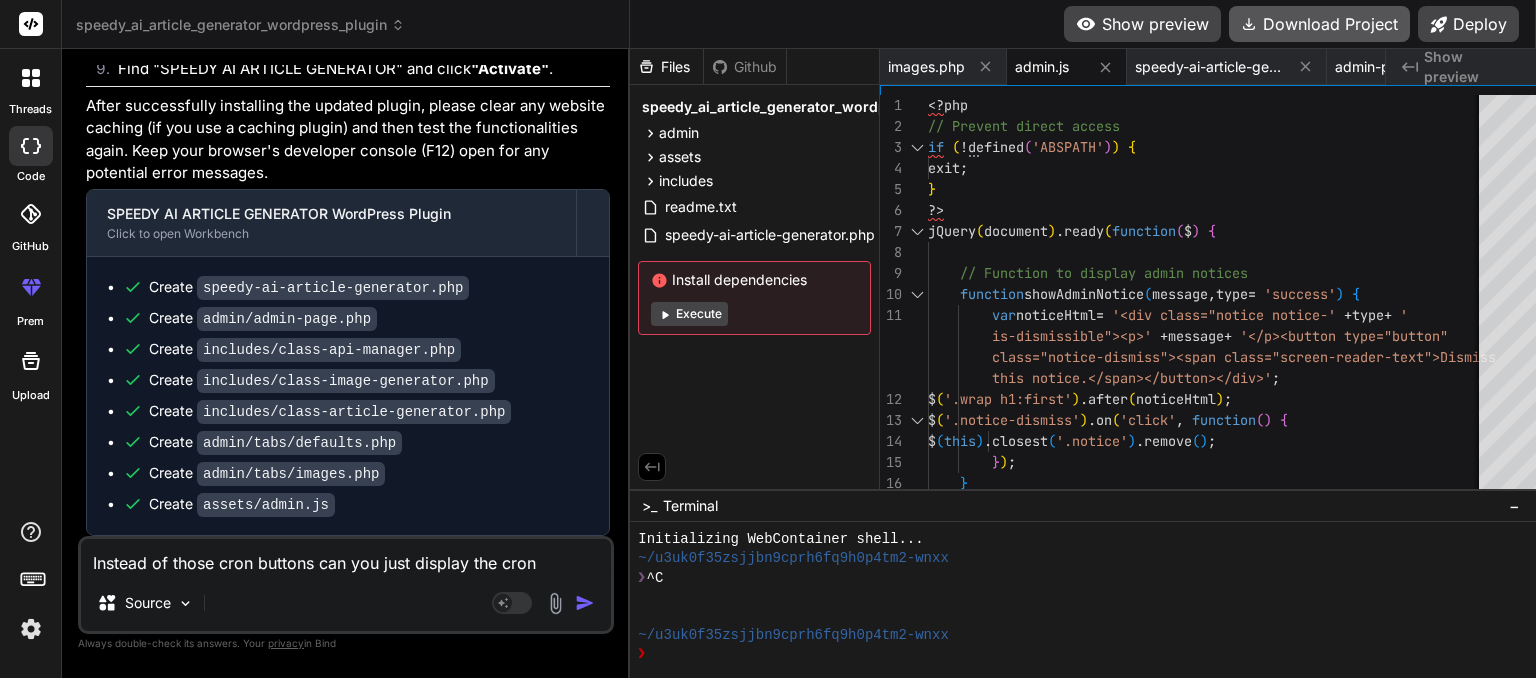 click on "Download Project" at bounding box center [1319, 24] 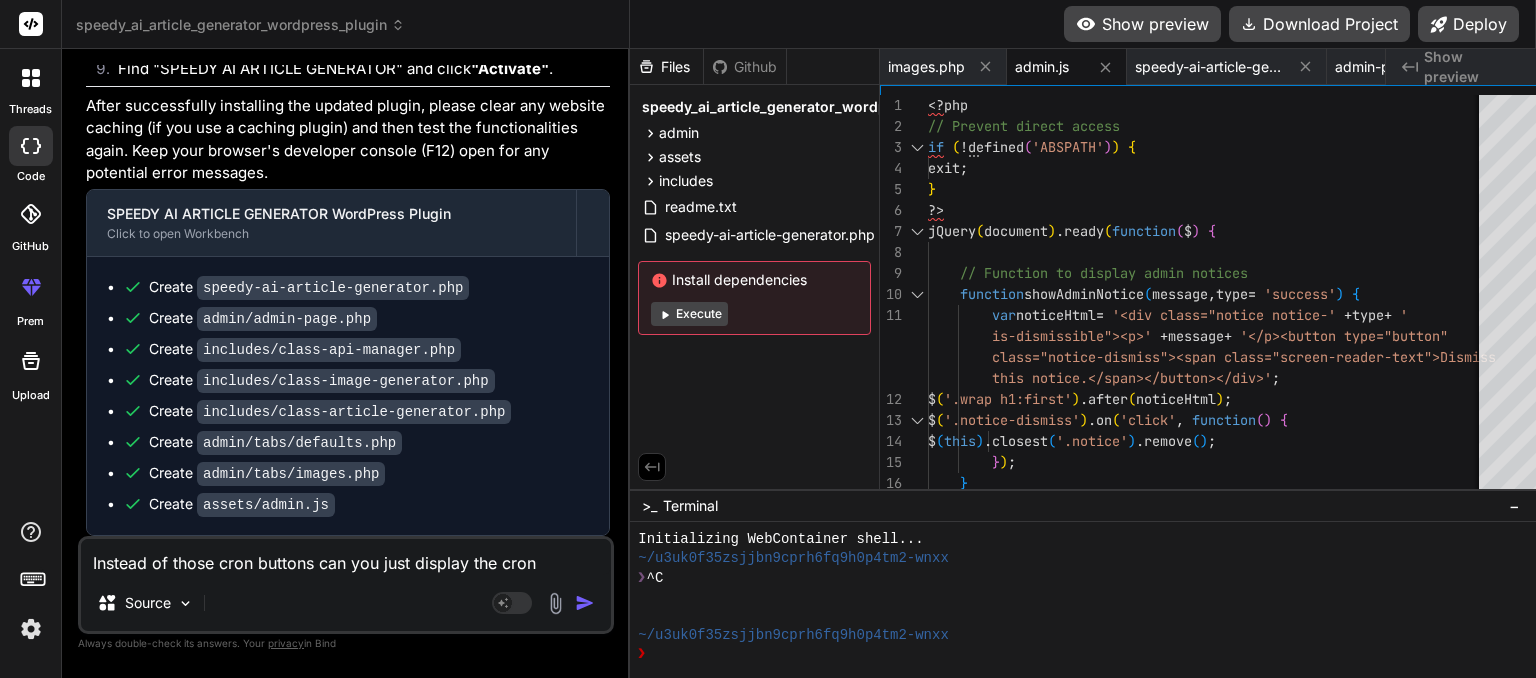 scroll, scrollTop: 0, scrollLeft: 600, axis: horizontal 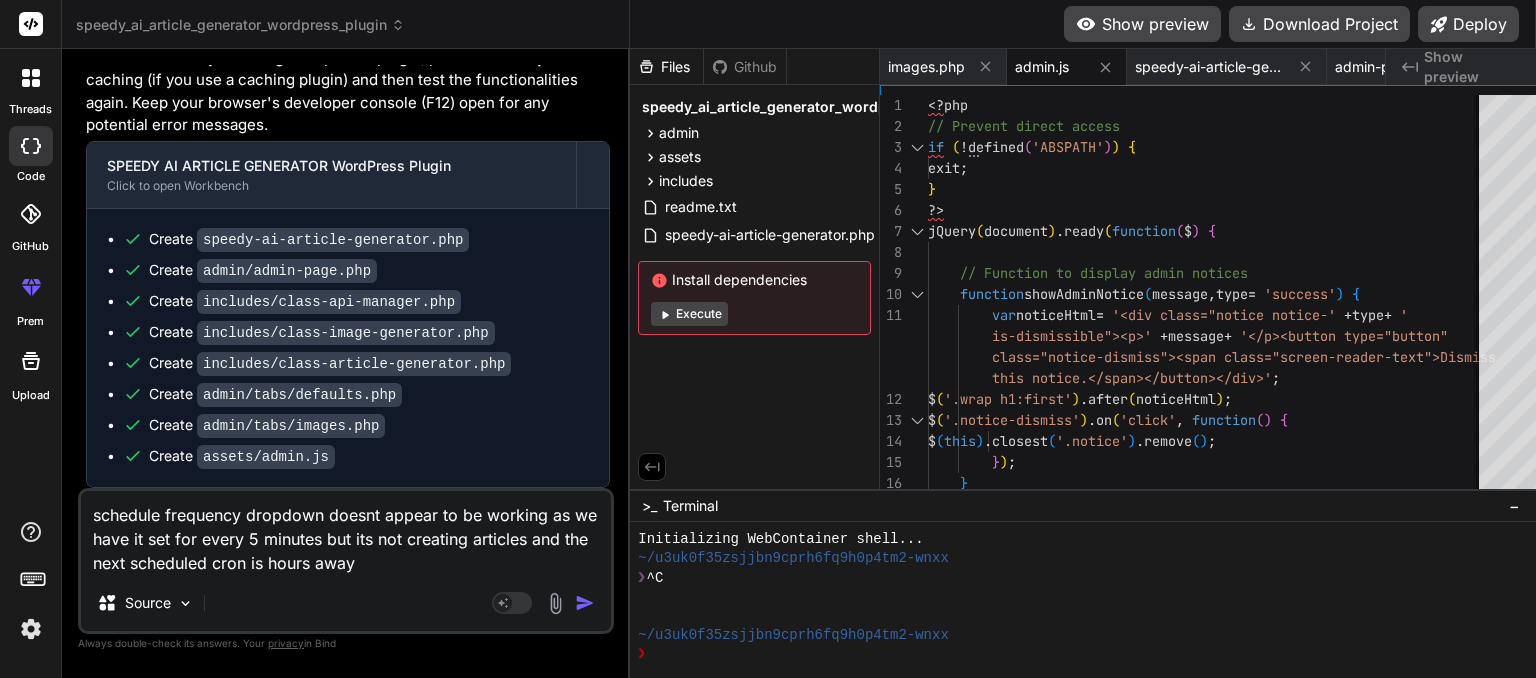click at bounding box center (585, 603) 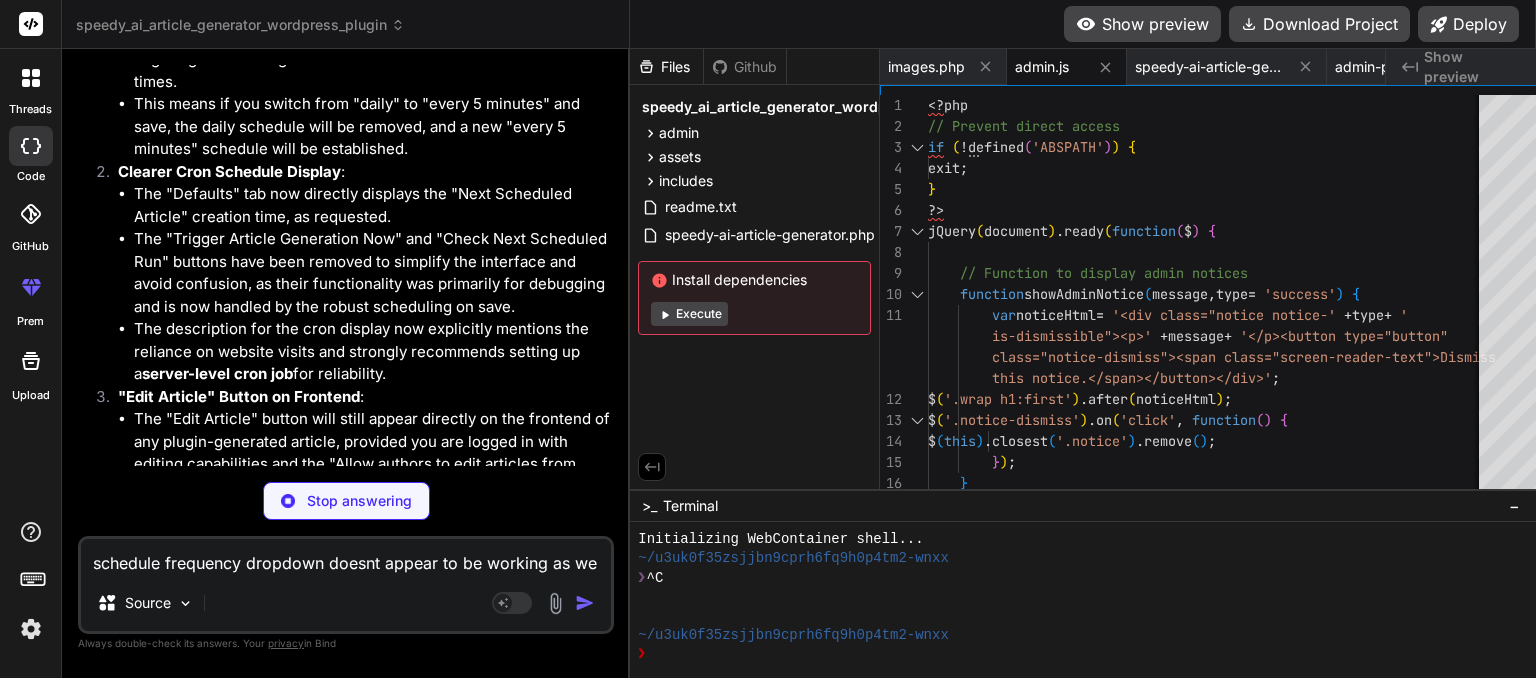 scroll, scrollTop: 34812, scrollLeft: 0, axis: vertical 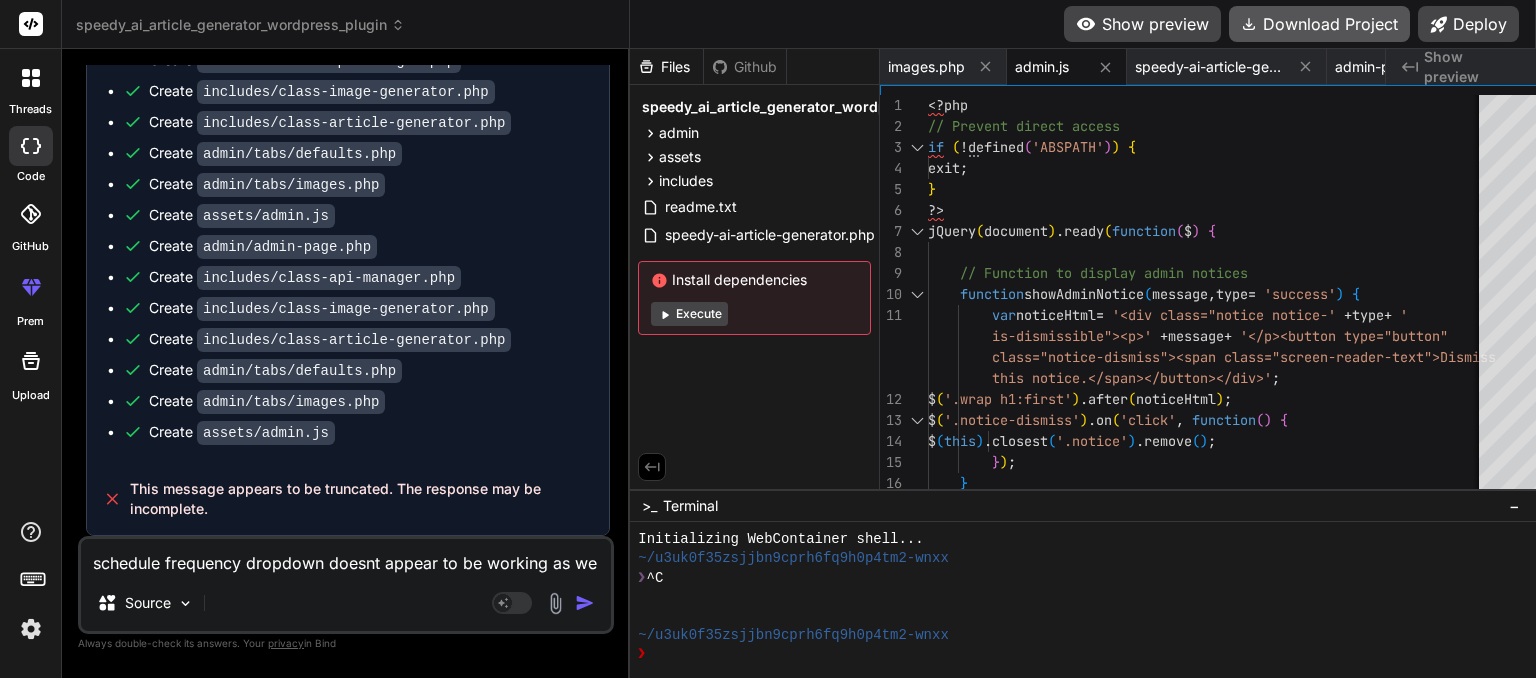 click on "Download Project" at bounding box center [1319, 24] 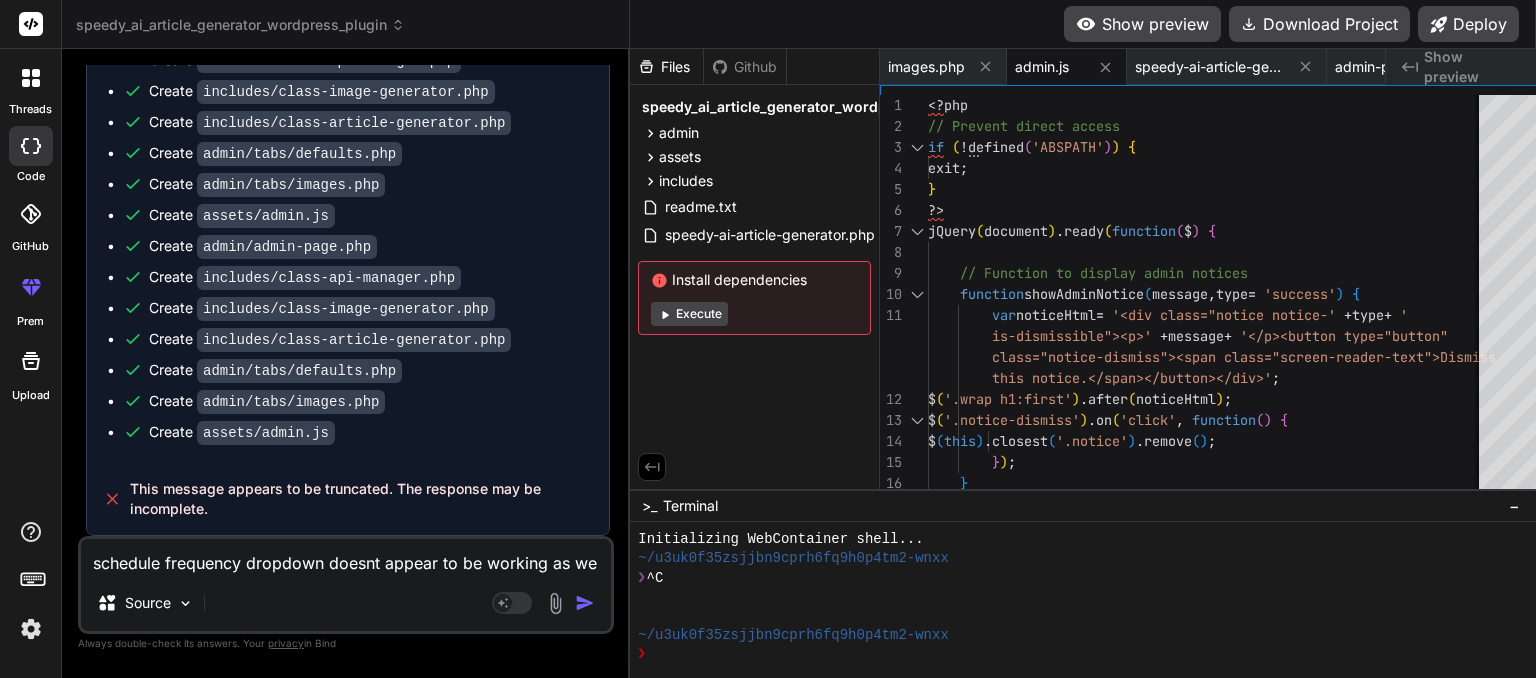 scroll, scrollTop: 0, scrollLeft: 600, axis: horizontal 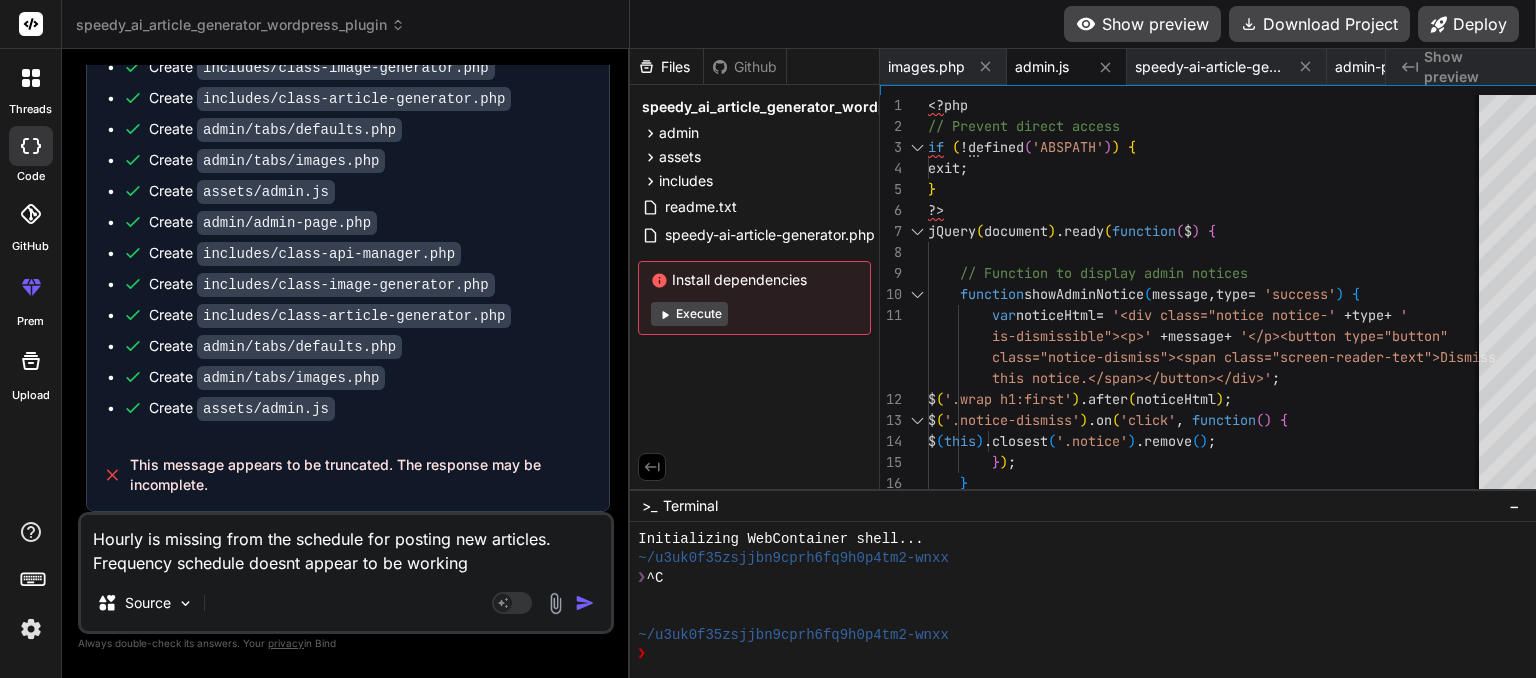 click at bounding box center [585, 603] 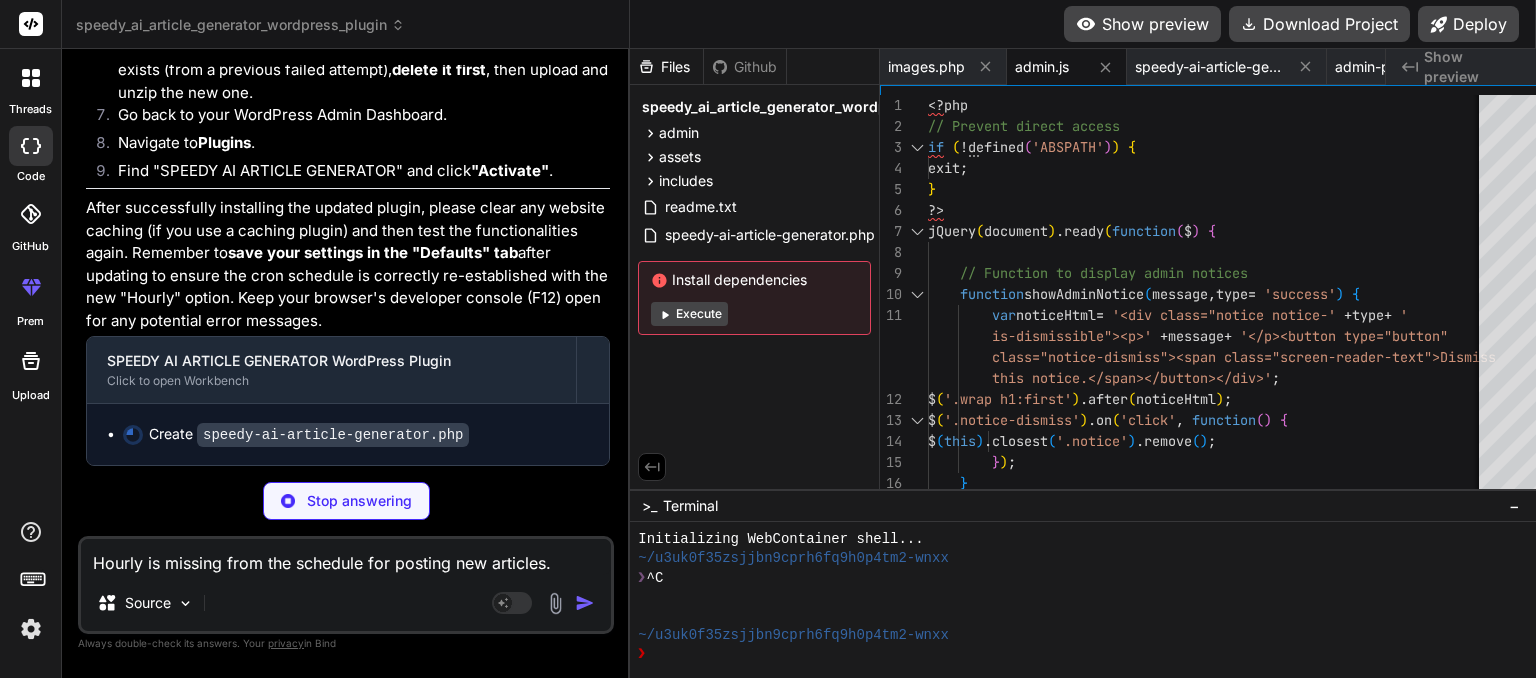 scroll, scrollTop: 40541, scrollLeft: 0, axis: vertical 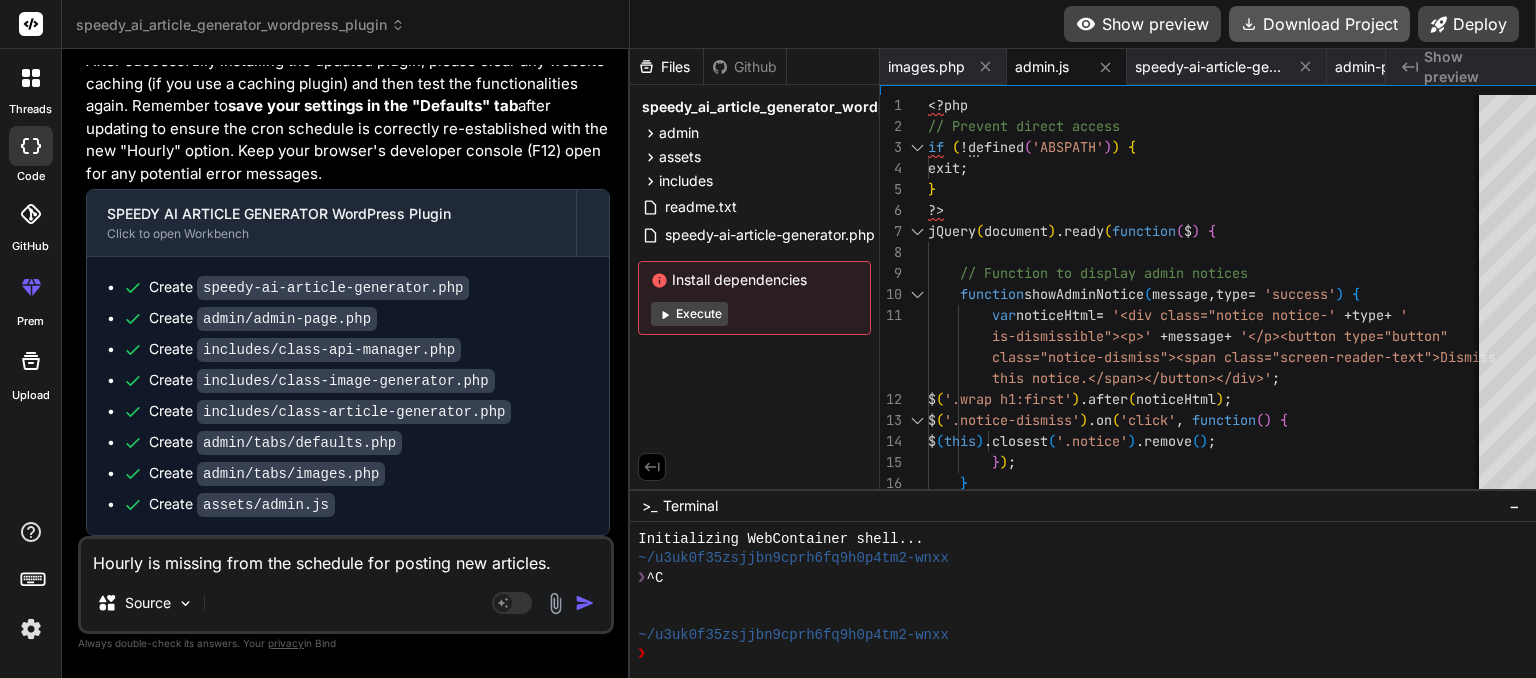 click on "Download Project" at bounding box center (1319, 24) 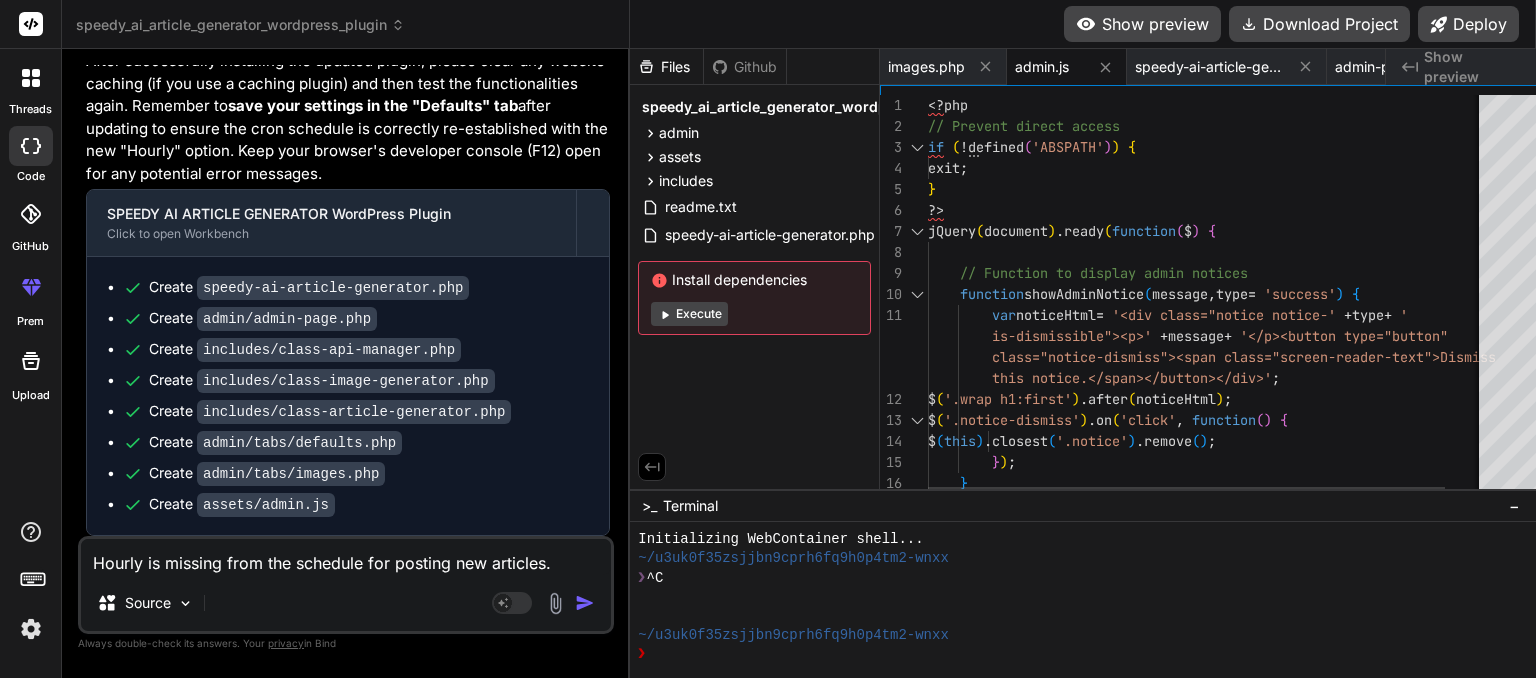 scroll, scrollTop: 0, scrollLeft: 600, axis: horizontal 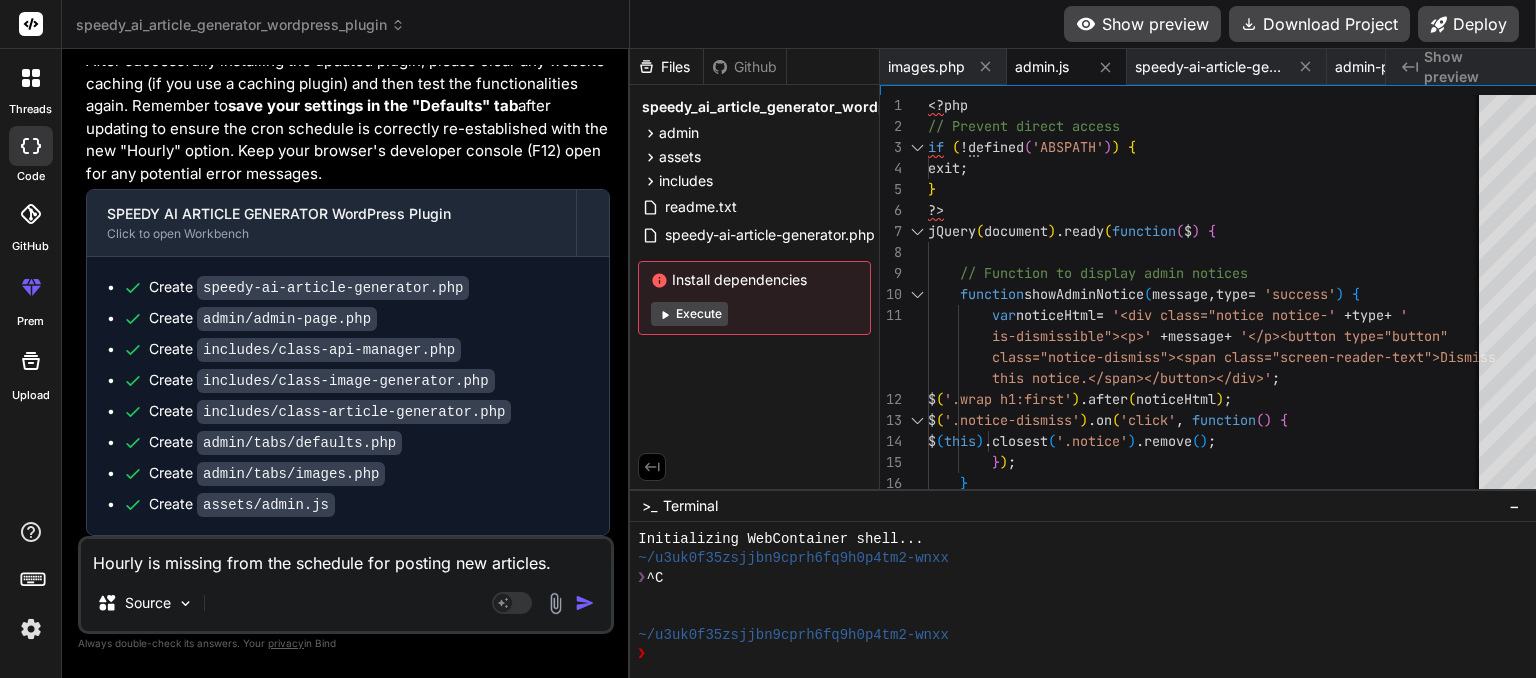 click on "Hourly is missing from the schedule for posting new articles. Frequency schedule doesnt appear to be working" at bounding box center (346, 557) 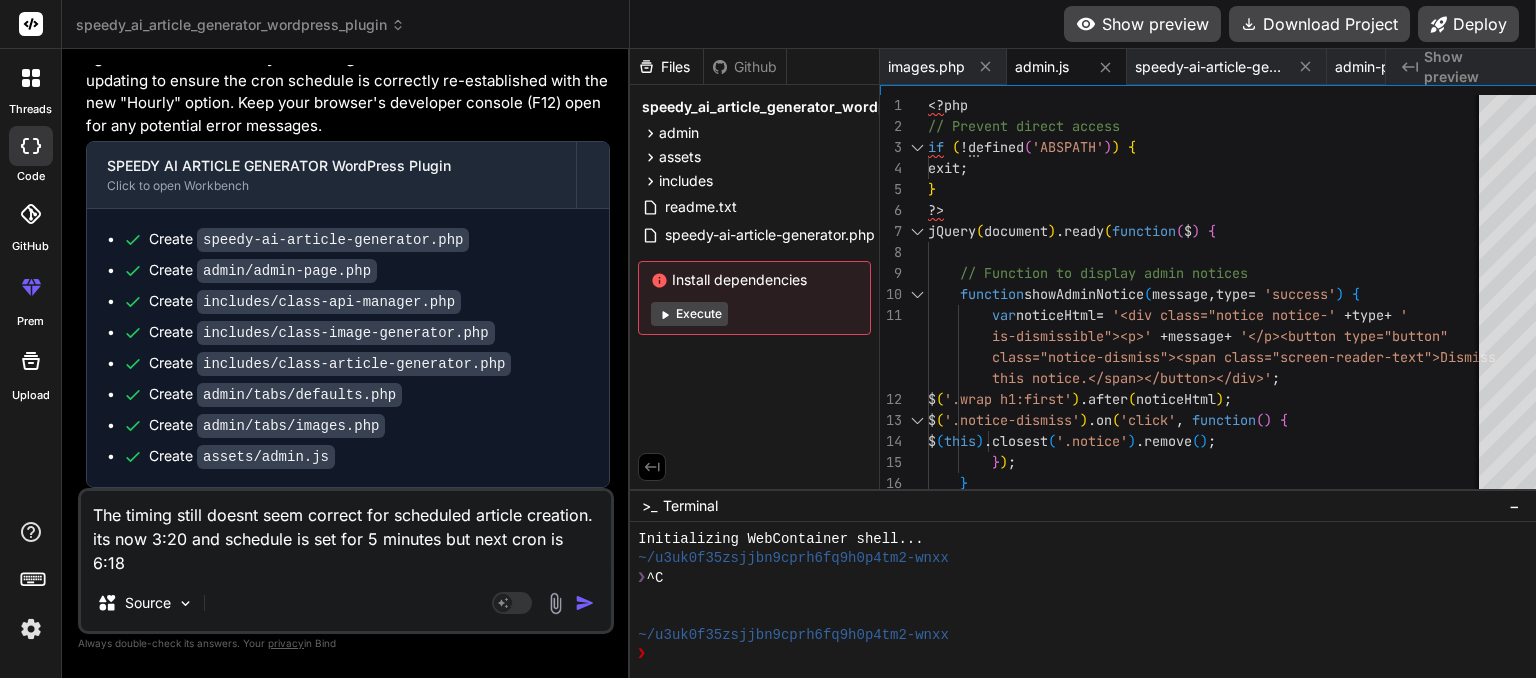 click at bounding box center (585, 603) 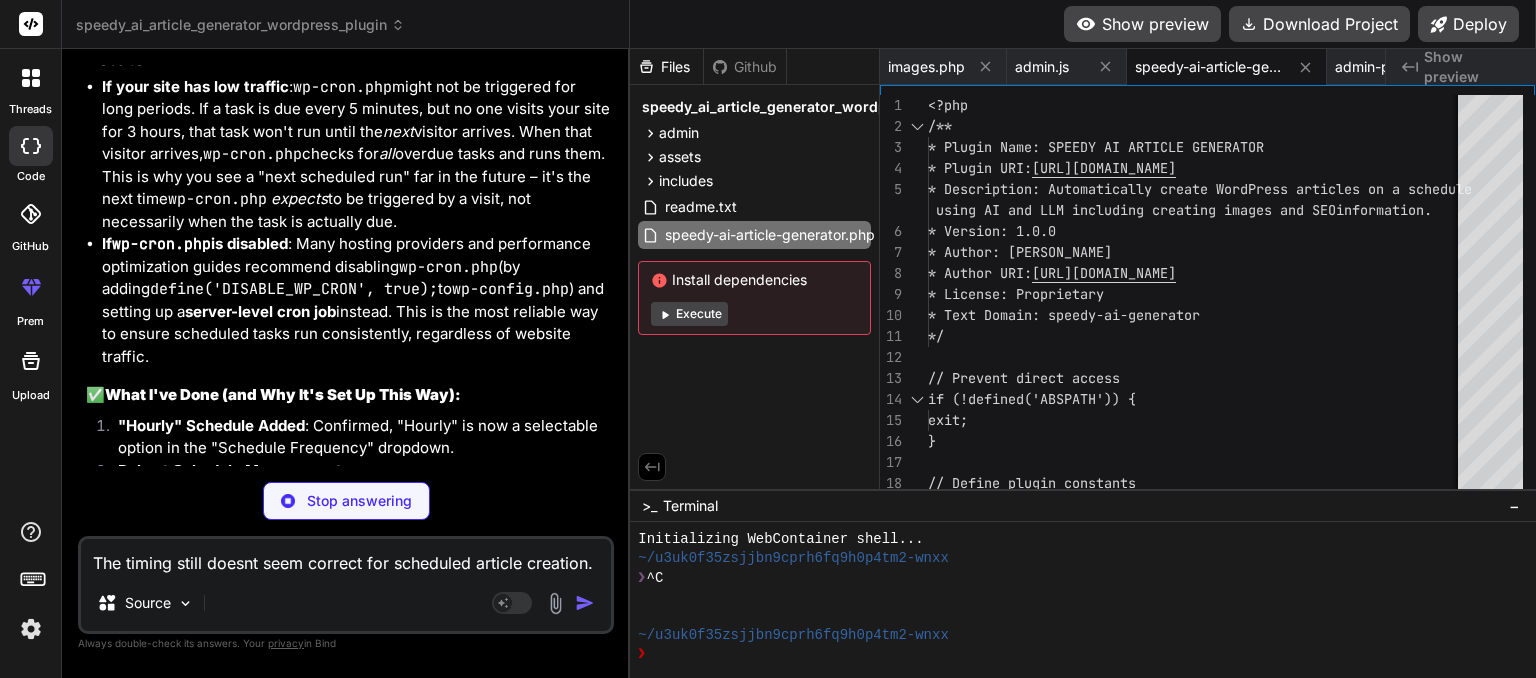 scroll, scrollTop: 40668, scrollLeft: 0, axis: vertical 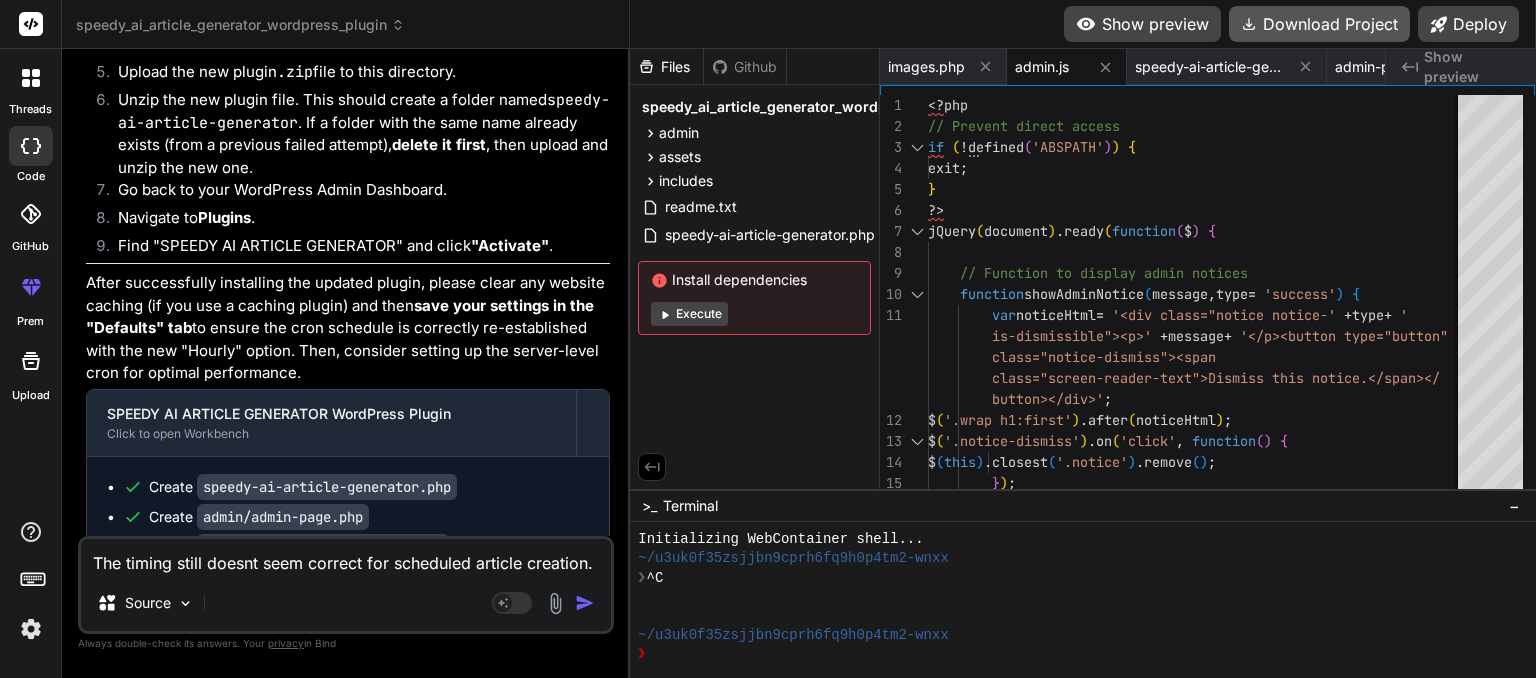 click on "Download Project" at bounding box center [1319, 24] 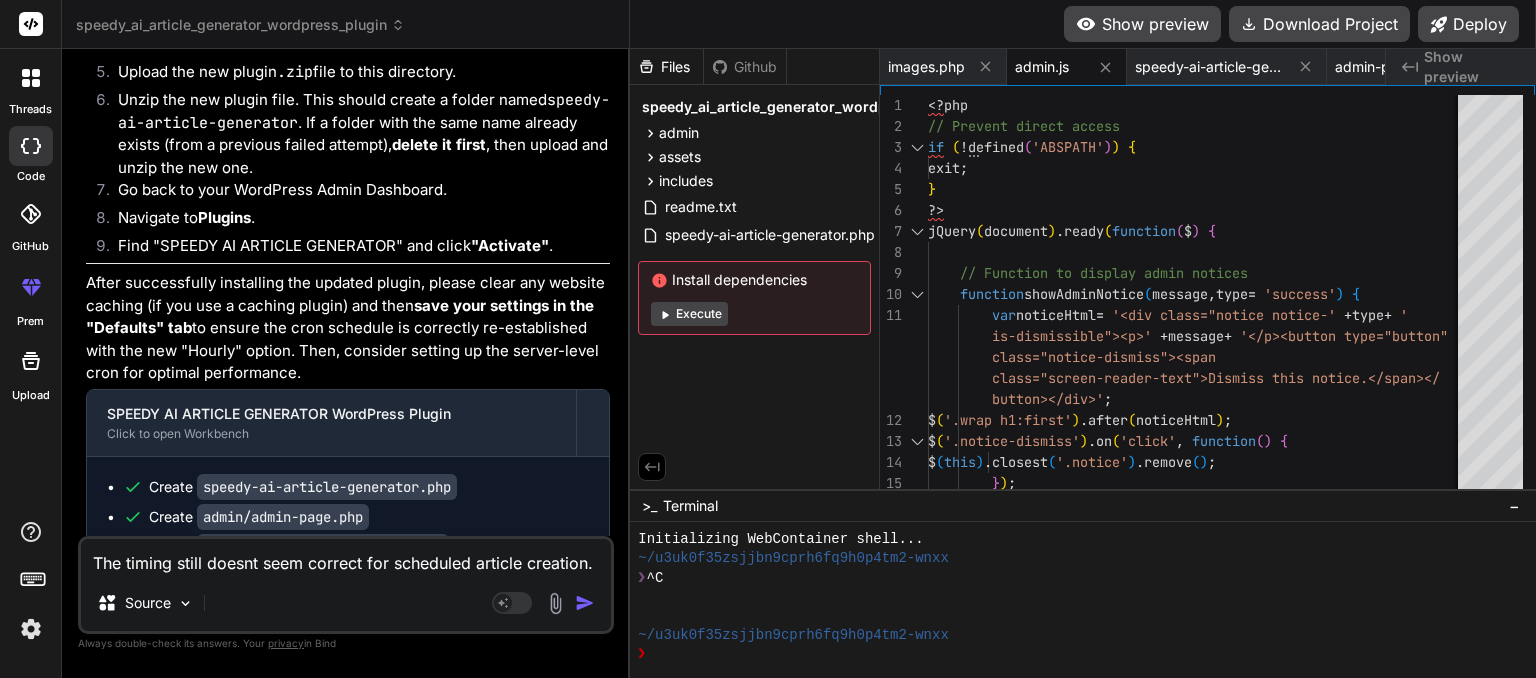 scroll, scrollTop: 0, scrollLeft: 600, axis: horizontal 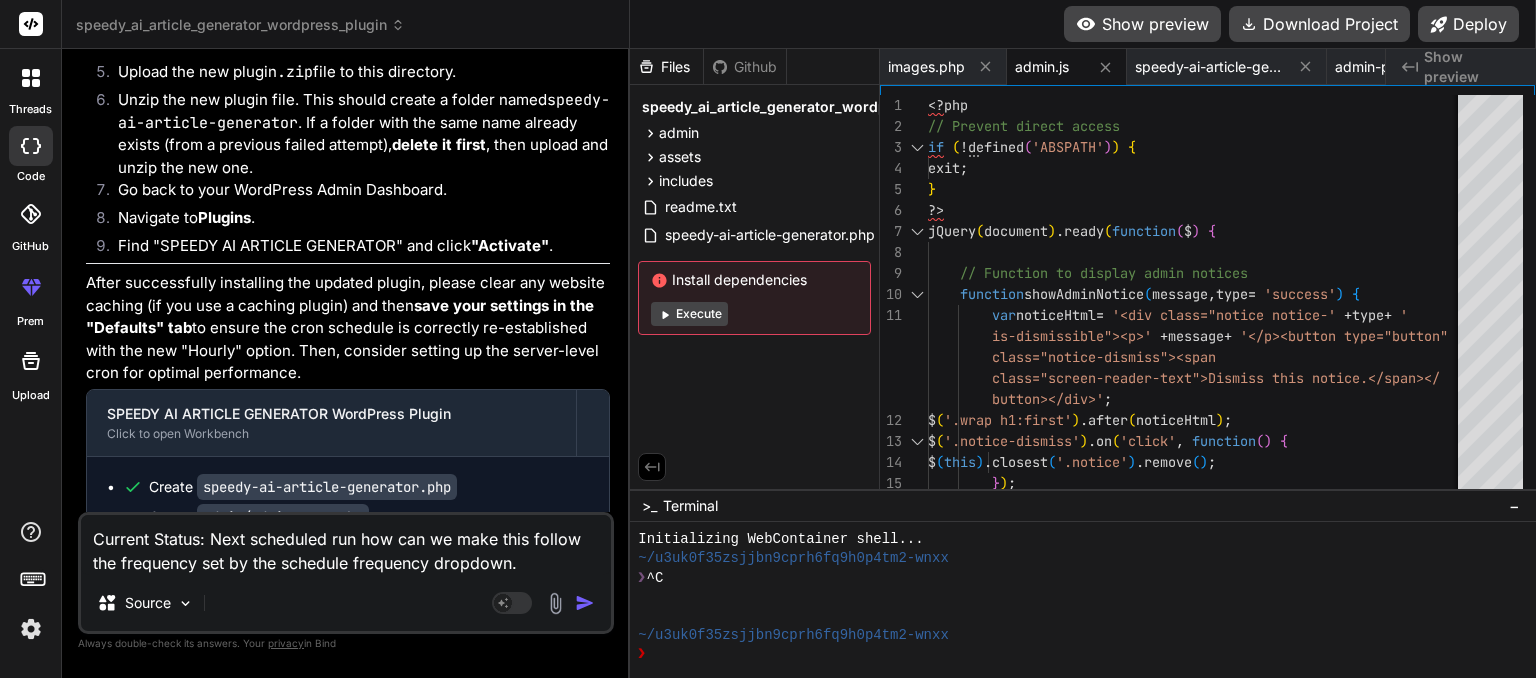 click on "Current Status: Next scheduled run how can we make this follow the frequency set by the schedule frequency dropdown." at bounding box center (346, 545) 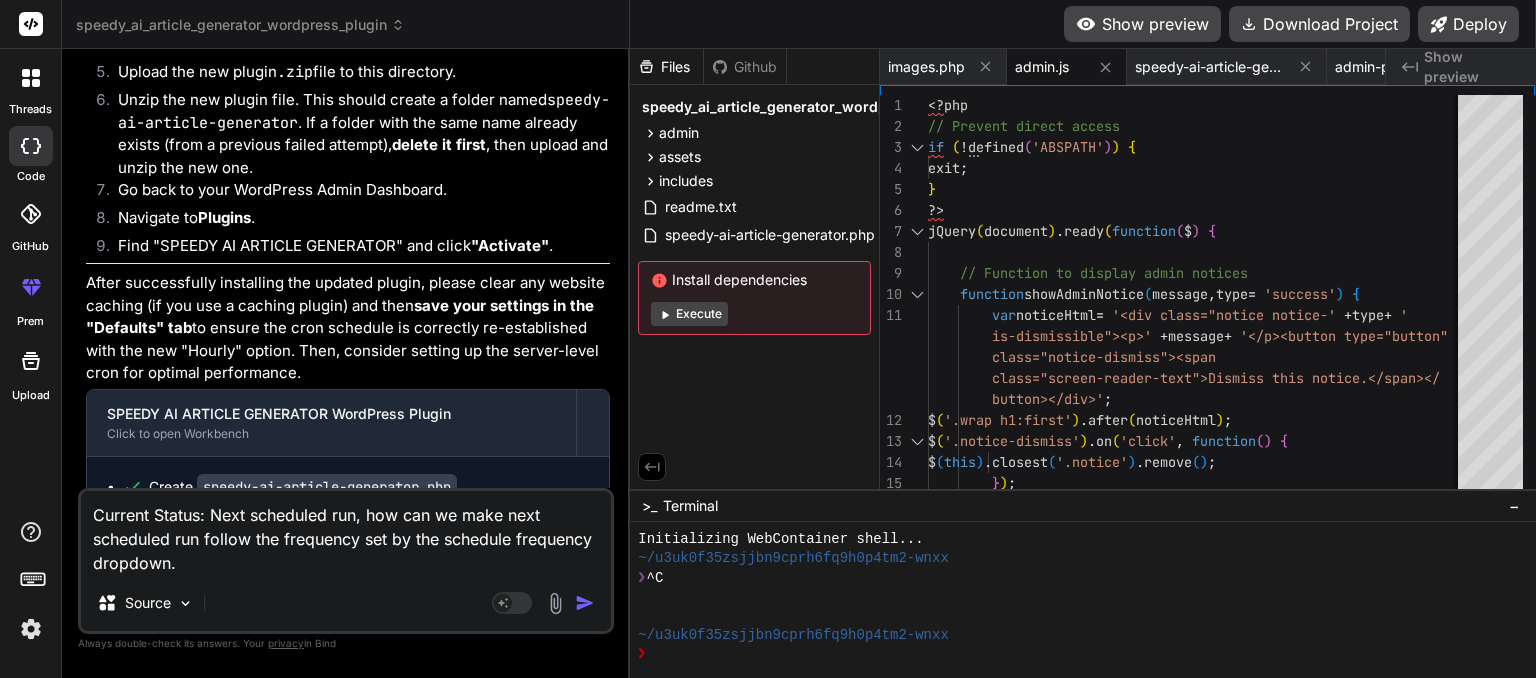 click at bounding box center [585, 603] 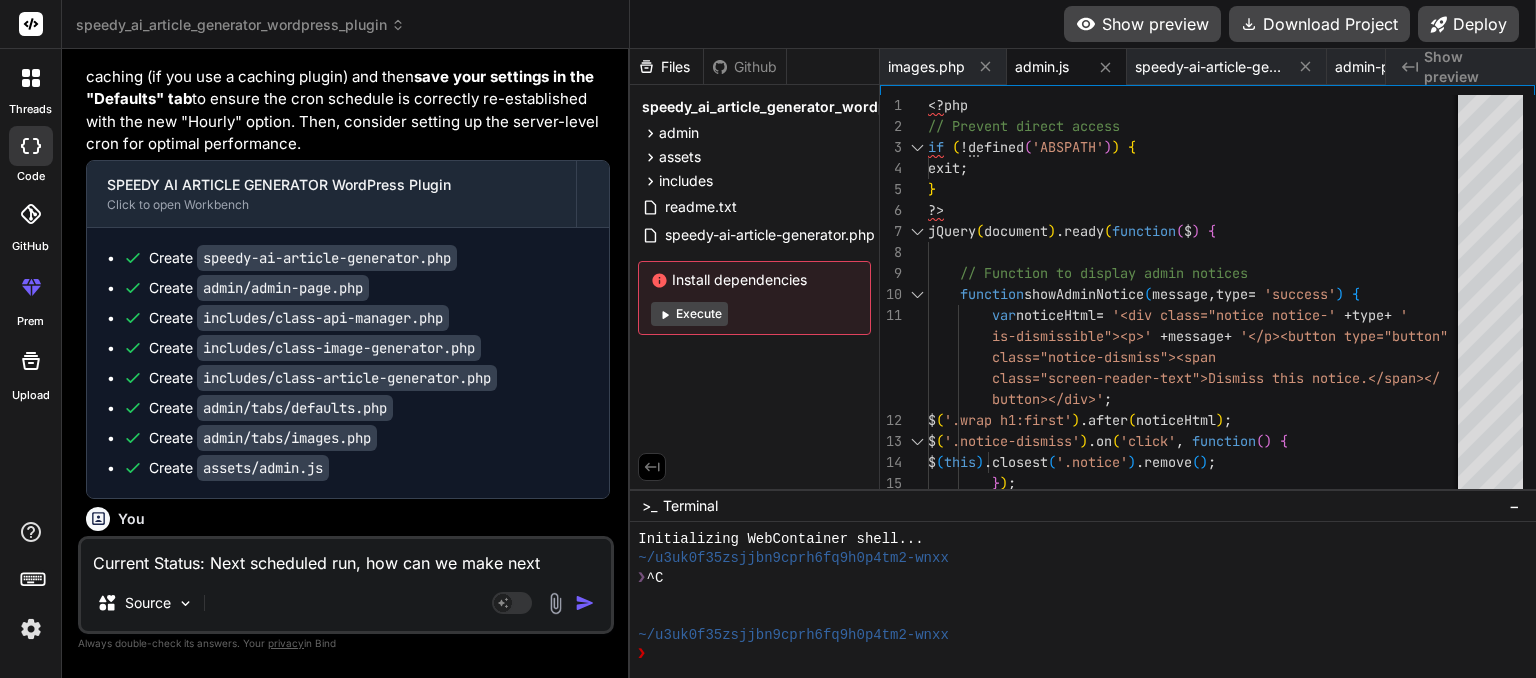 scroll, scrollTop: 43003, scrollLeft: 0, axis: vertical 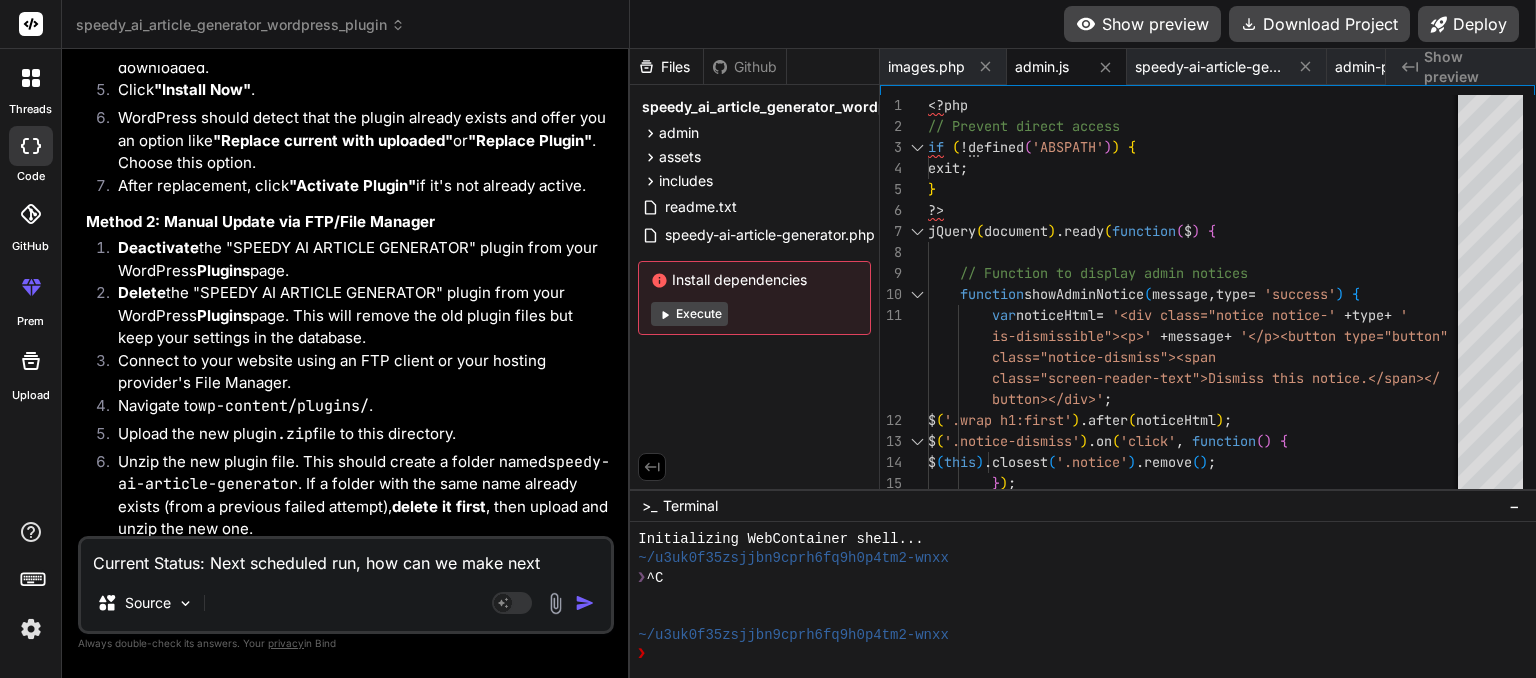 click on "Current Status: Next scheduled run, how can we make next scheduled run follow the frequency set by the schedule frequency dropdown." at bounding box center [346, 557] 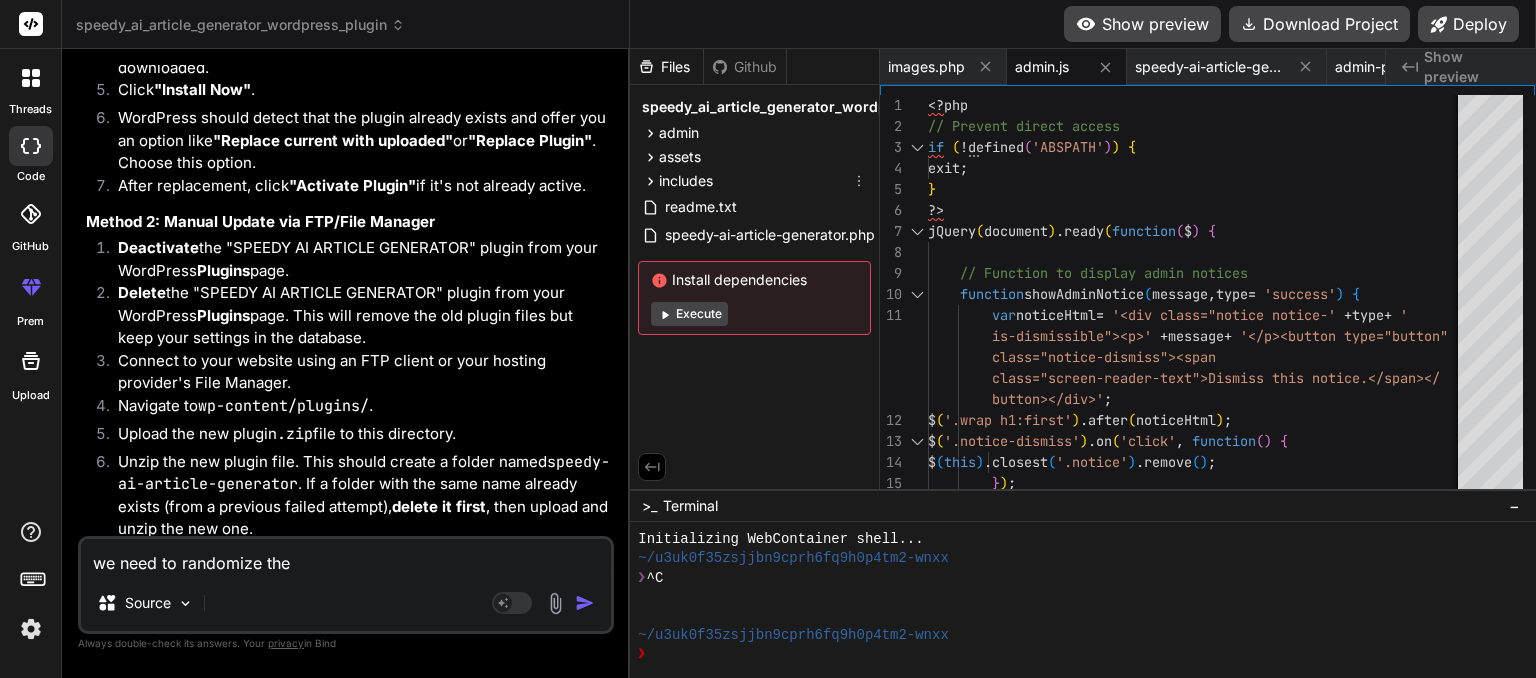 scroll, scrollTop: 0, scrollLeft: 600, axis: horizontal 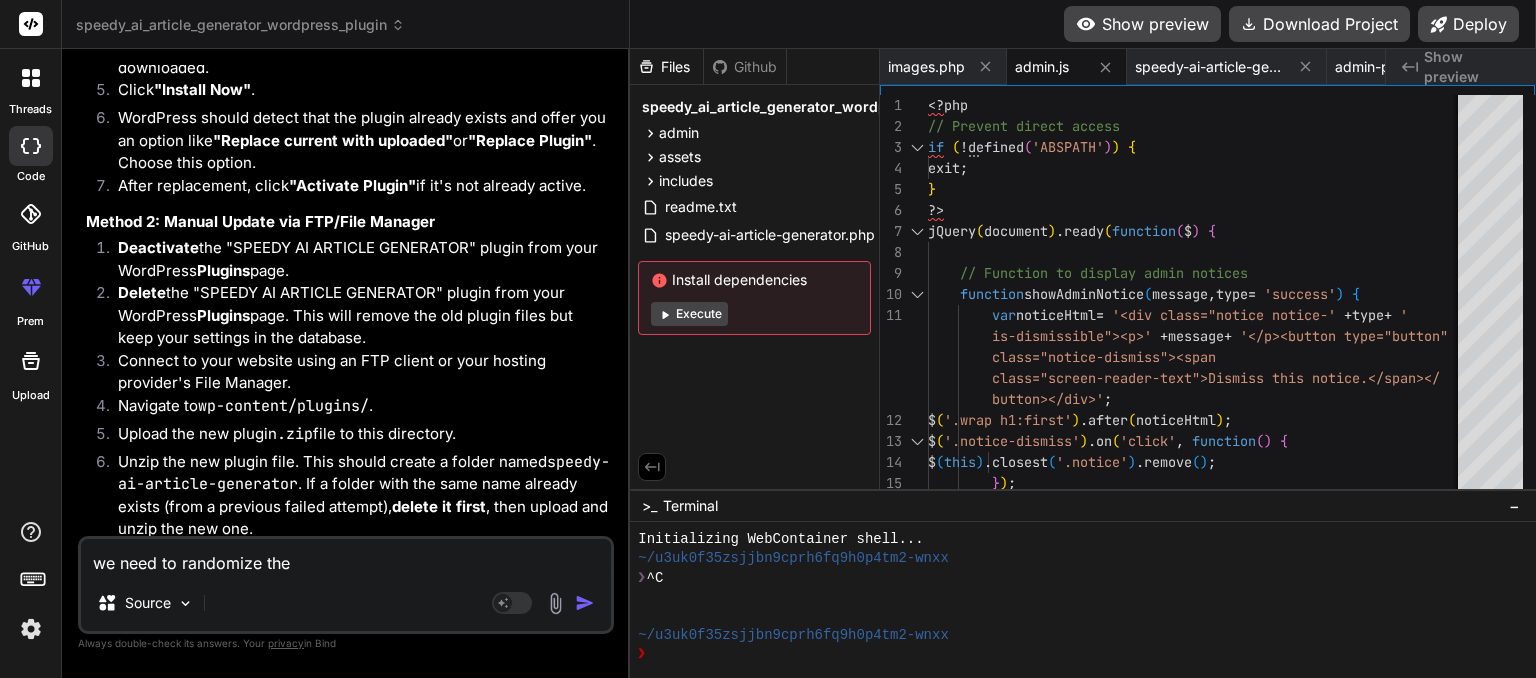 drag, startPoint x: 300, startPoint y: 559, endPoint x: 11, endPoint y: 573, distance: 289.3389 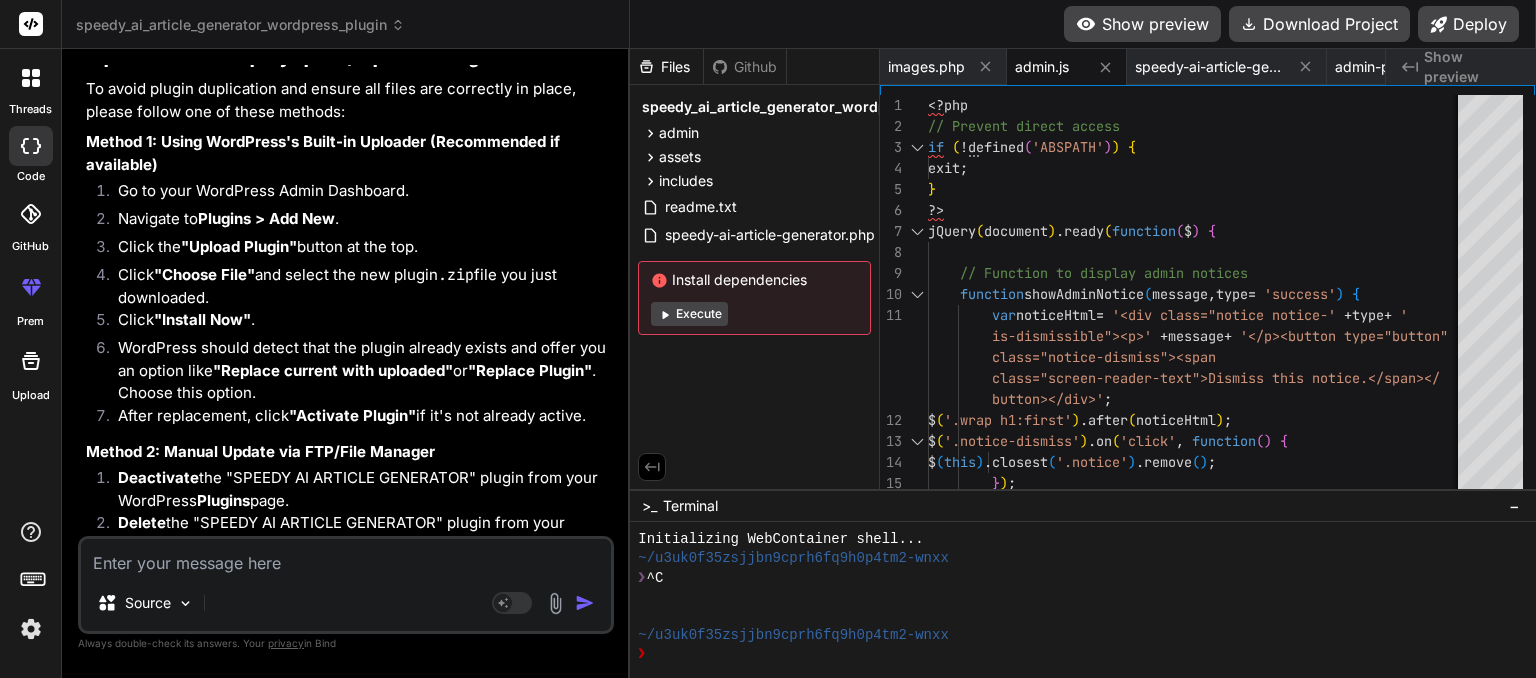 scroll, scrollTop: 45633, scrollLeft: 0, axis: vertical 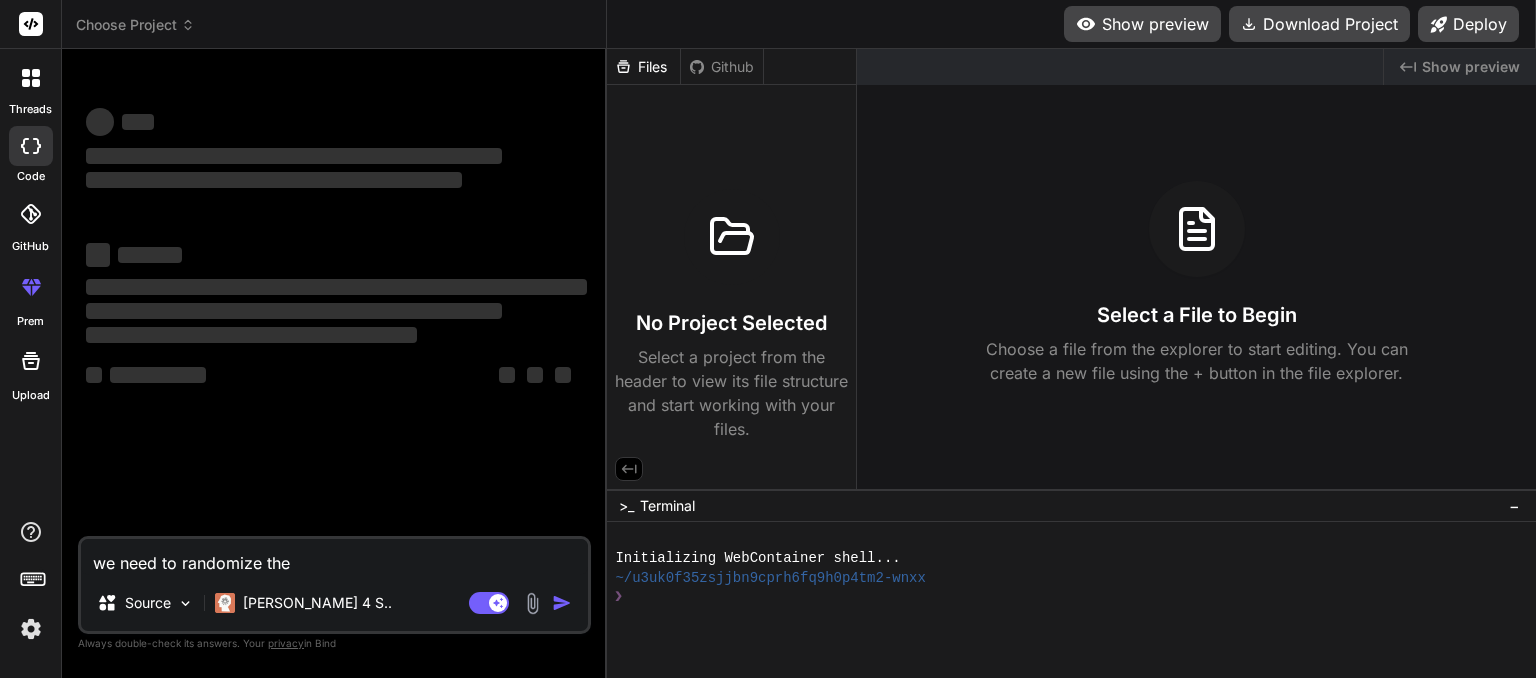 click 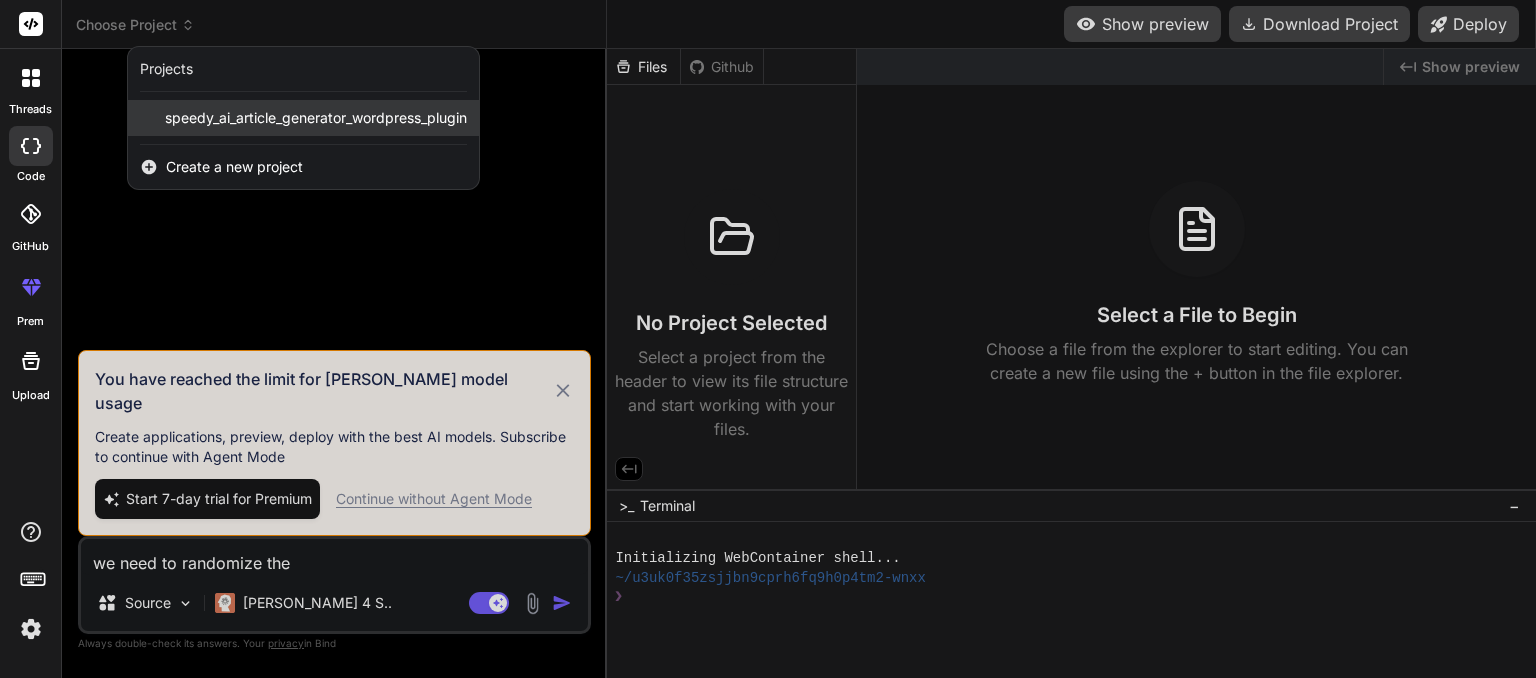 click on "speedy_ai_article_generator_wordpress_plugin" at bounding box center [316, 118] 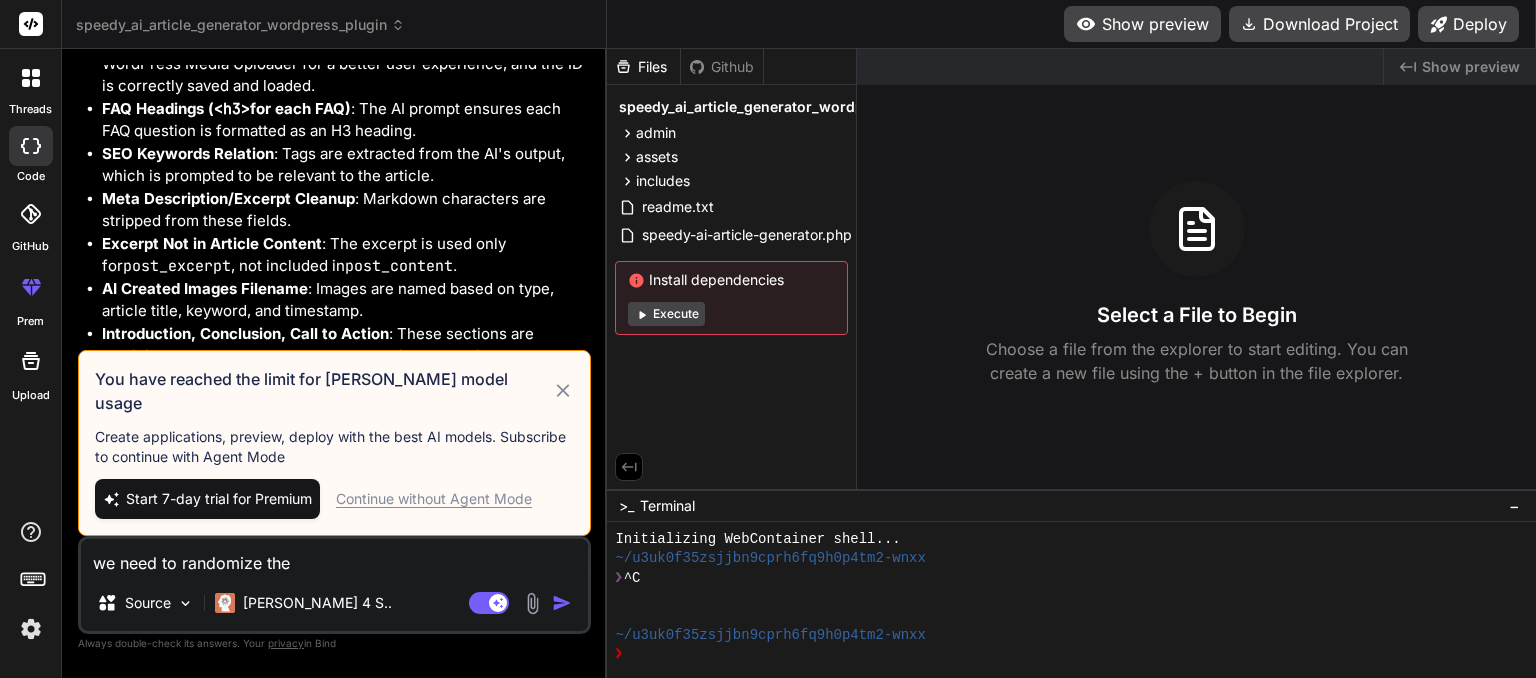 scroll, scrollTop: 11668, scrollLeft: 0, axis: vertical 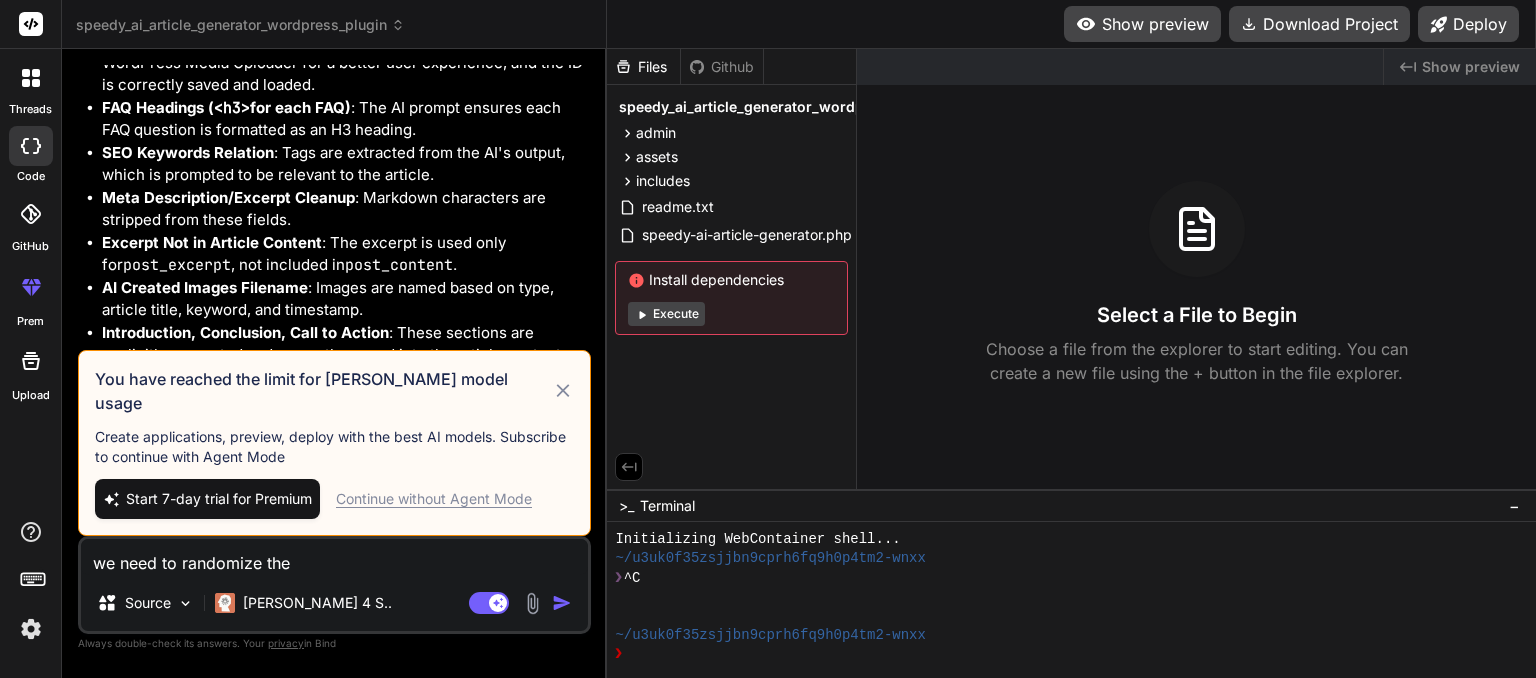 click on "Continue without Agent Mode" at bounding box center [434, 499] 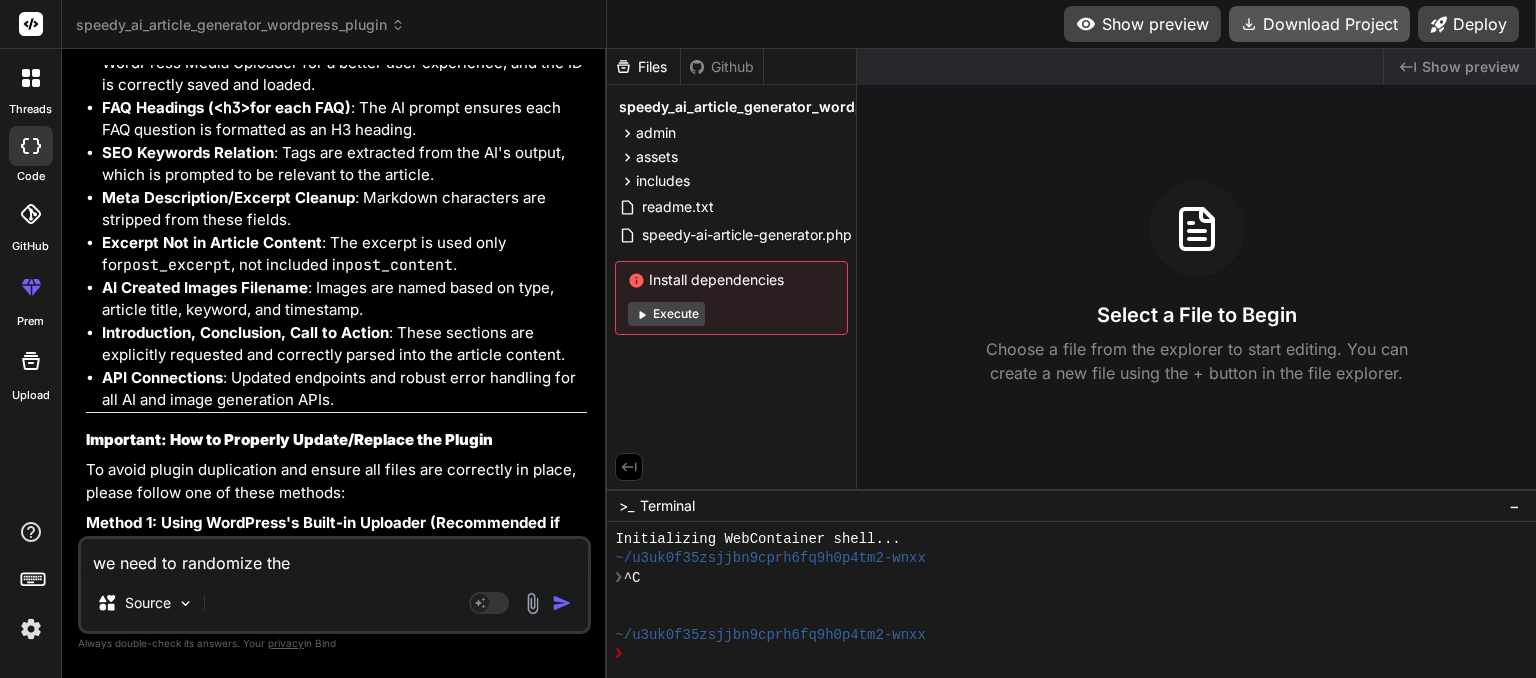 click on "Download Project" at bounding box center [1319, 24] 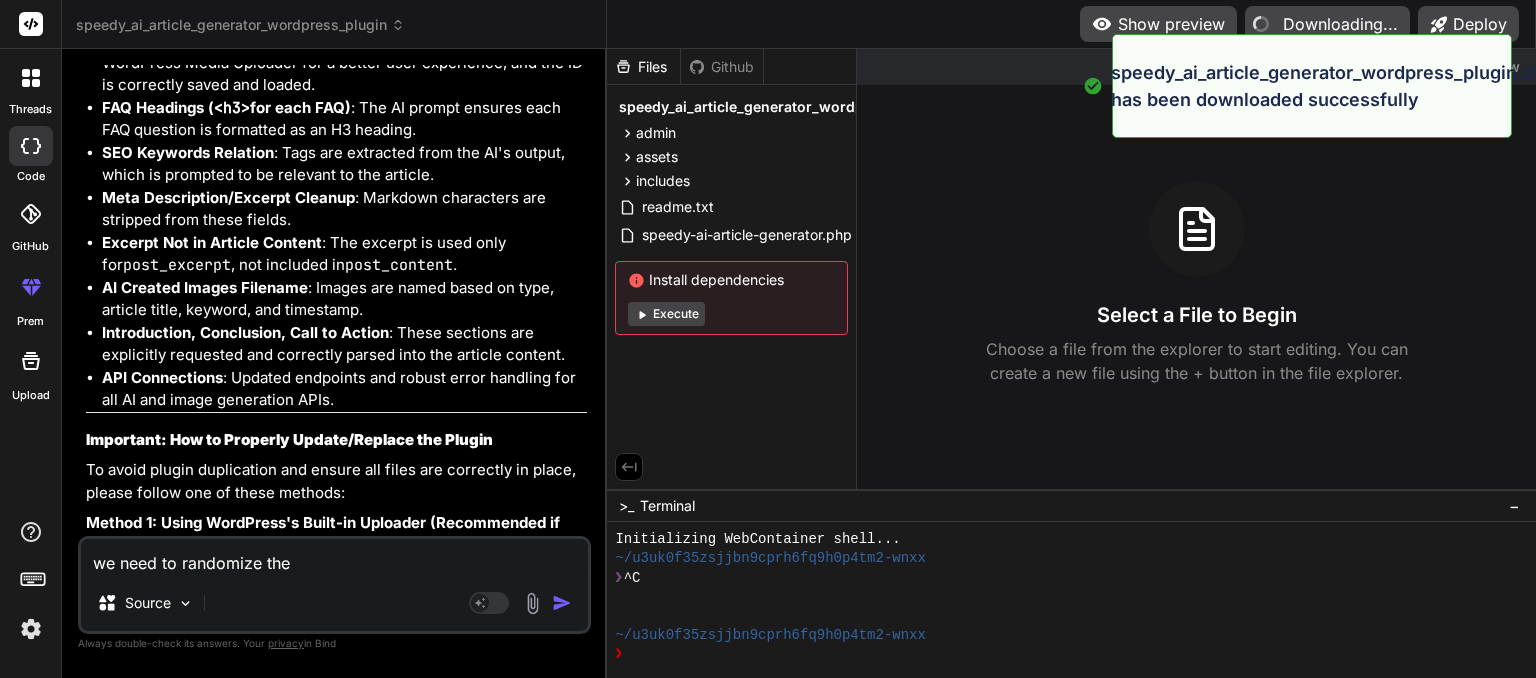 type on "x" 